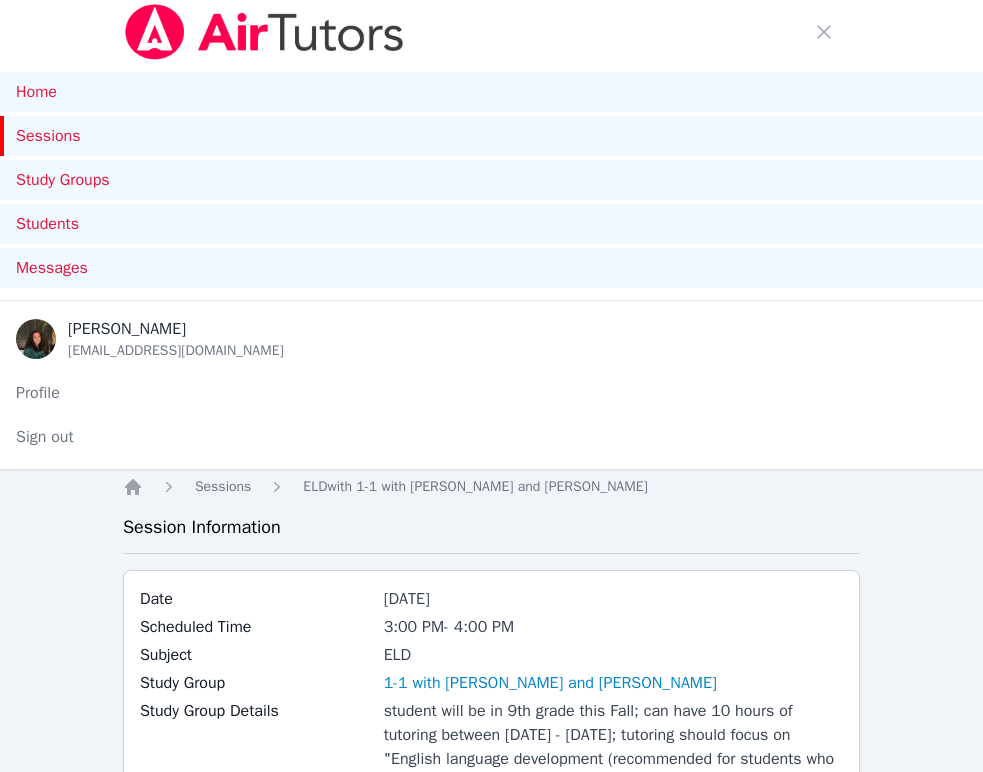 scroll, scrollTop: 1842, scrollLeft: 0, axis: vertical 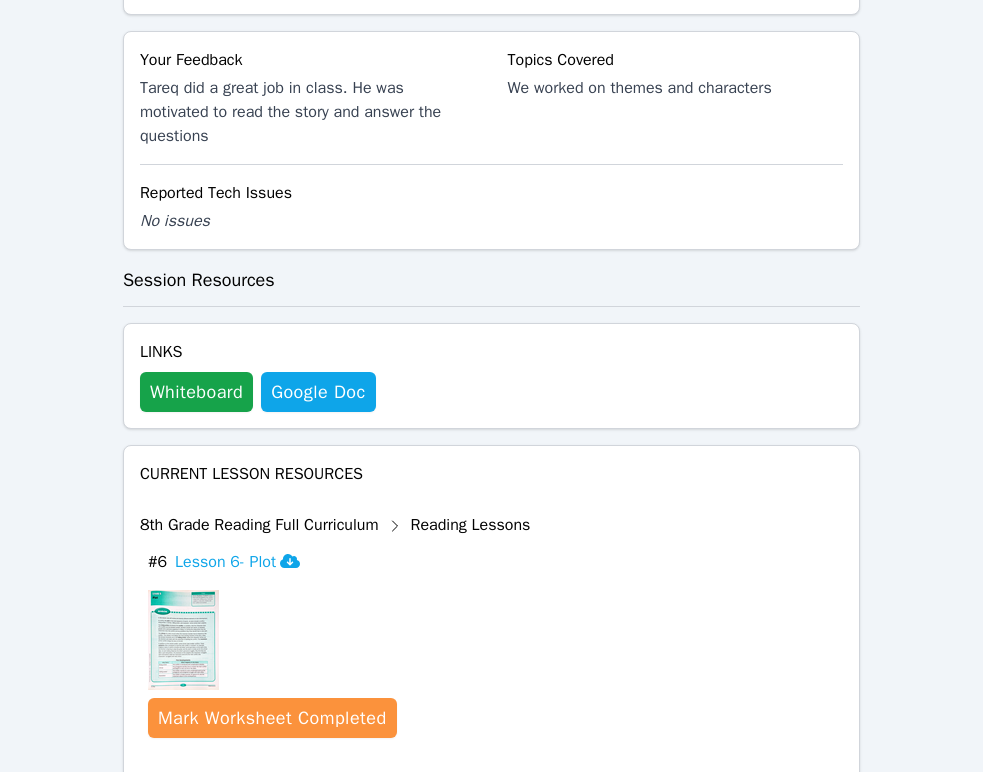click on "Your Feedback Tareq did a great job in class. He was motivated to read the story and answer the questions  Topics Covered We worked on themes and characters  Reported Tech Issues No issues" at bounding box center (491, 140) 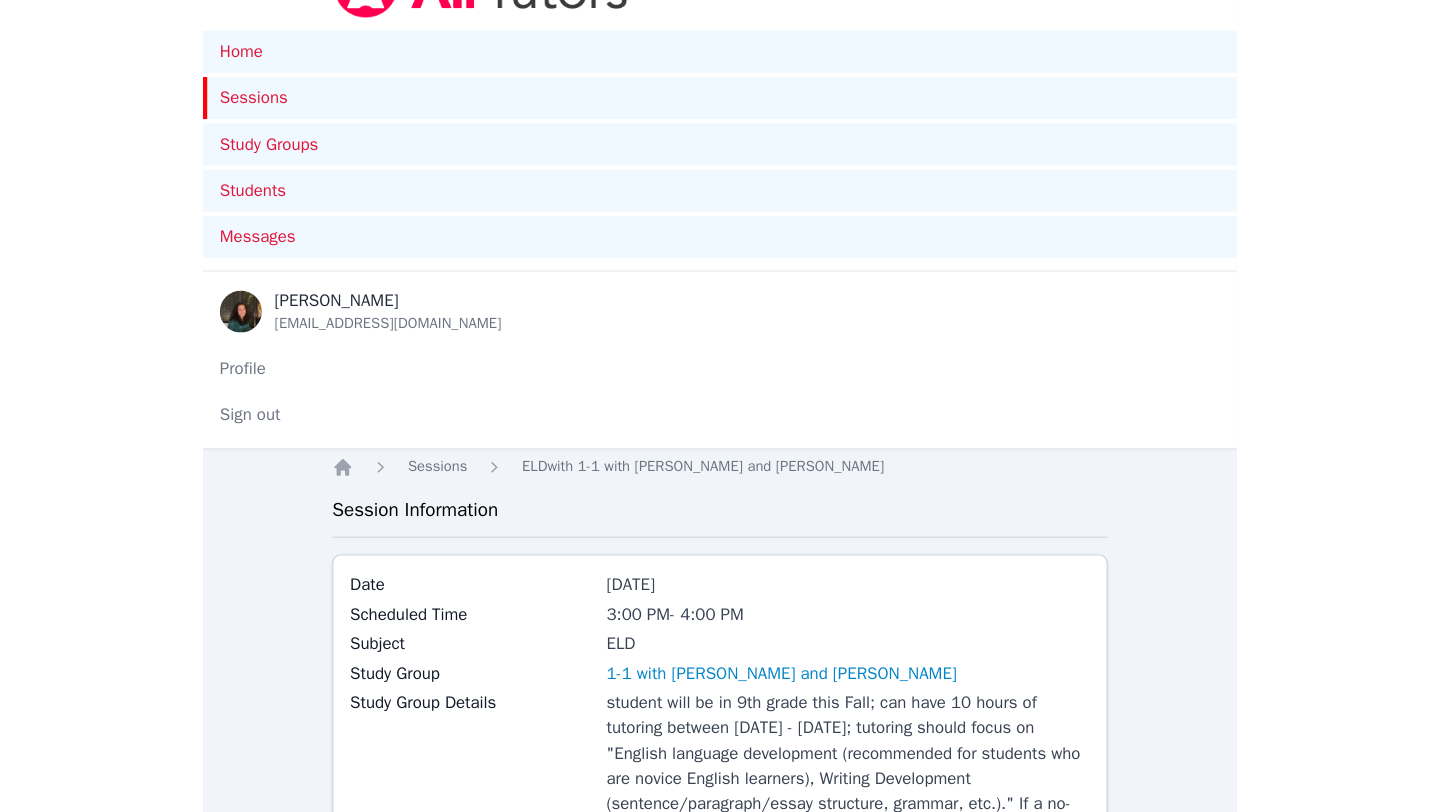 scroll, scrollTop: 0, scrollLeft: 0, axis: both 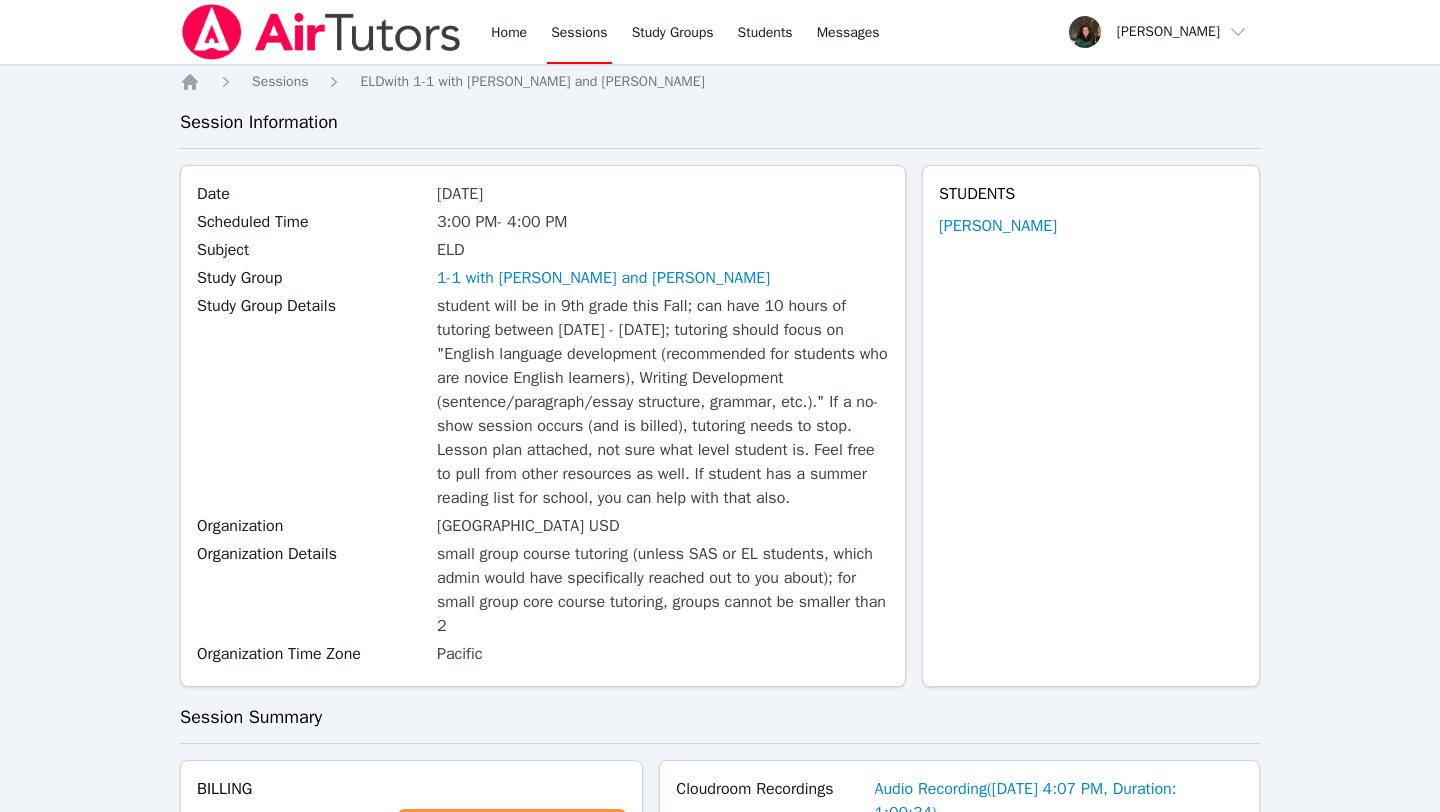 click on "Sessions" at bounding box center (579, 32) 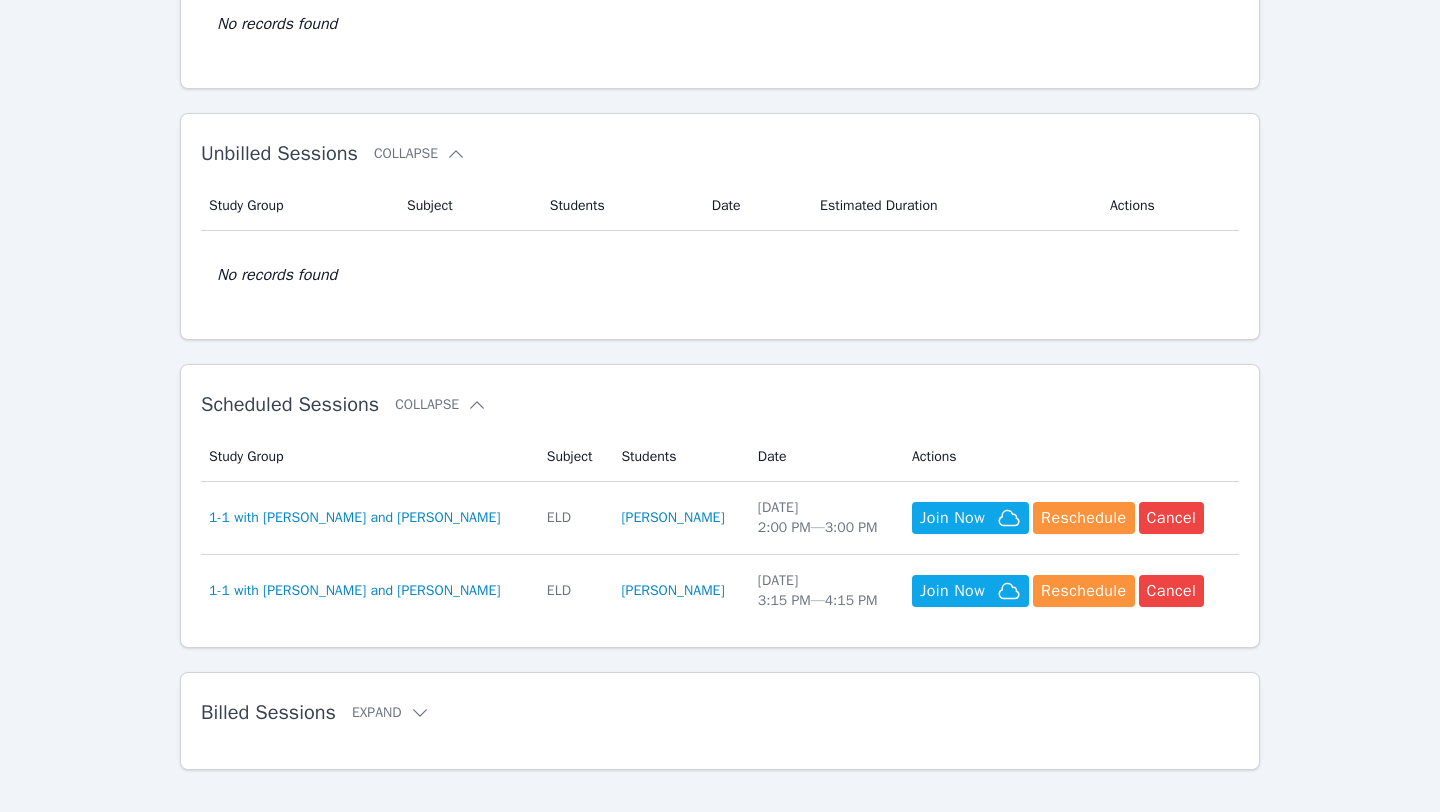 scroll, scrollTop: 260, scrollLeft: 0, axis: vertical 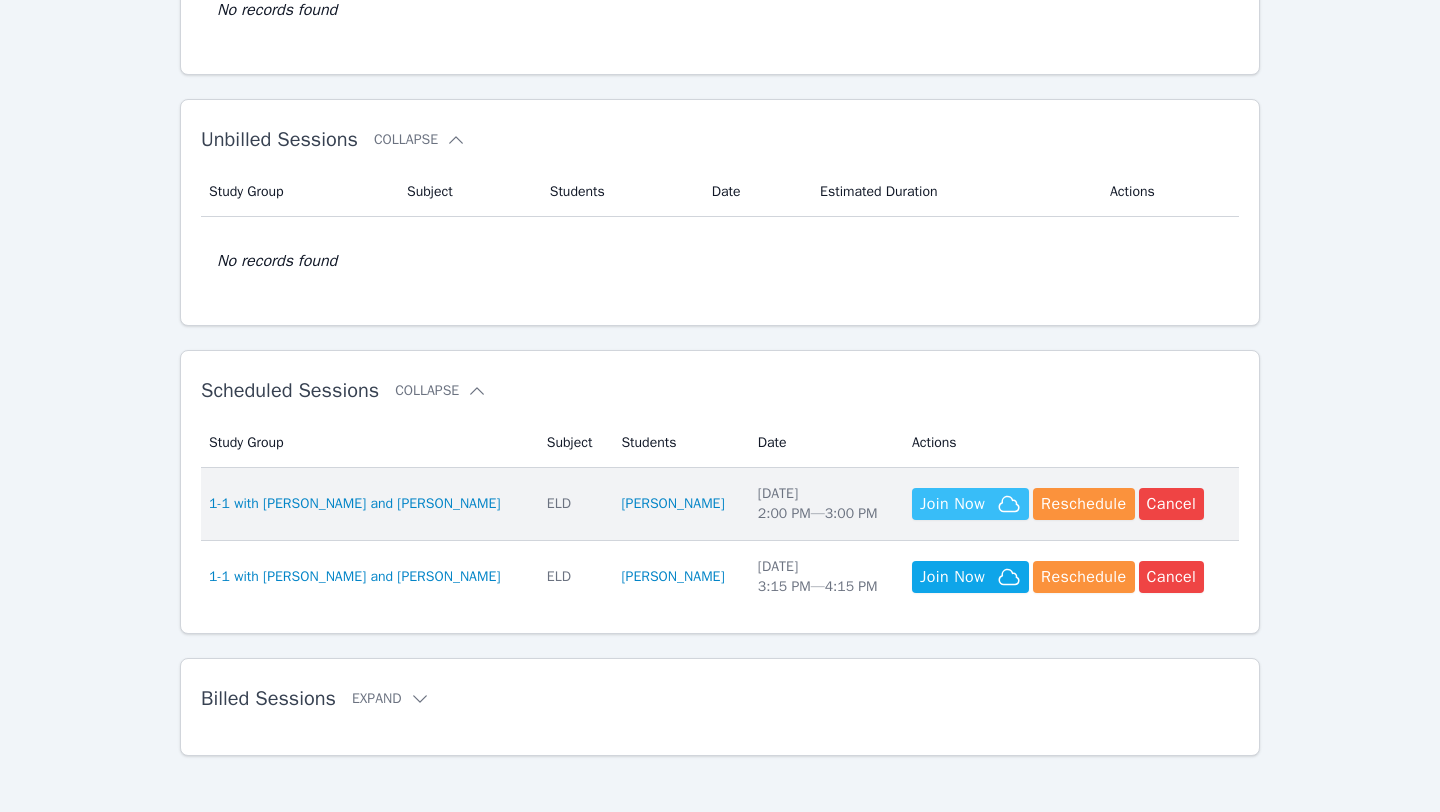 click on "Join Now" at bounding box center [952, 504] 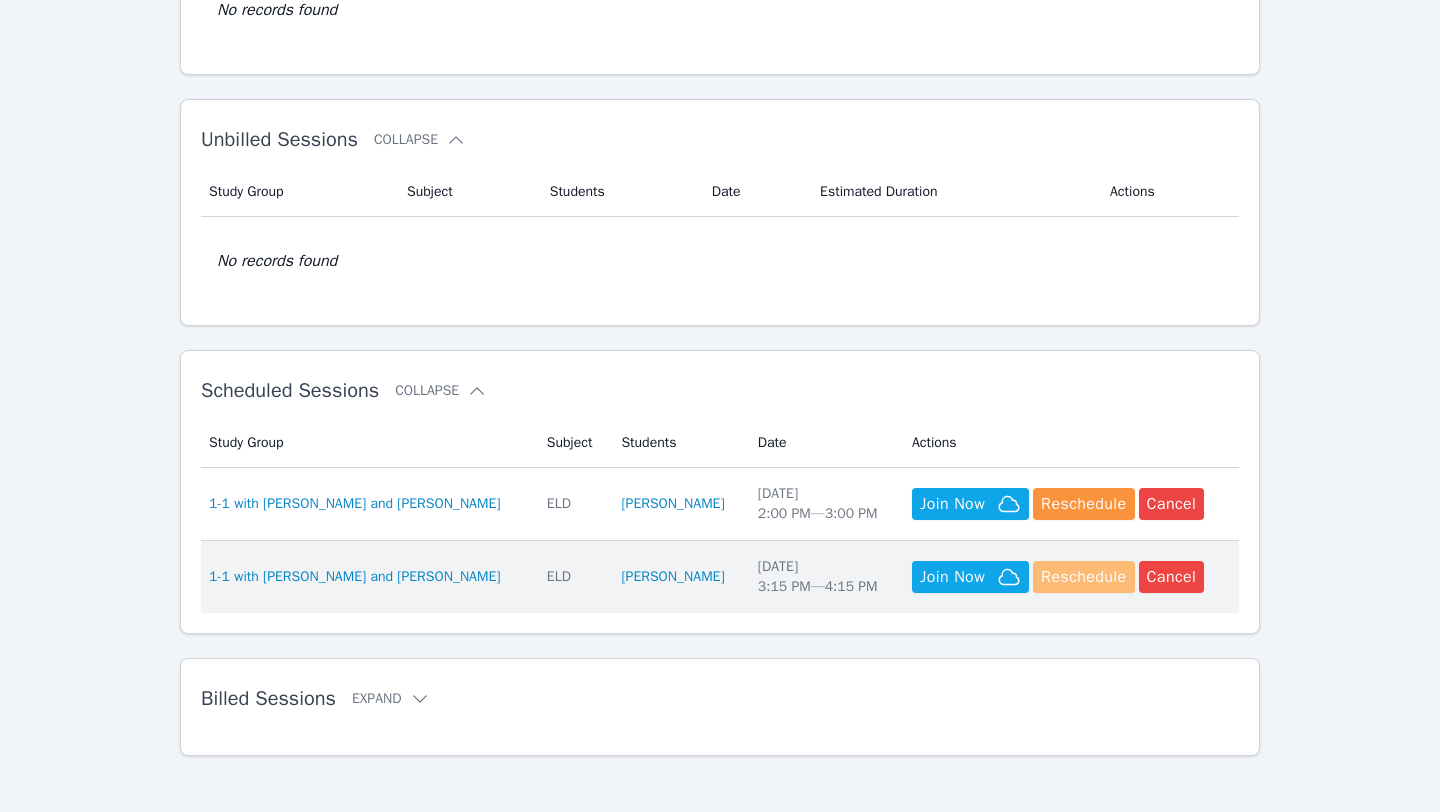 click on "Reschedule" at bounding box center [1083, 577] 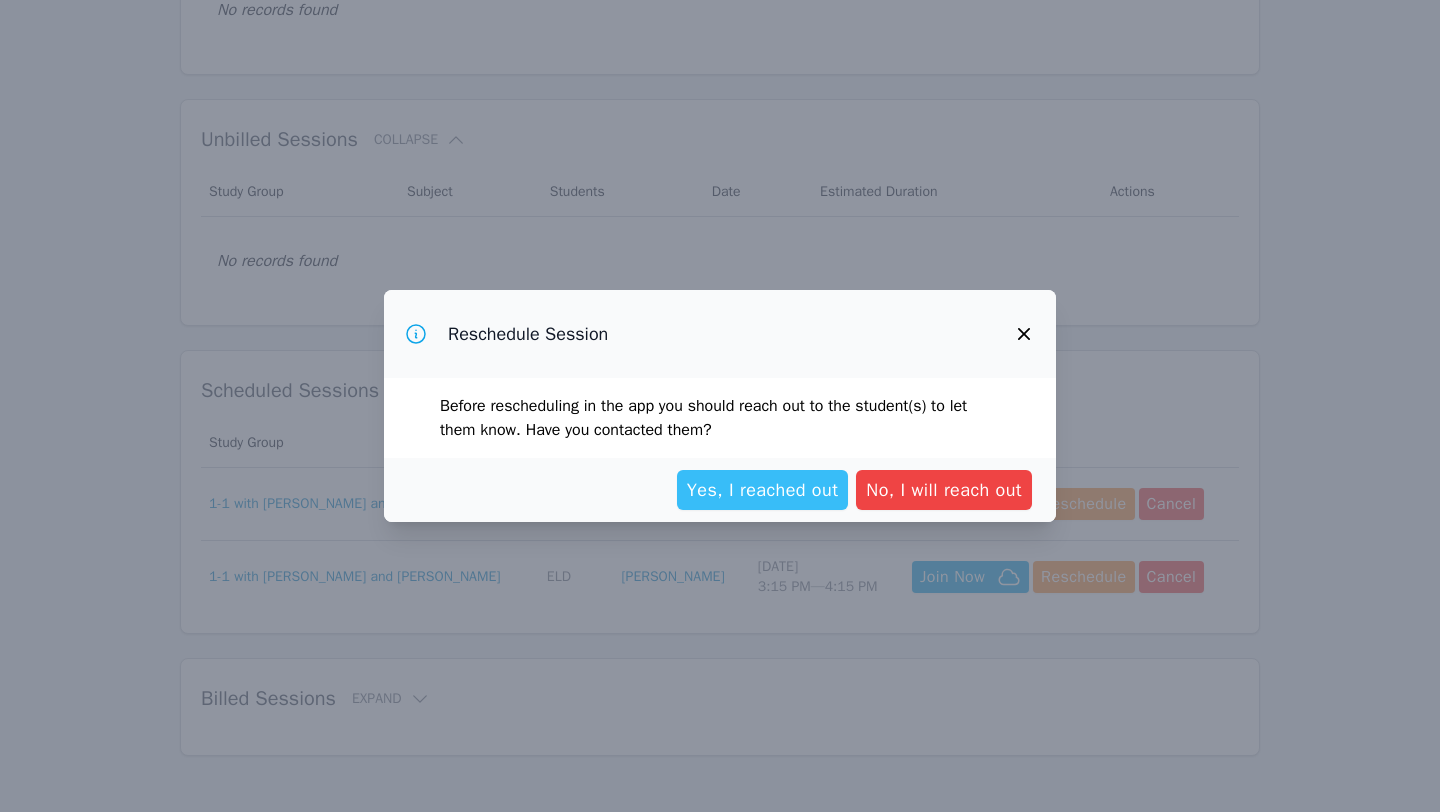 click on "Yes, I reached out" at bounding box center [763, 490] 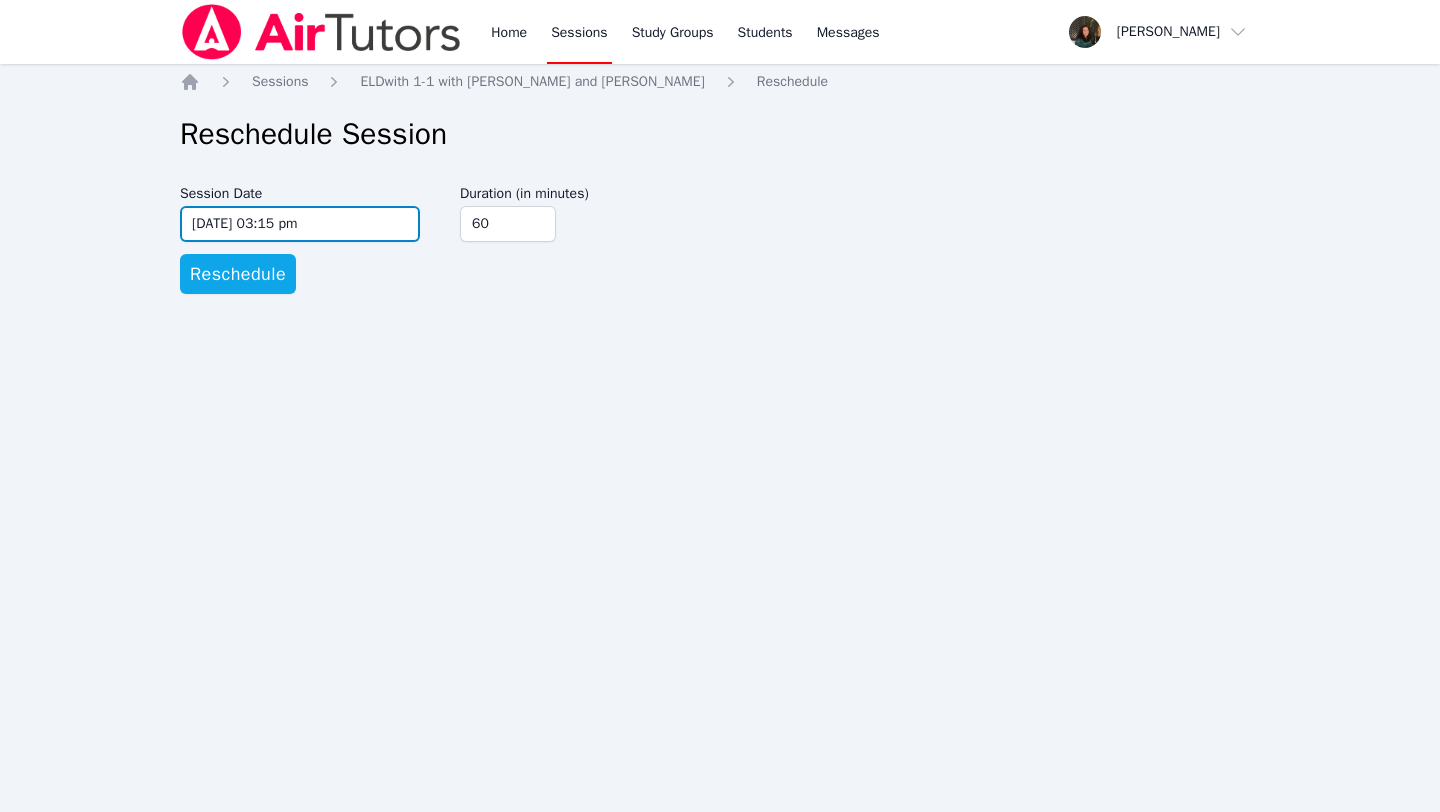 click on "[DATE] 03:15 pm" at bounding box center [300, 224] 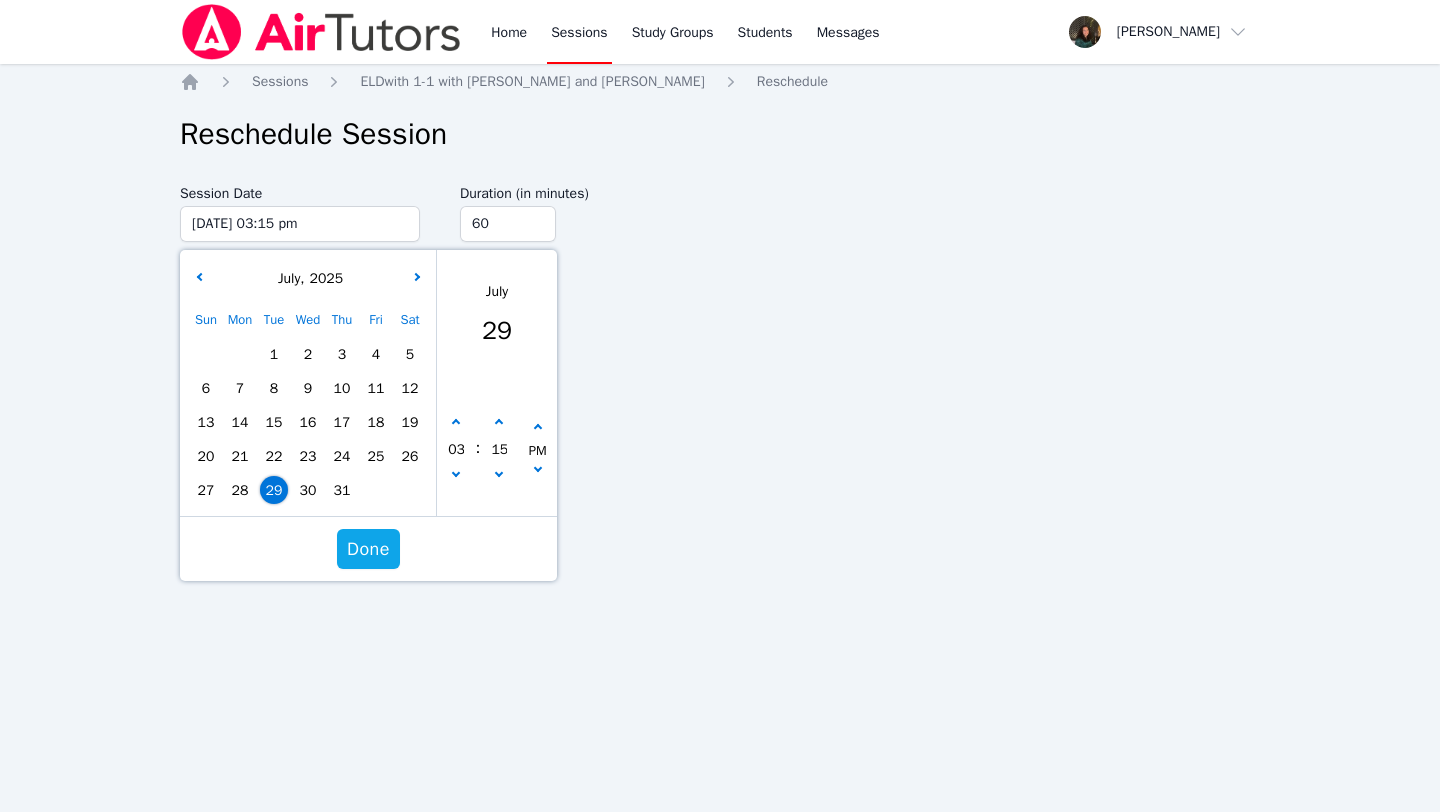 click on "30" at bounding box center [308, 490] 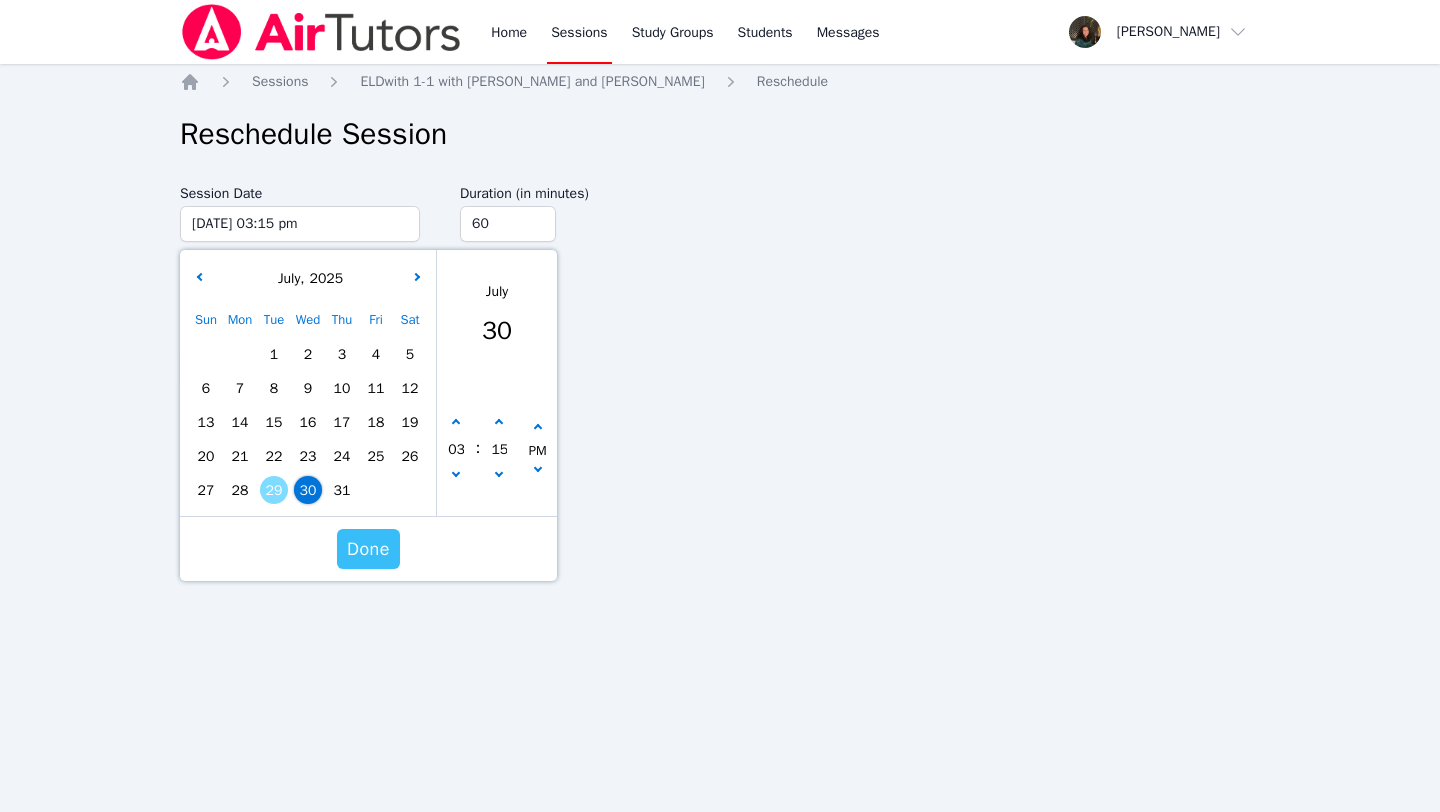 click on "Done" at bounding box center [368, 549] 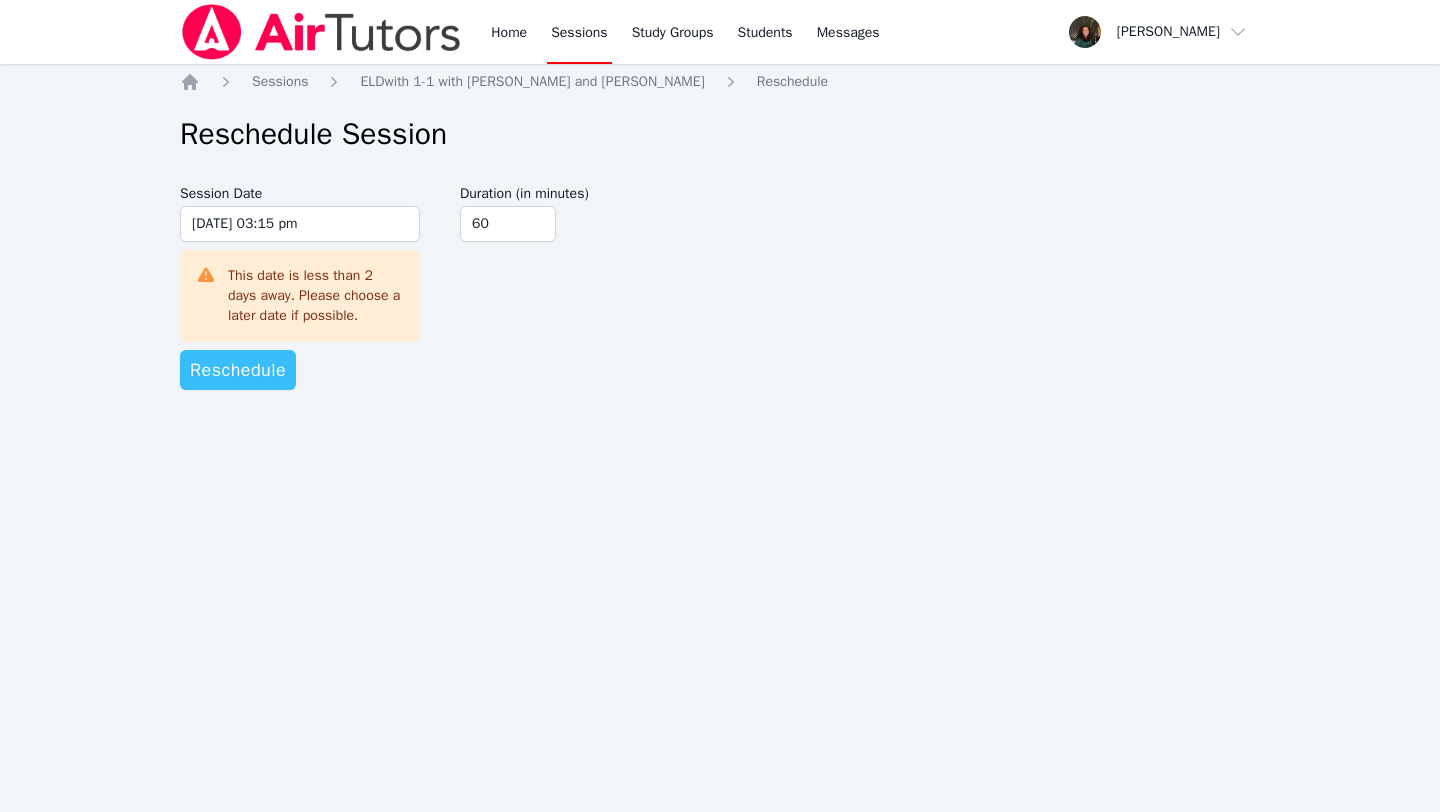 click on "Reschedule" at bounding box center (238, 370) 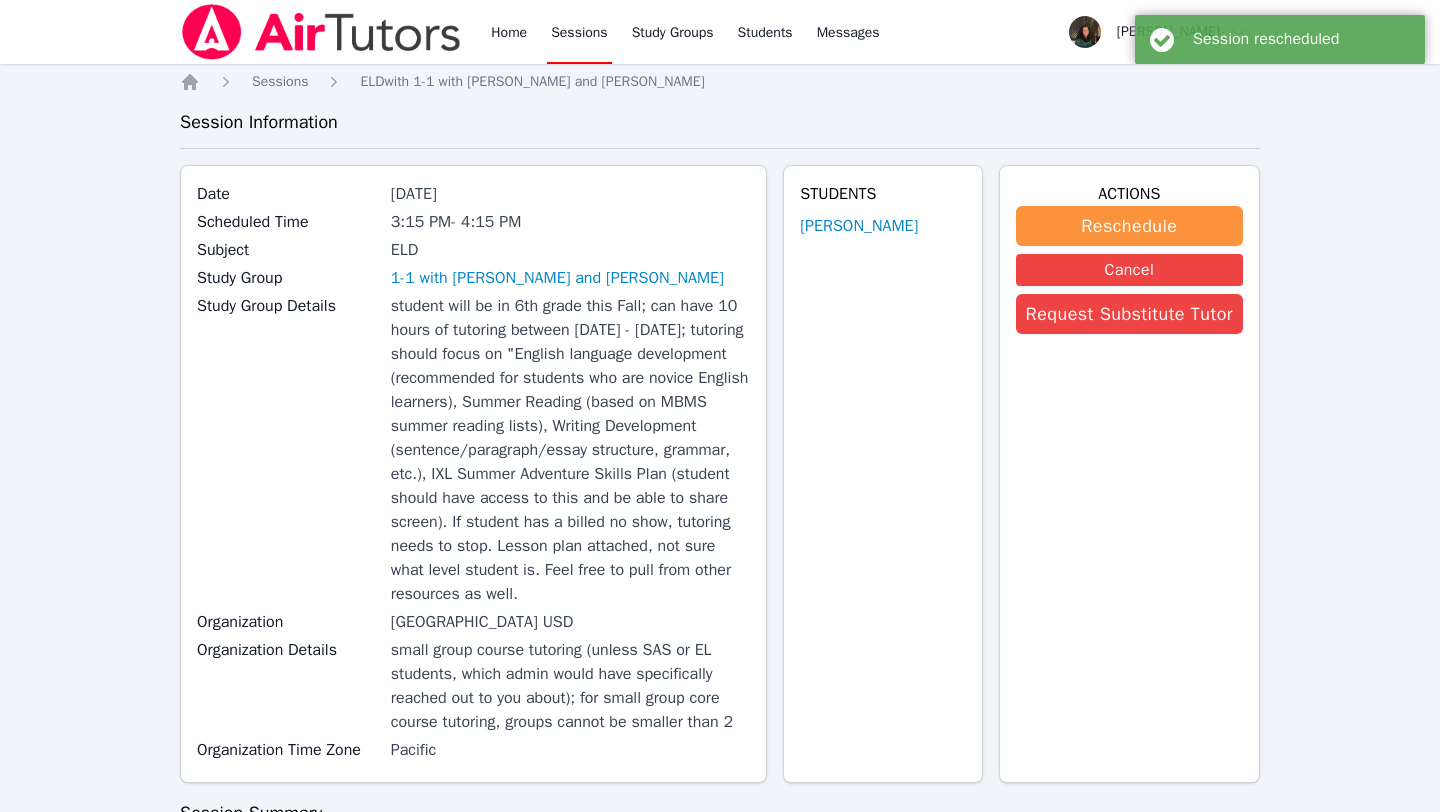 click on "Sessions" at bounding box center [579, 32] 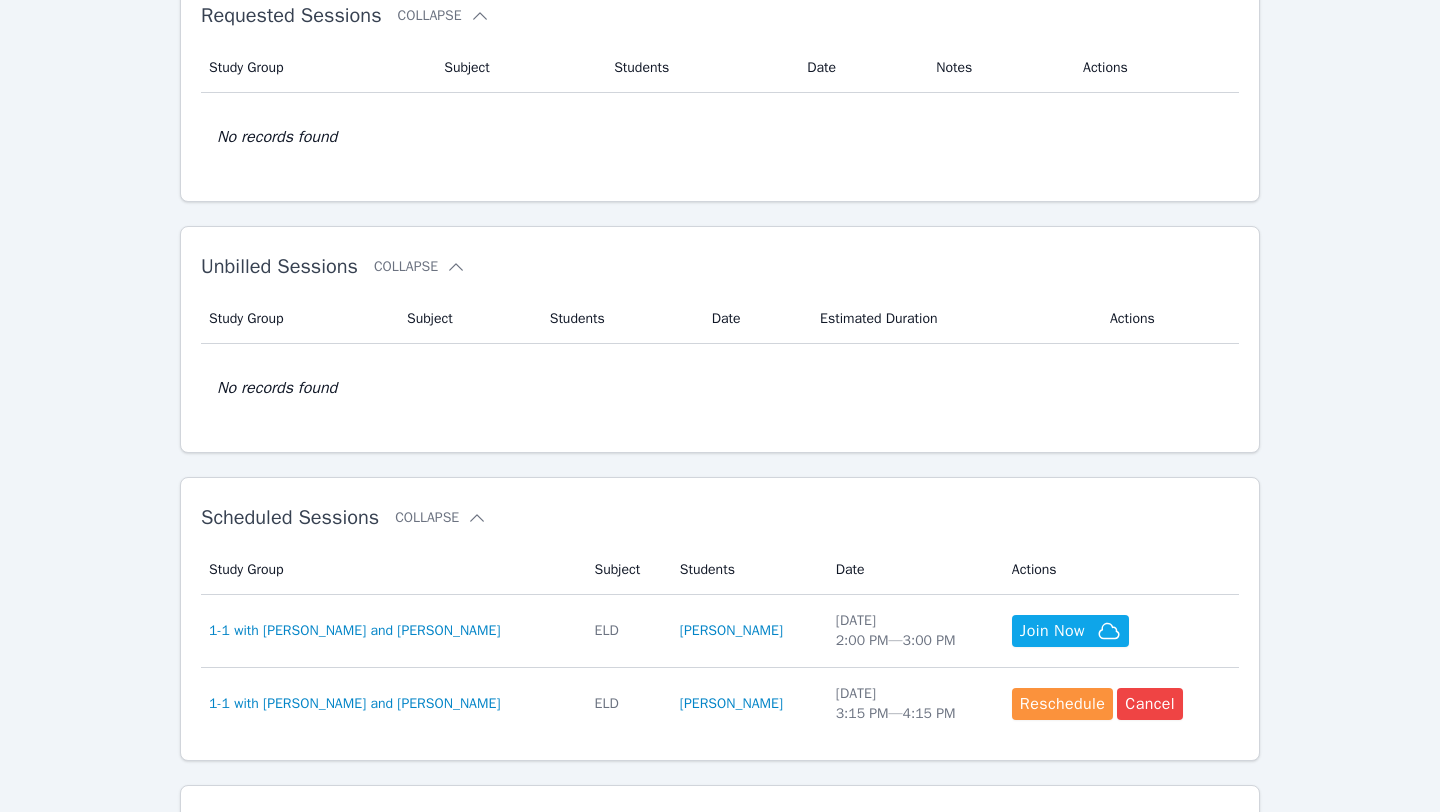 scroll, scrollTop: 0, scrollLeft: 0, axis: both 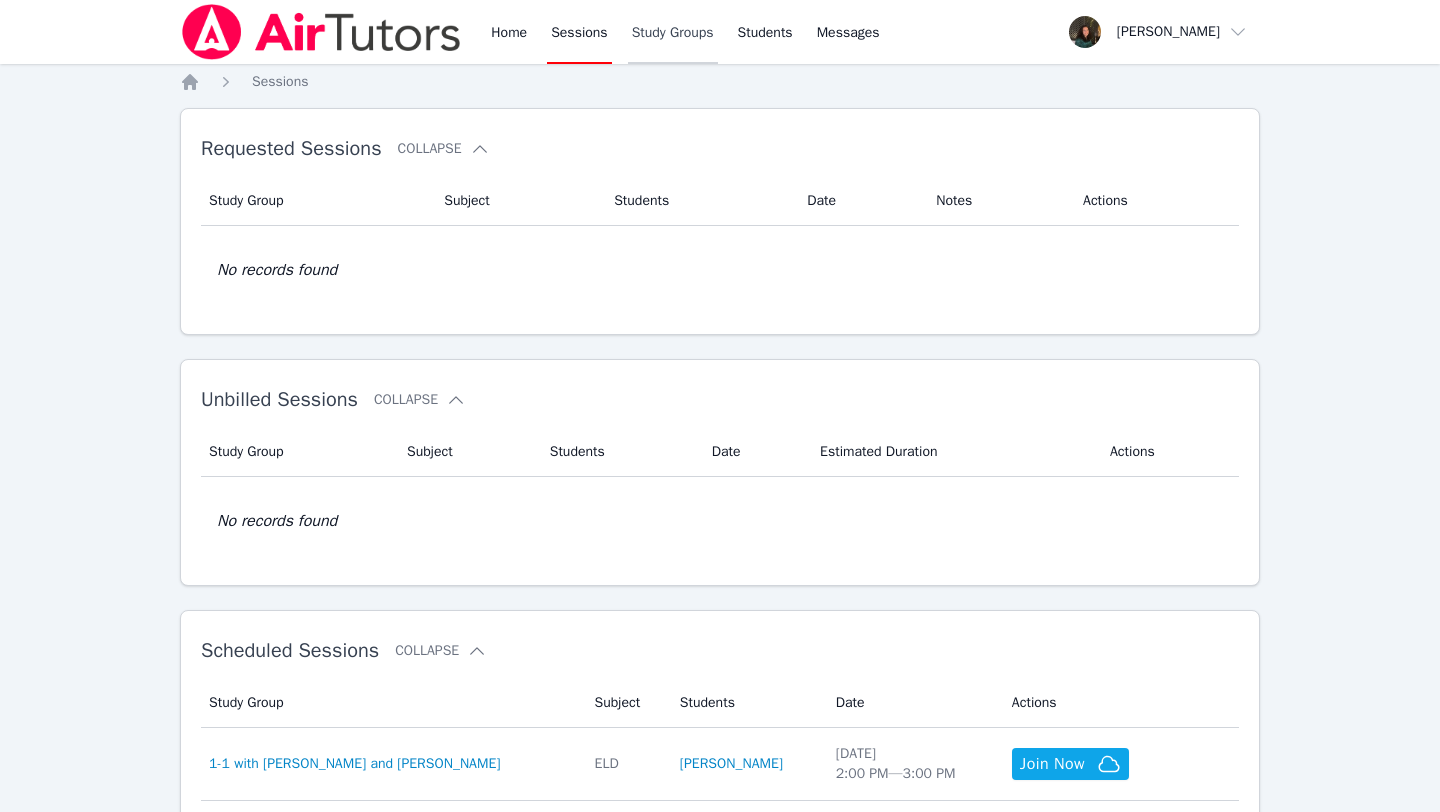 click on "Study Groups" at bounding box center (673, 32) 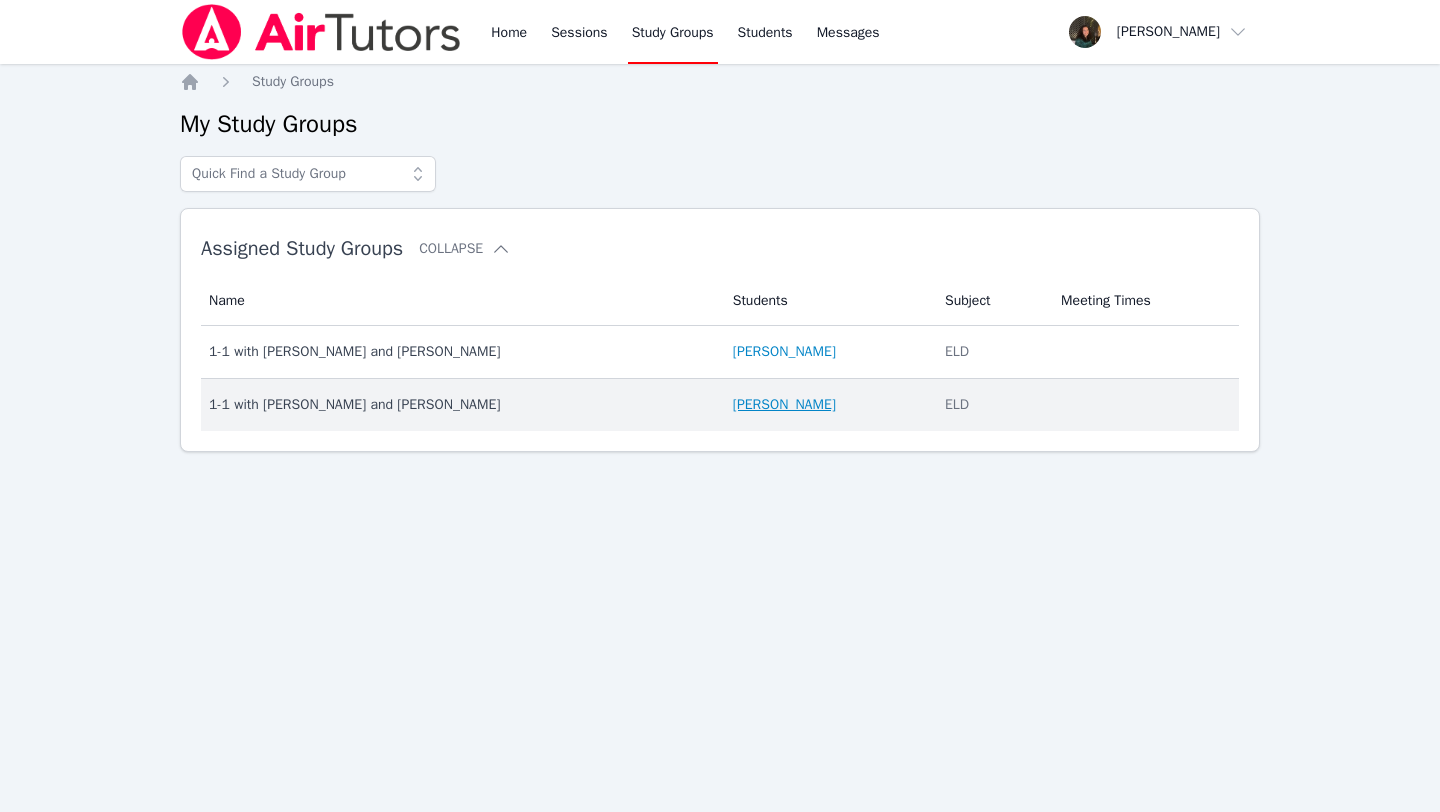 click on "[PERSON_NAME]" at bounding box center (784, 405) 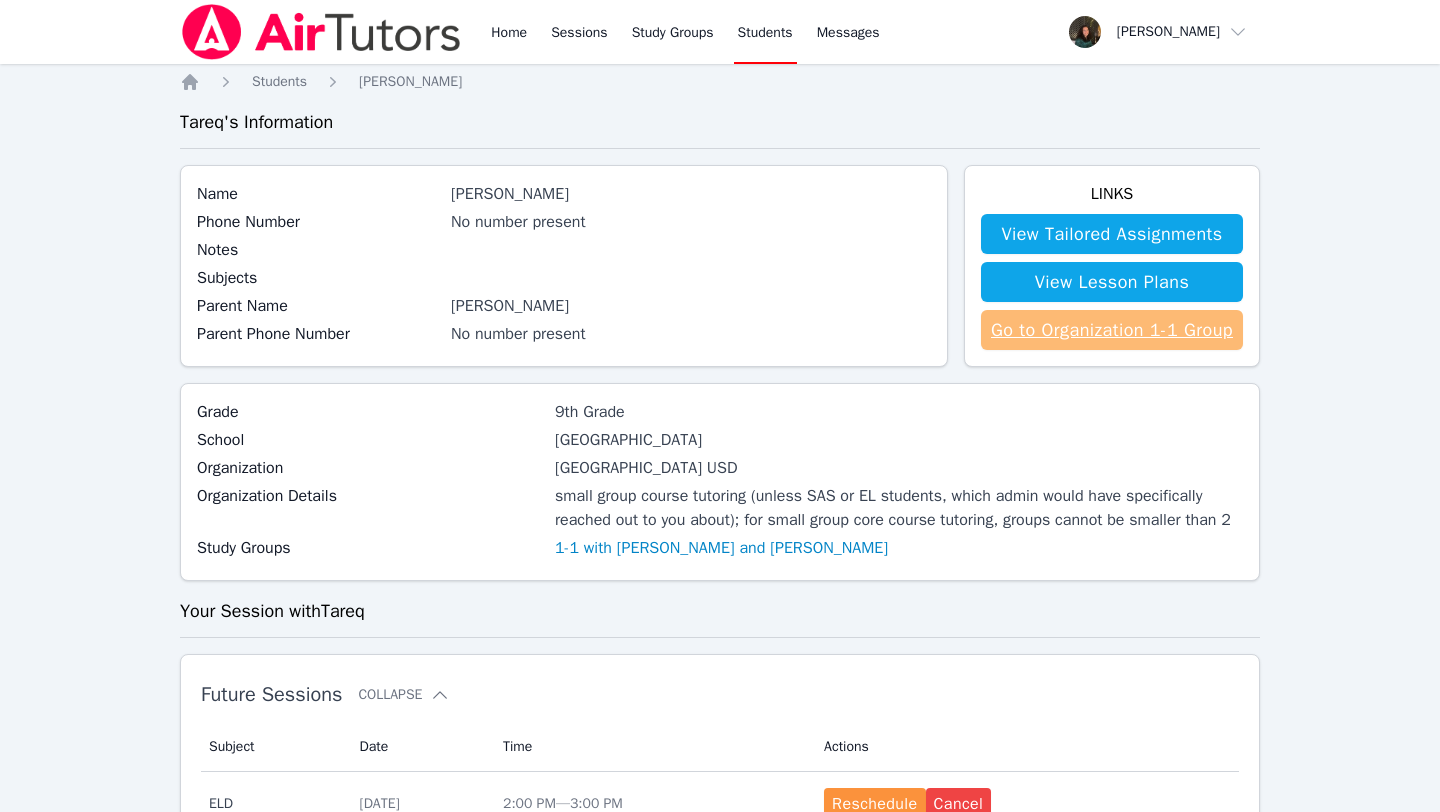 click on "Go to Organization 1-1 Group" at bounding box center (1112, 330) 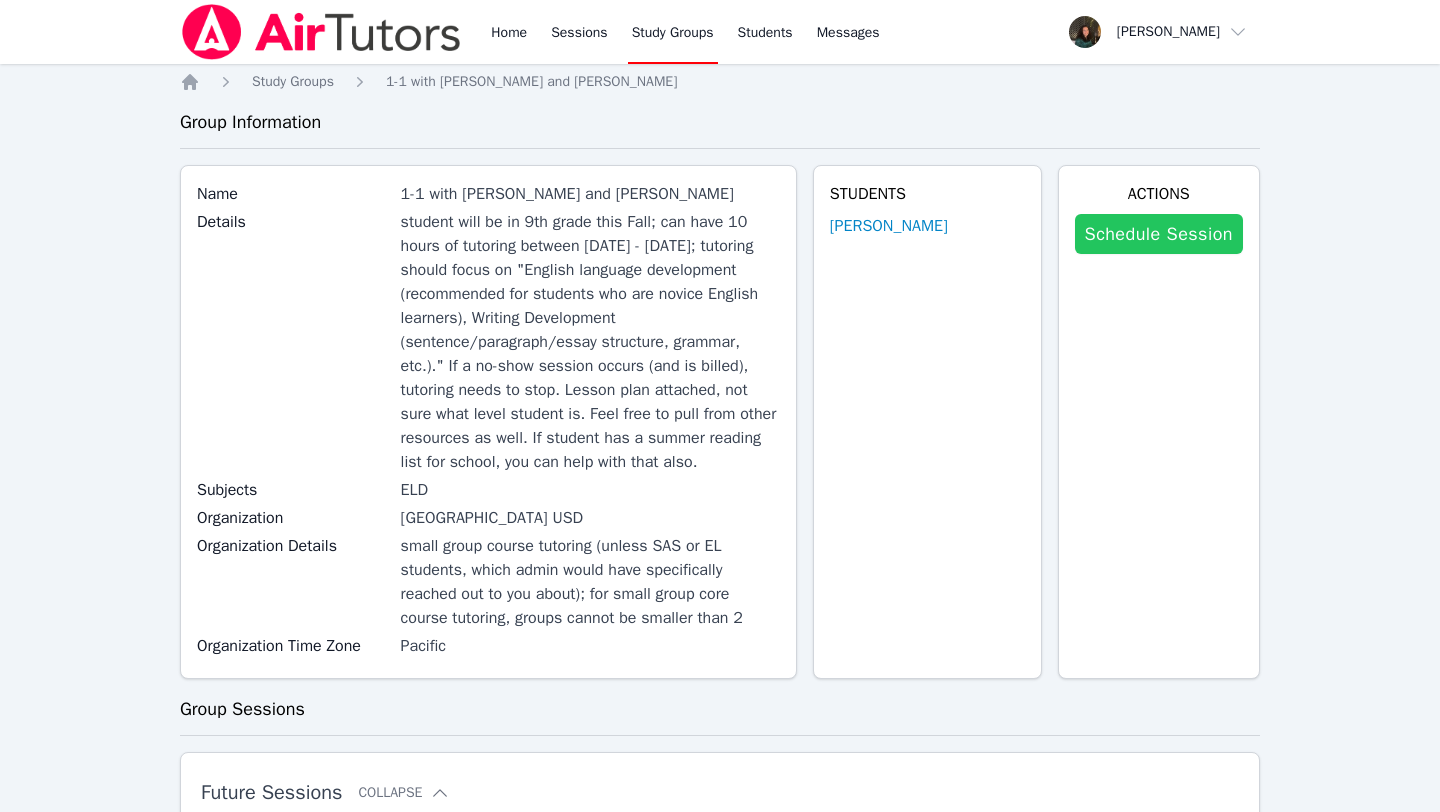 click on "Schedule Session" at bounding box center (1159, 234) 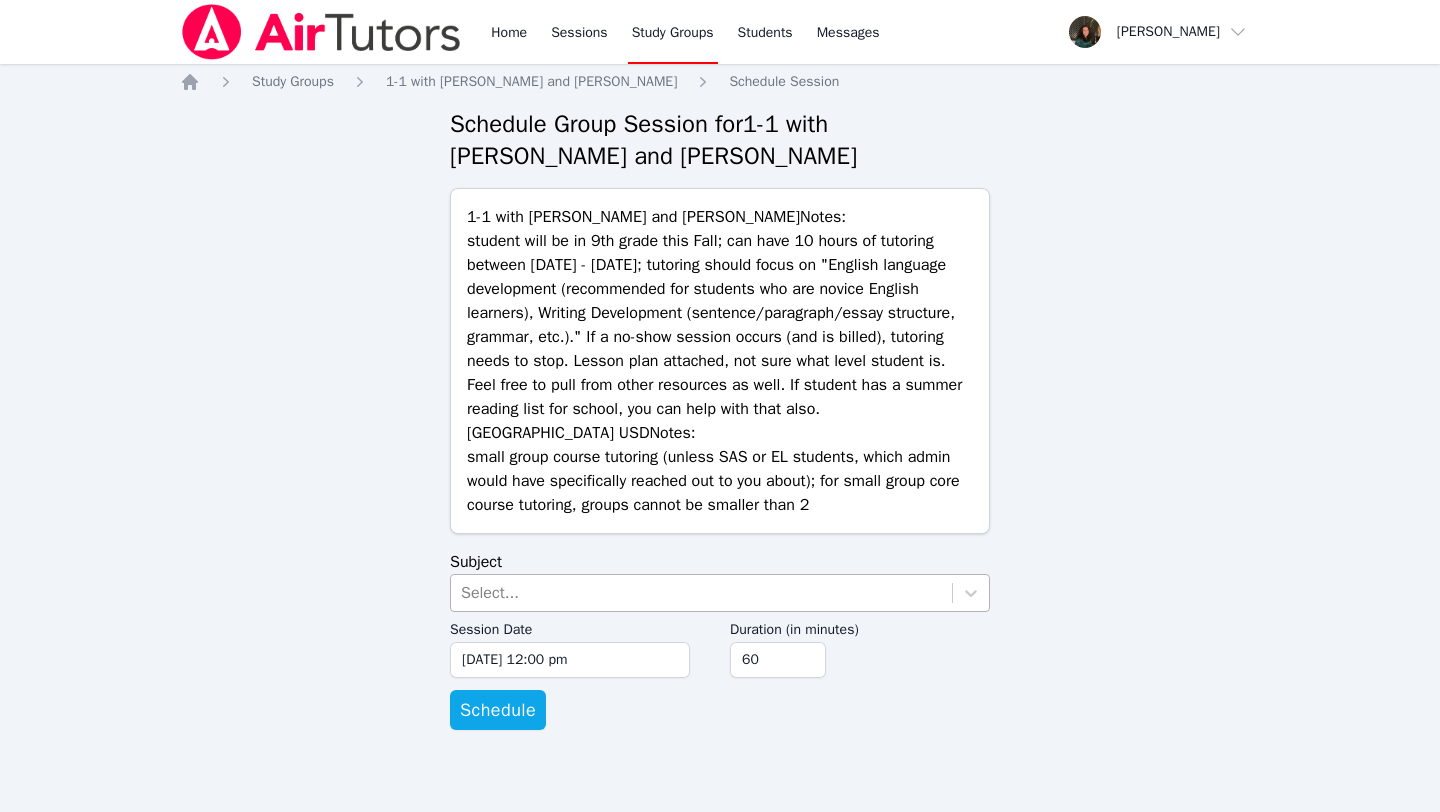 click on "Select..." at bounding box center [701, 593] 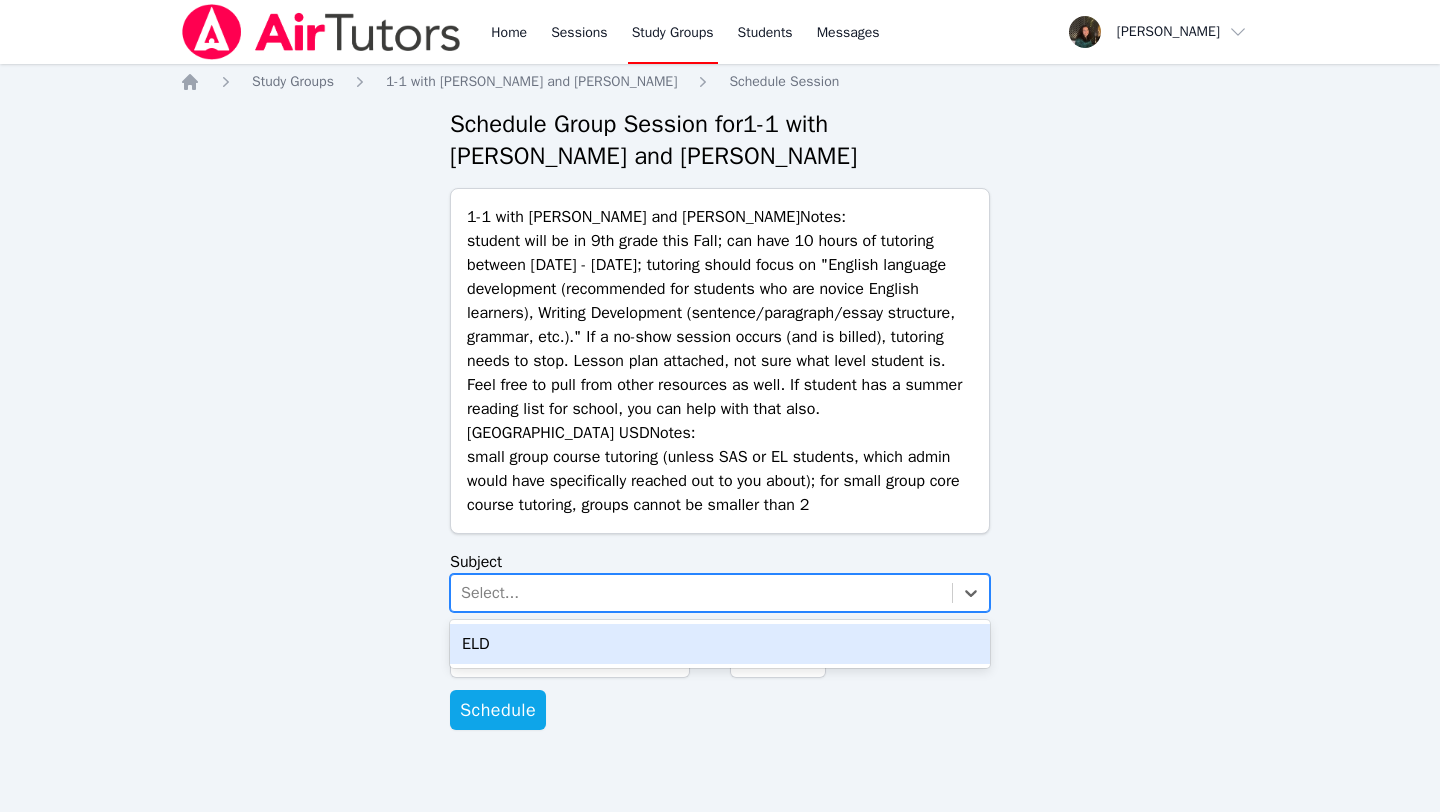 click on "ELD" at bounding box center [720, 644] 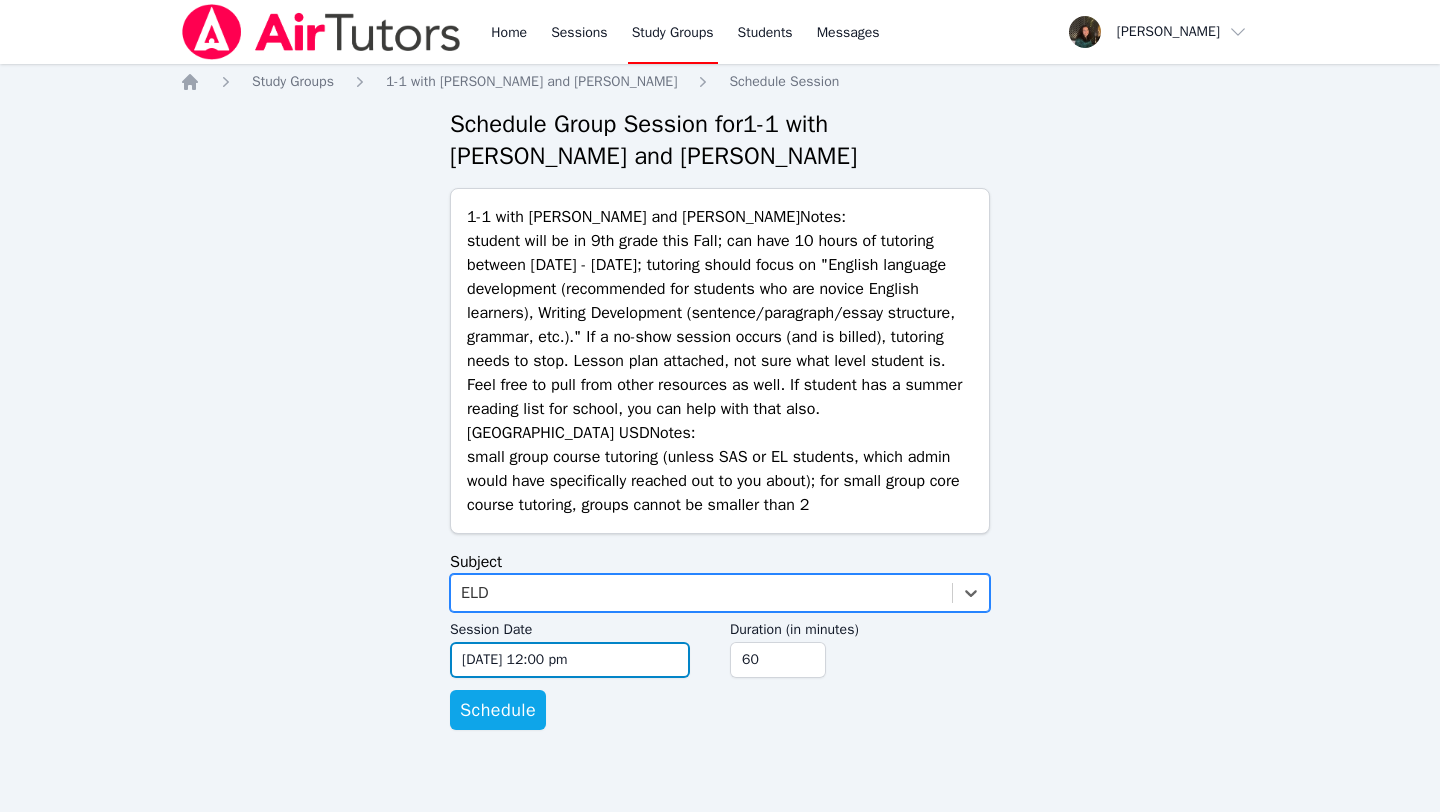 click on "[DATE] 12:00 pm" at bounding box center (570, 660) 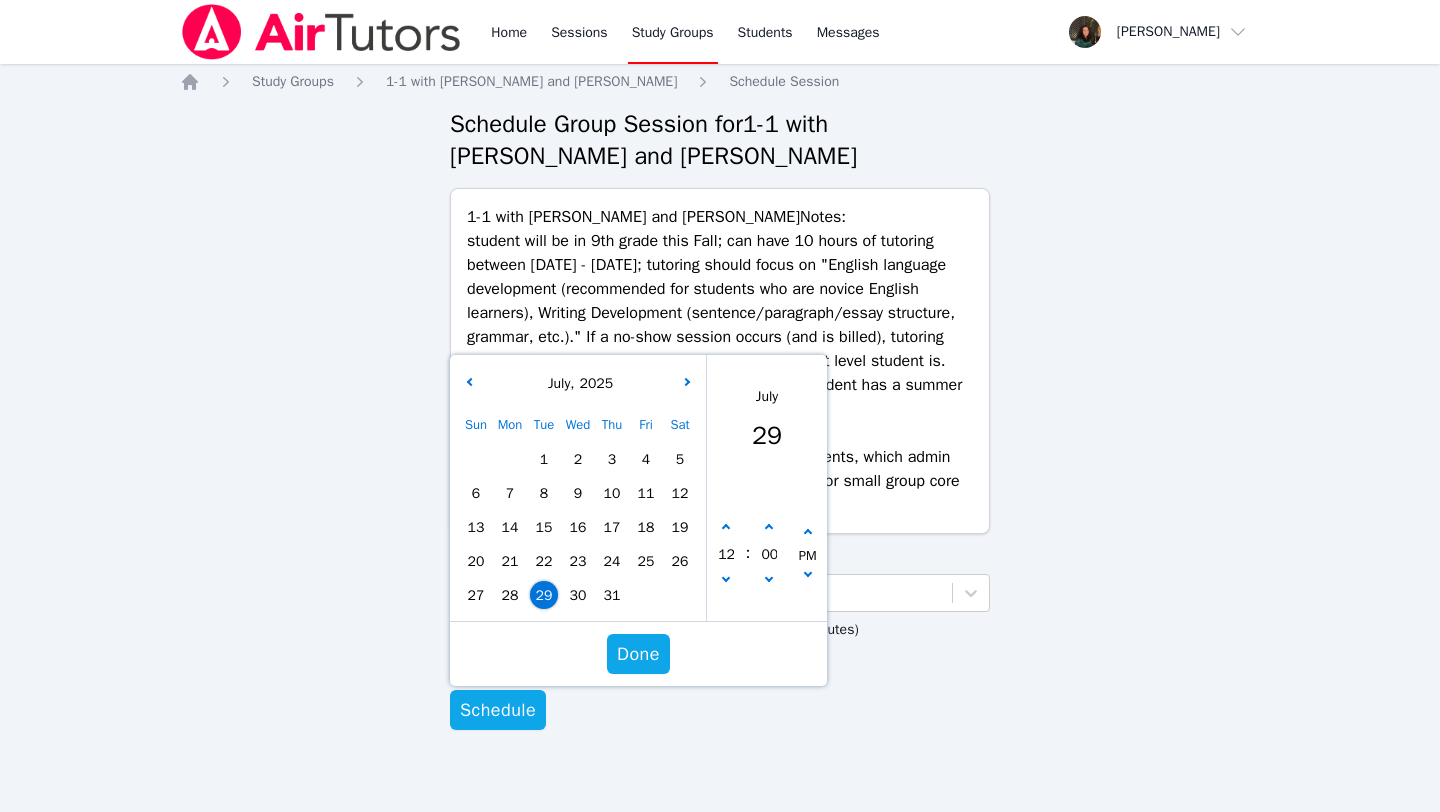 click on "31" at bounding box center [612, 595] 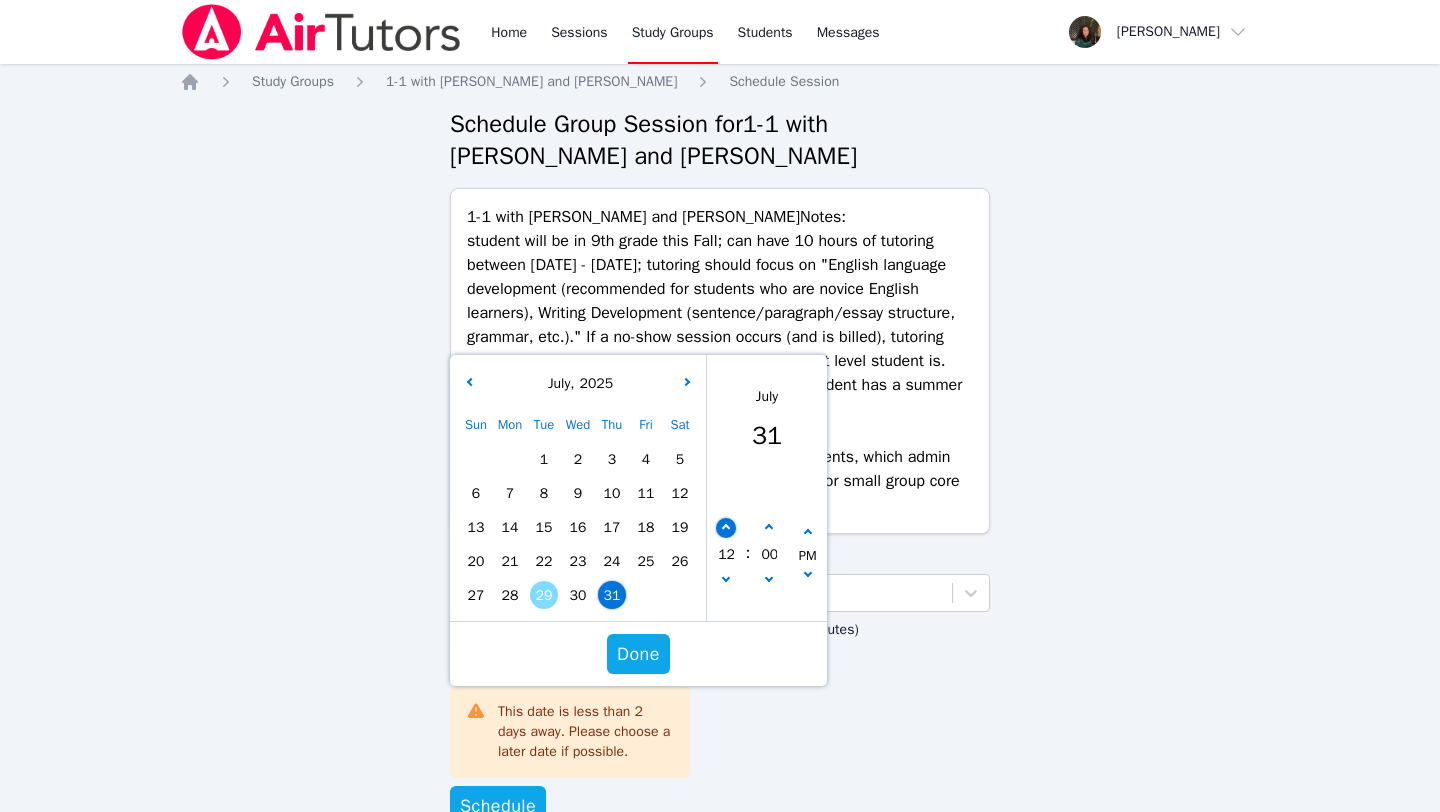 click at bounding box center (726, 528) 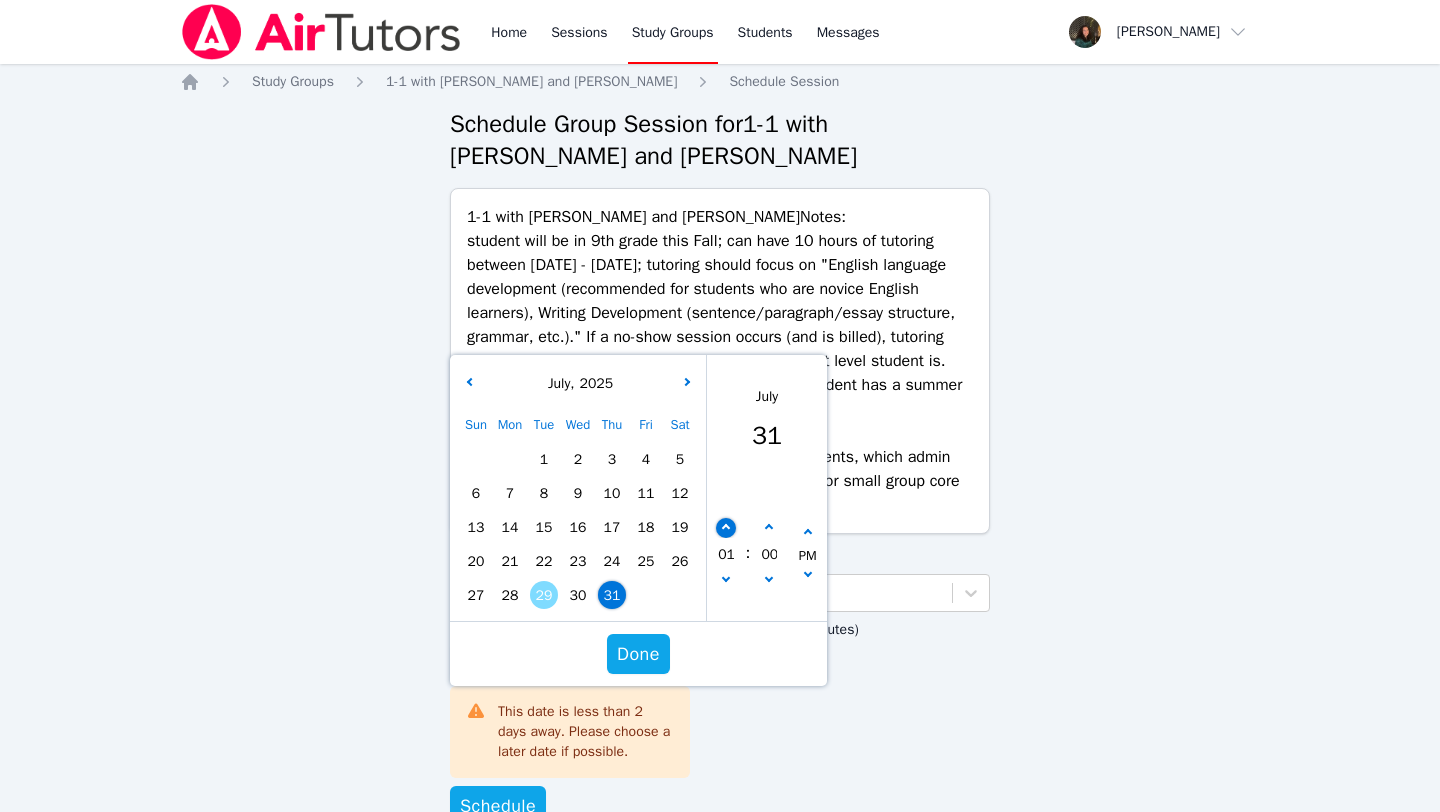 click at bounding box center (726, 528) 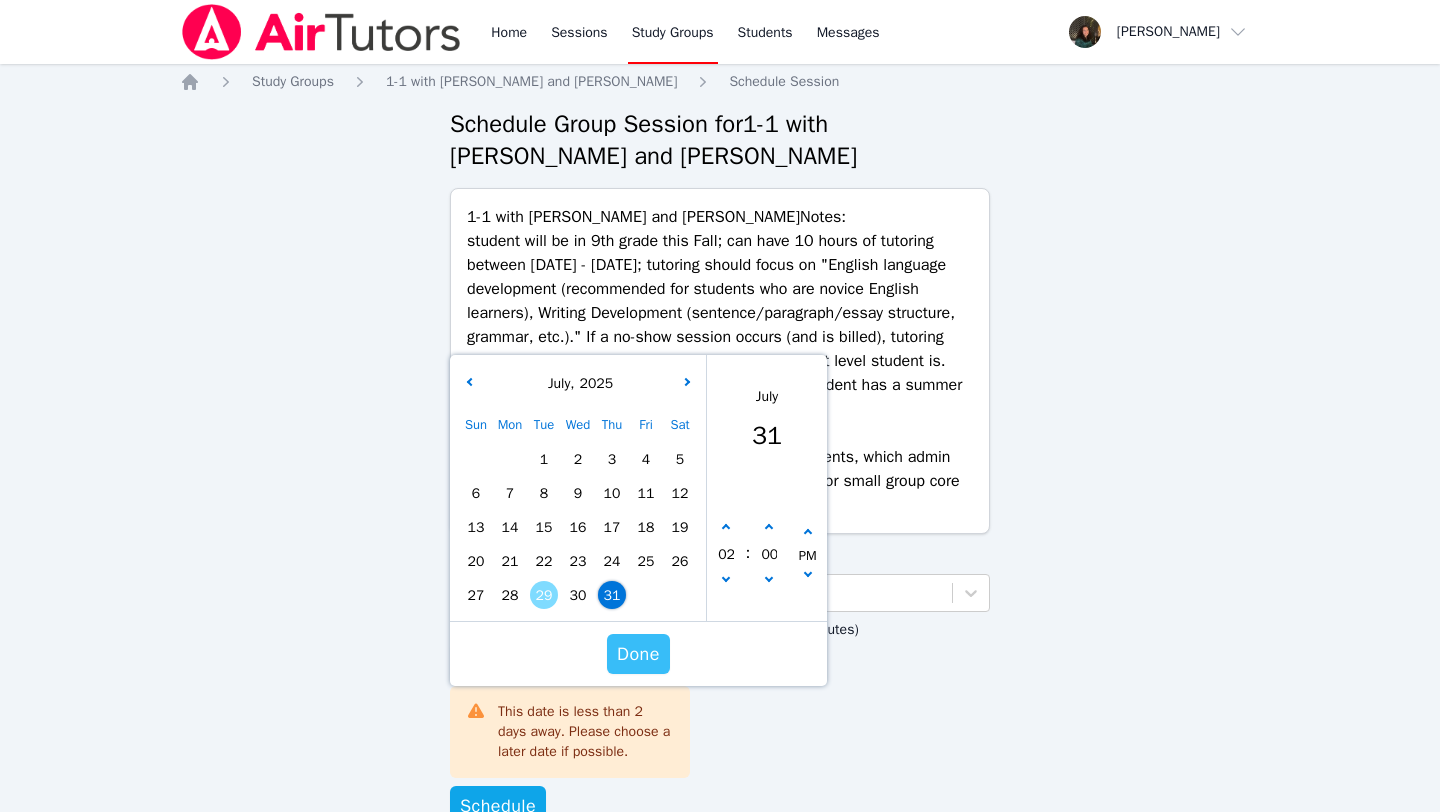 click on "Done" at bounding box center [638, 654] 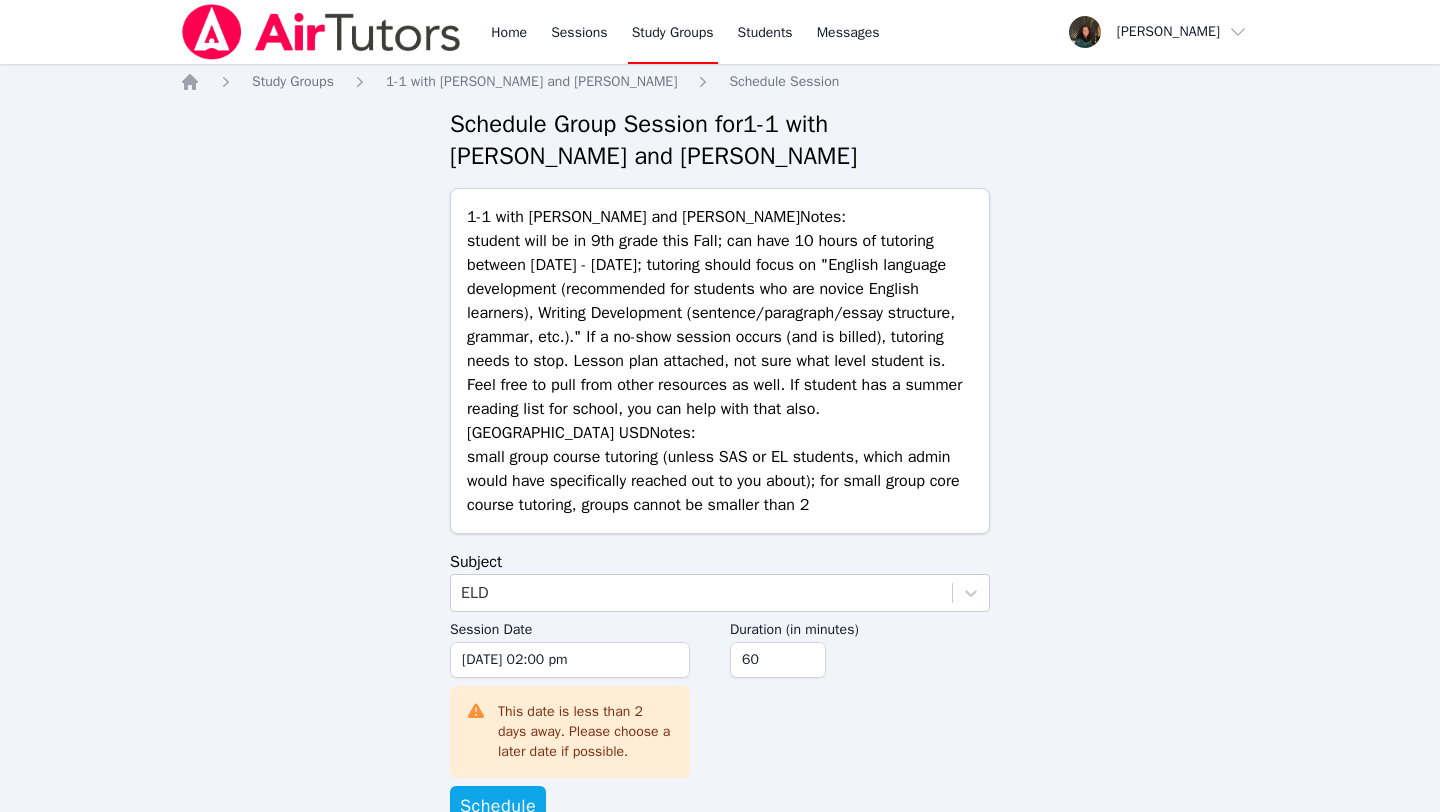 scroll, scrollTop: 54, scrollLeft: 0, axis: vertical 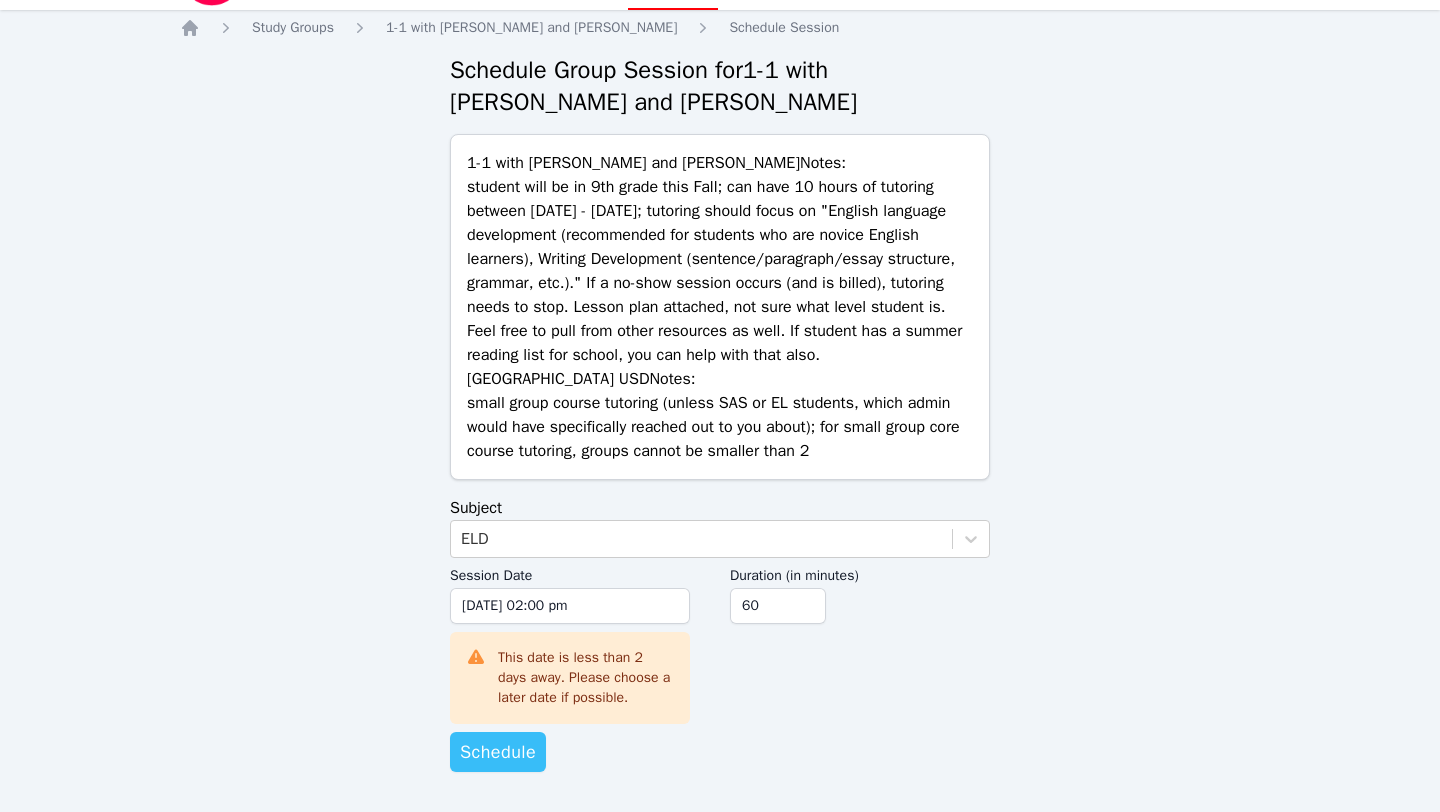 click on "Schedule" at bounding box center [498, 752] 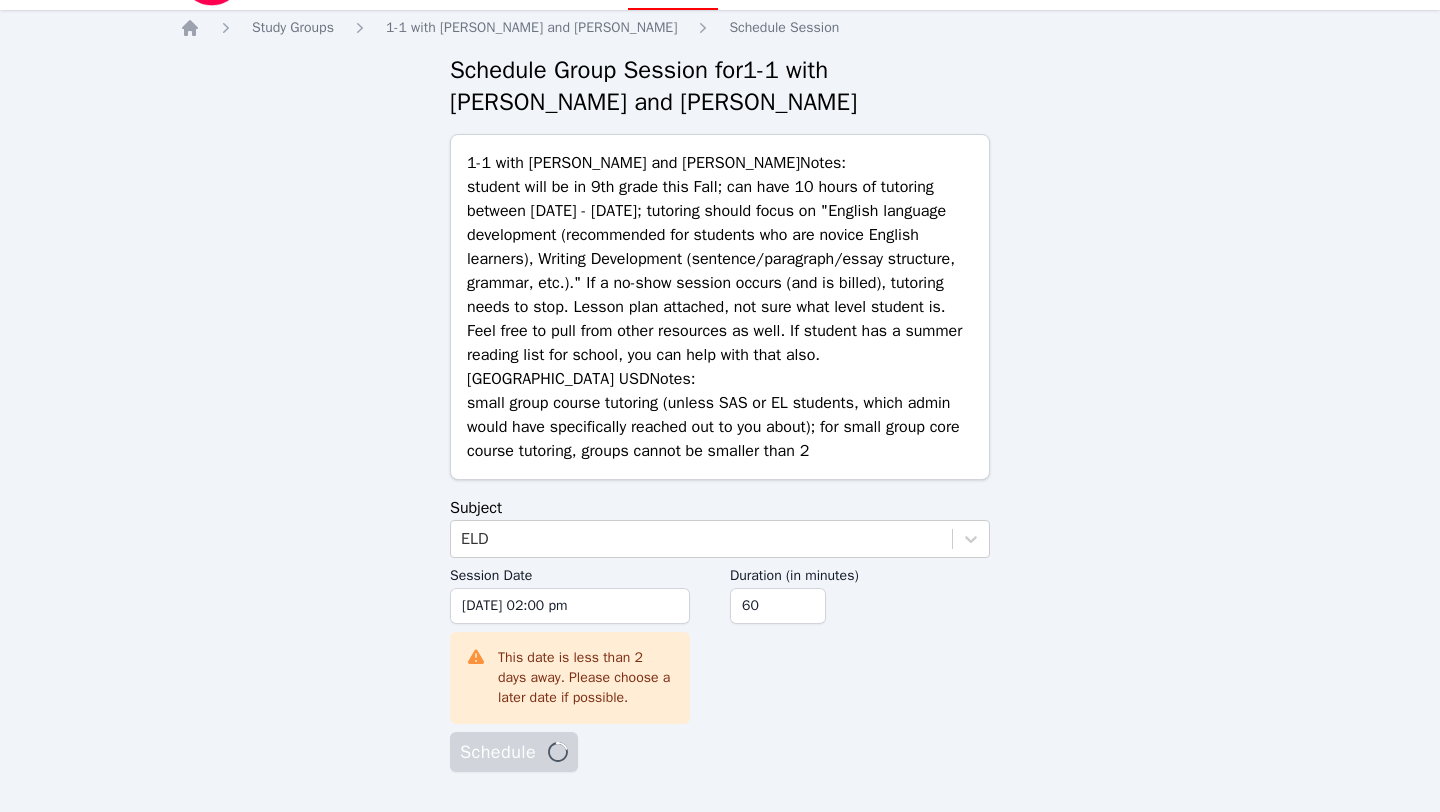 scroll, scrollTop: 0, scrollLeft: 0, axis: both 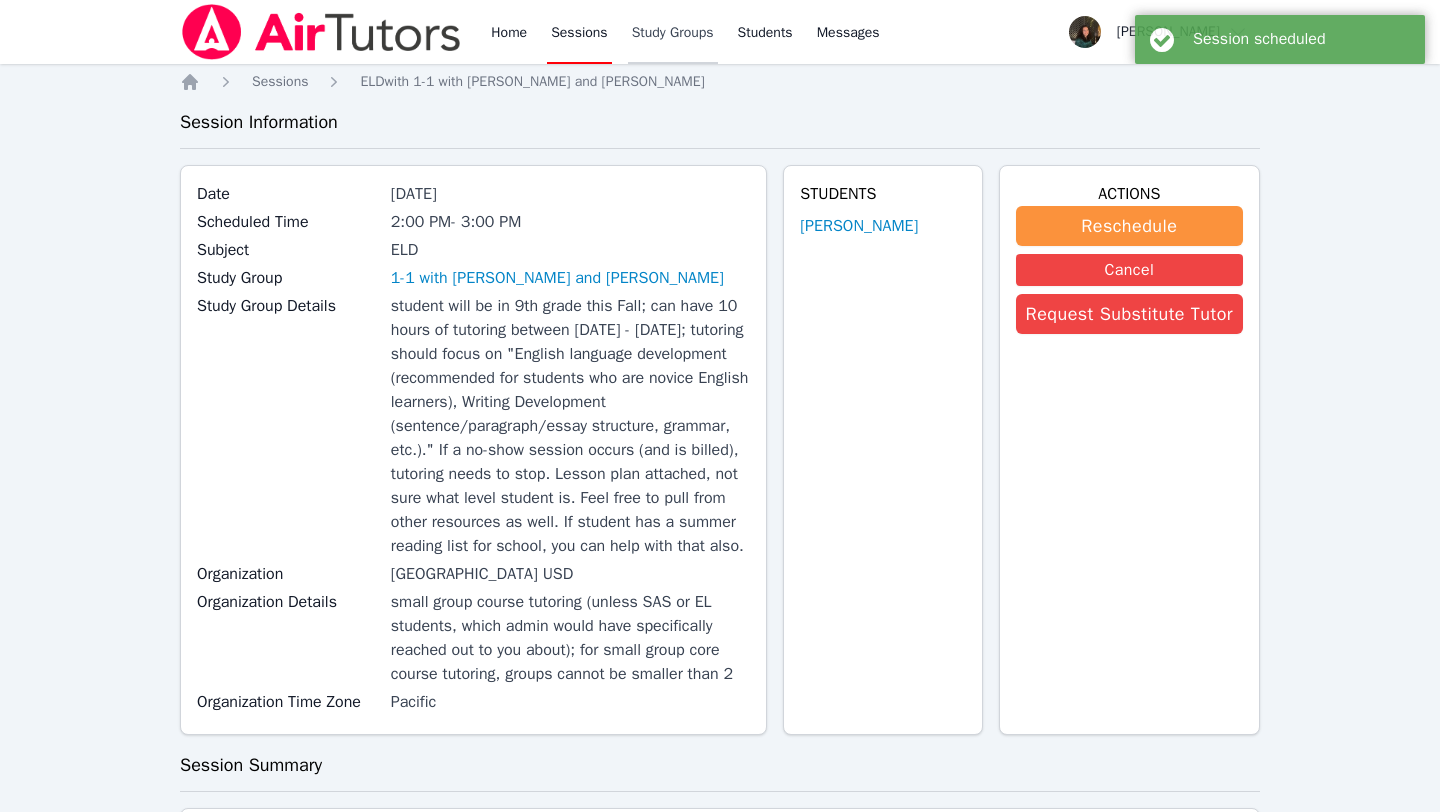 click on "Study Groups" at bounding box center (673, 32) 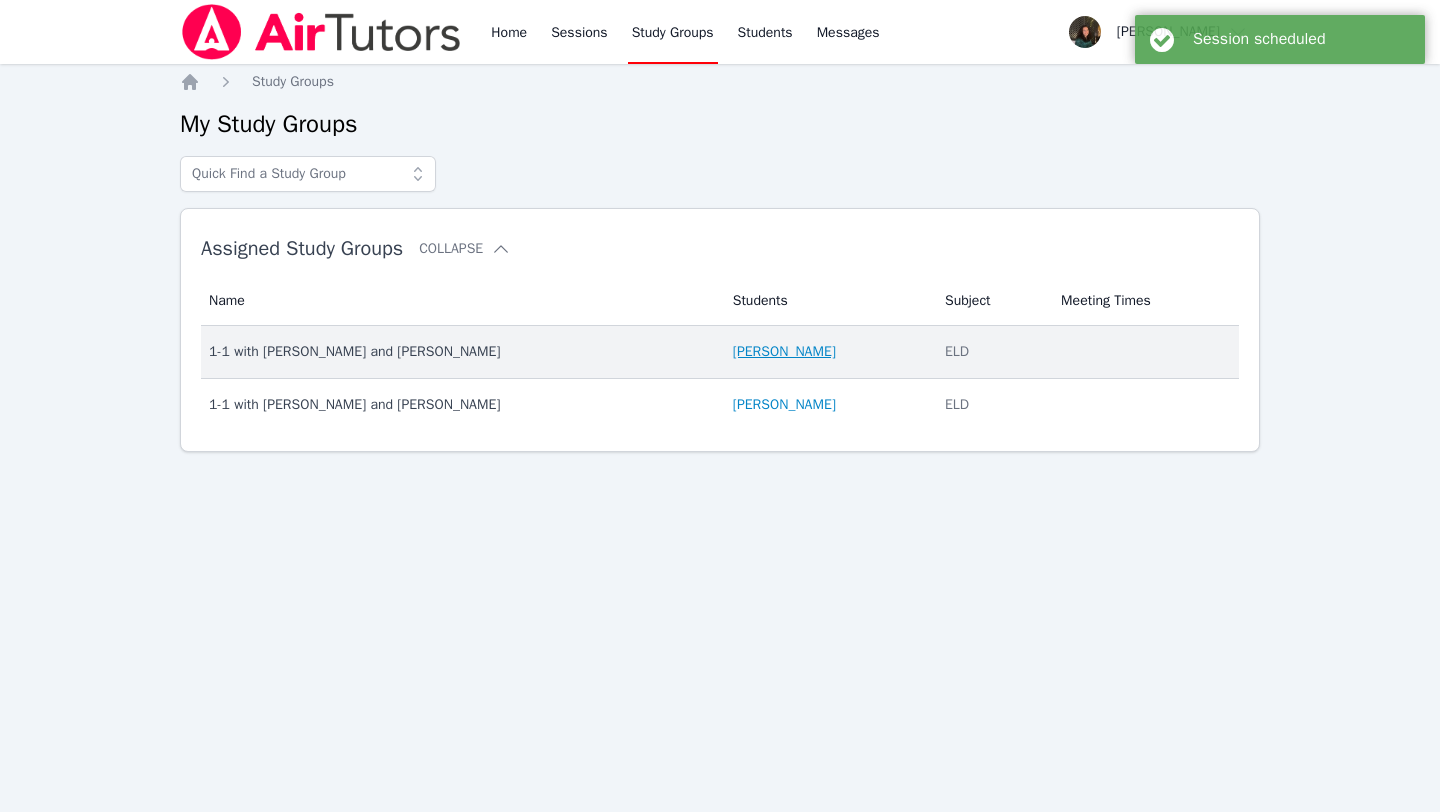 click on "[PERSON_NAME]" at bounding box center (784, 352) 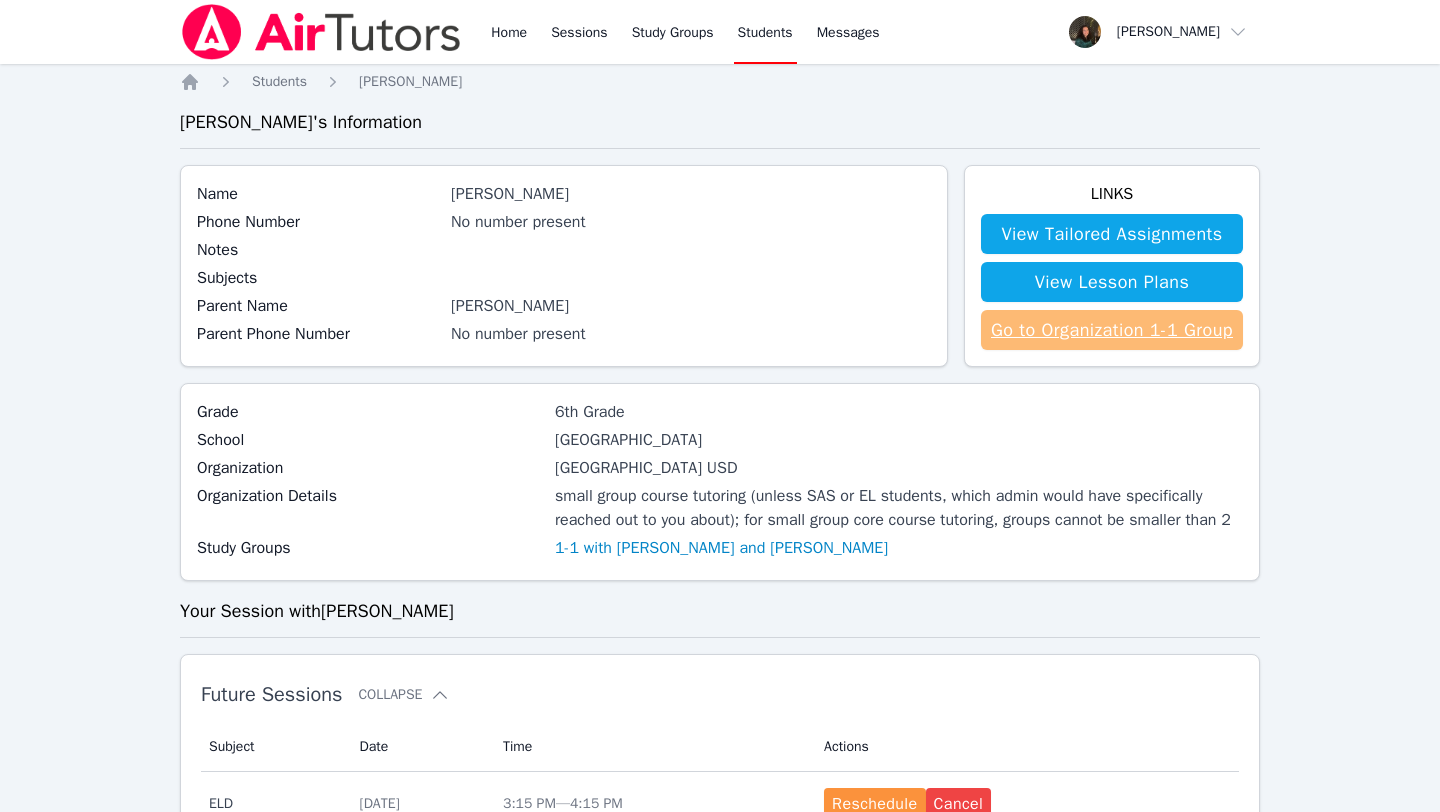 click on "Go to Organization 1-1 Group" at bounding box center (1112, 330) 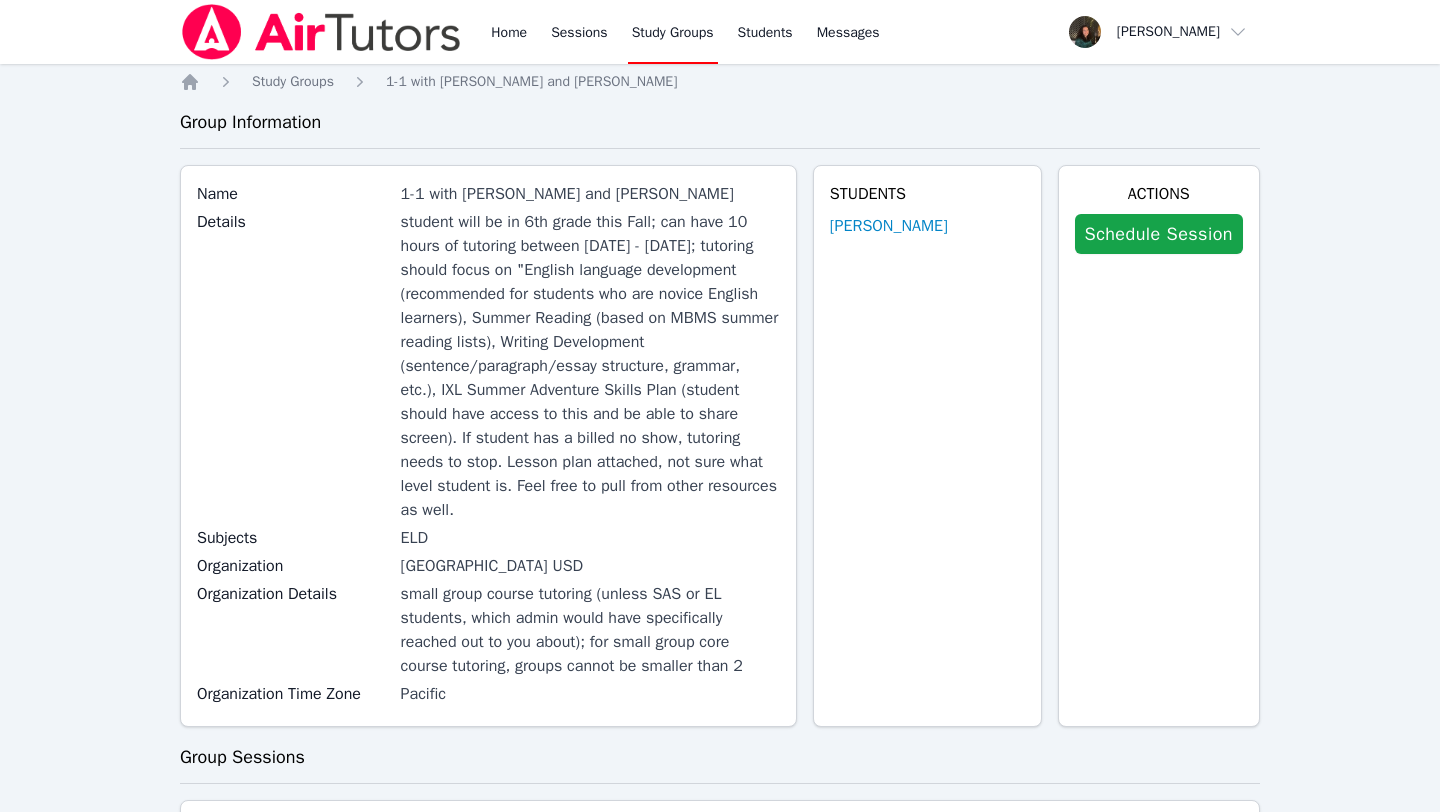 click on "Schedule Session" at bounding box center (1159, 234) 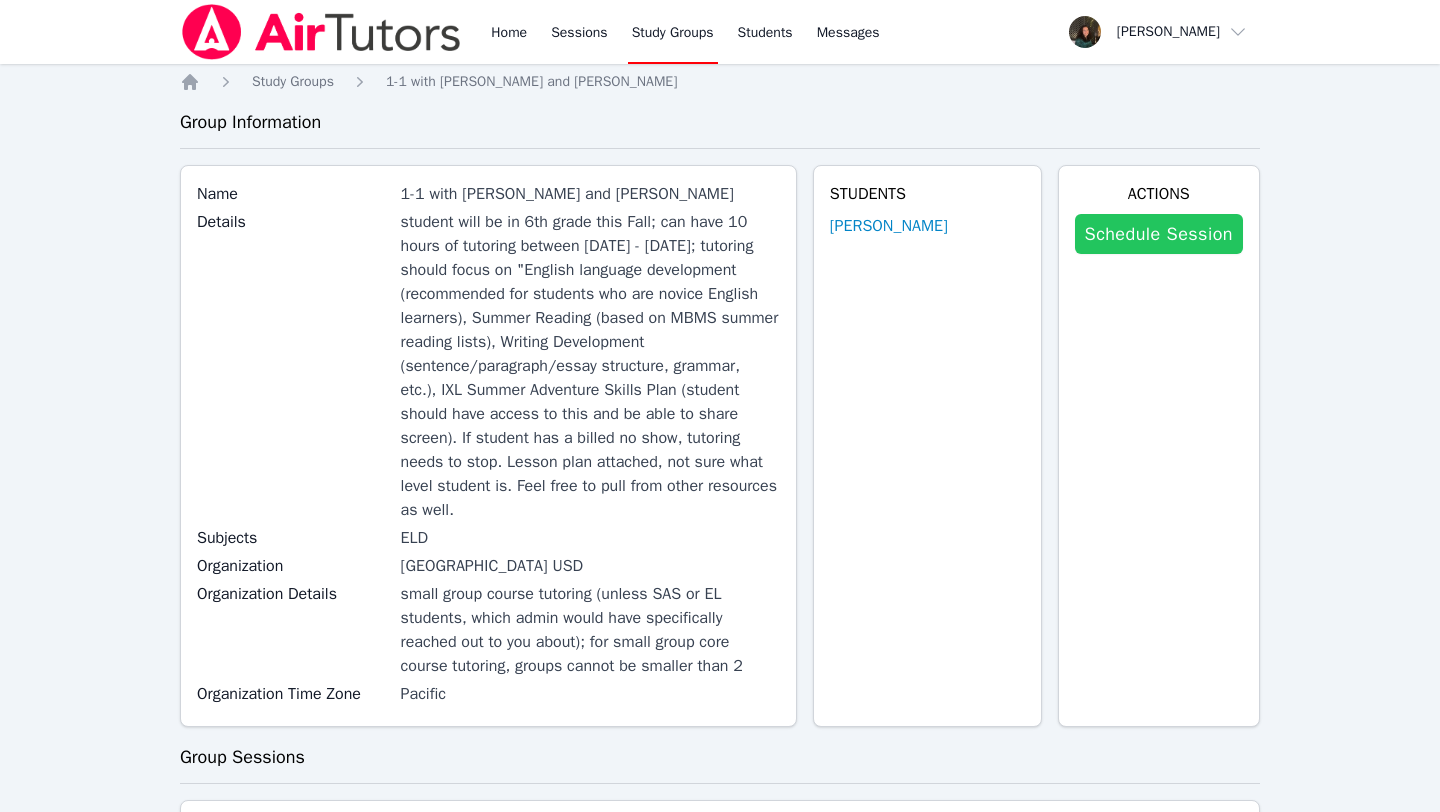 click on "Schedule Session" at bounding box center [1159, 234] 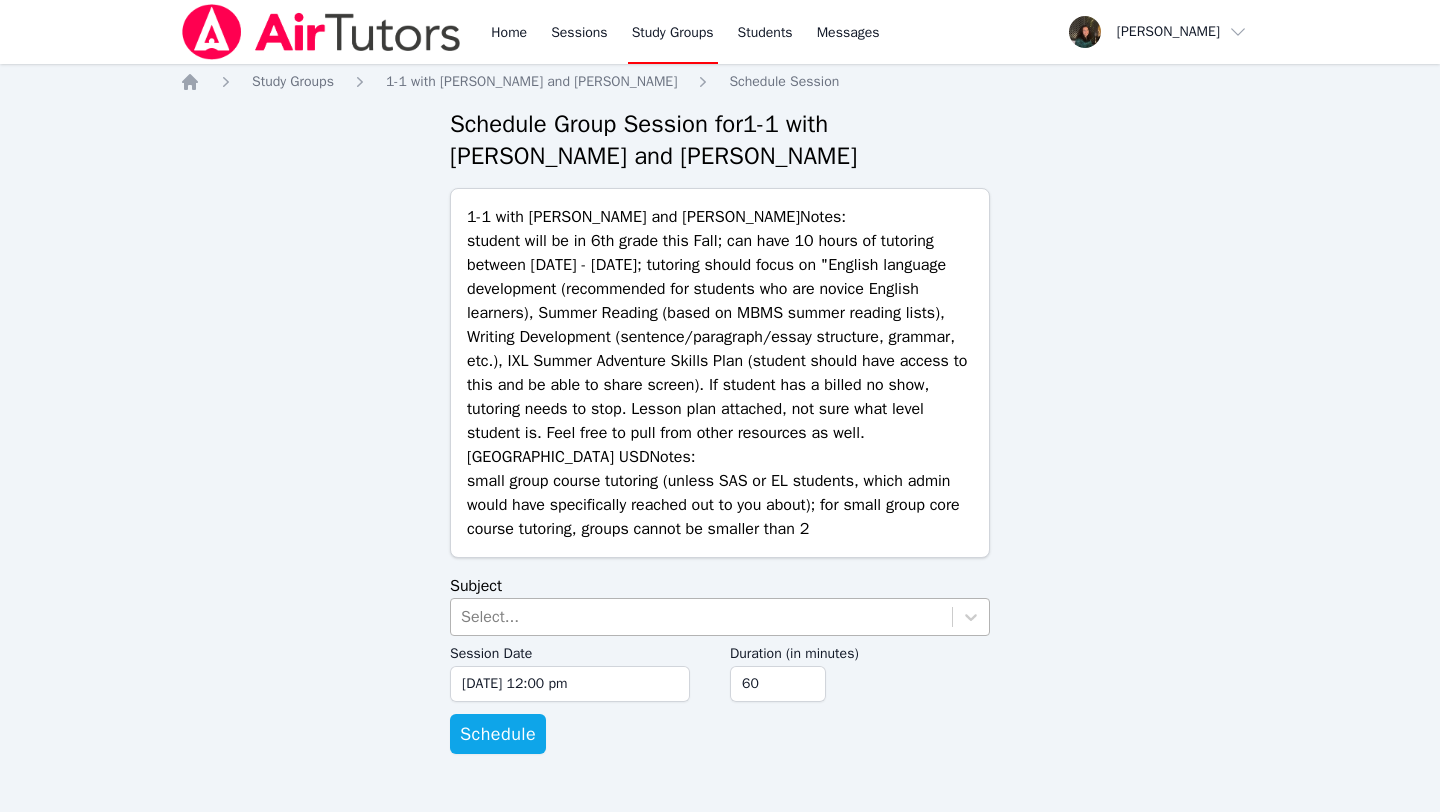 click on "Select..." at bounding box center [701, 617] 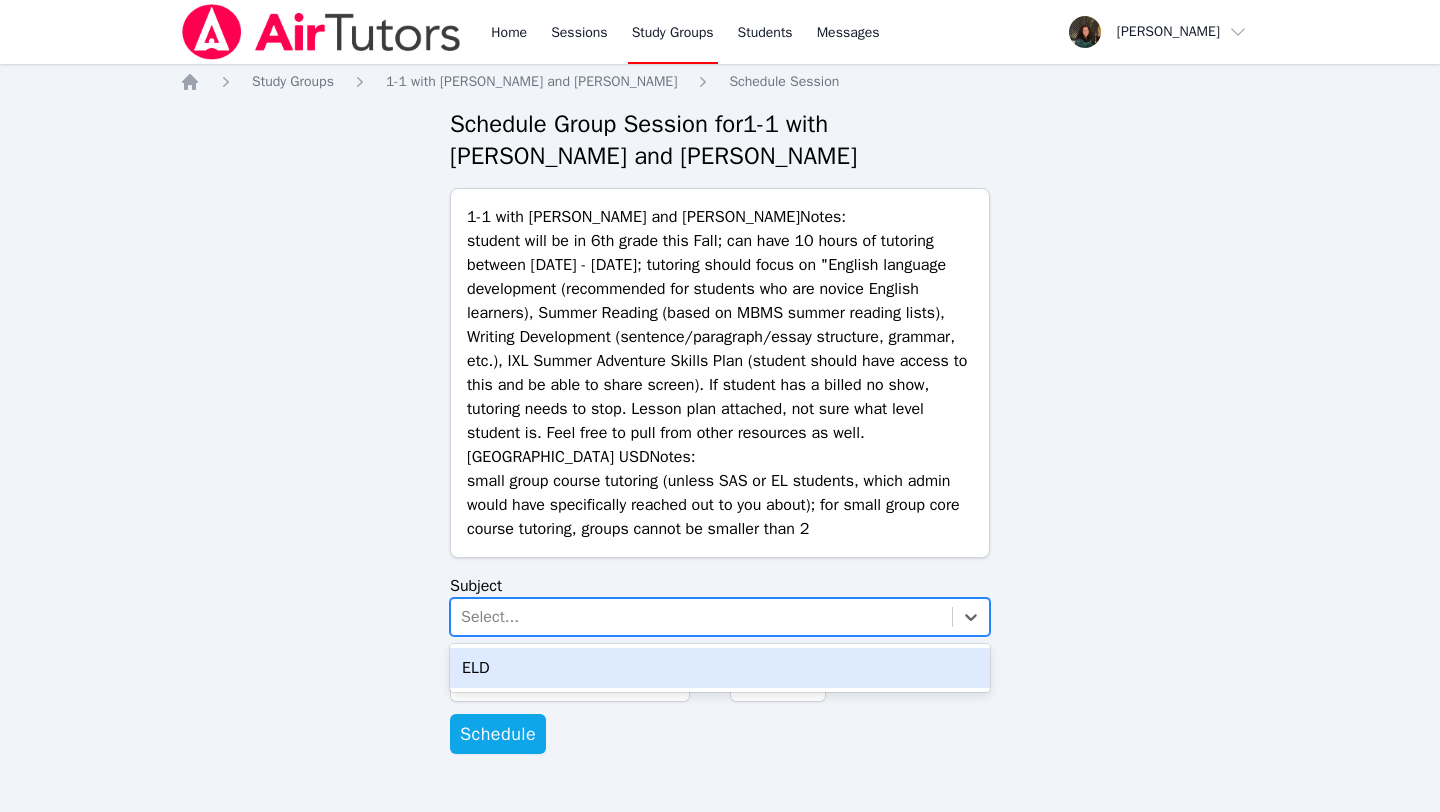 click on "ELD" at bounding box center [720, 668] 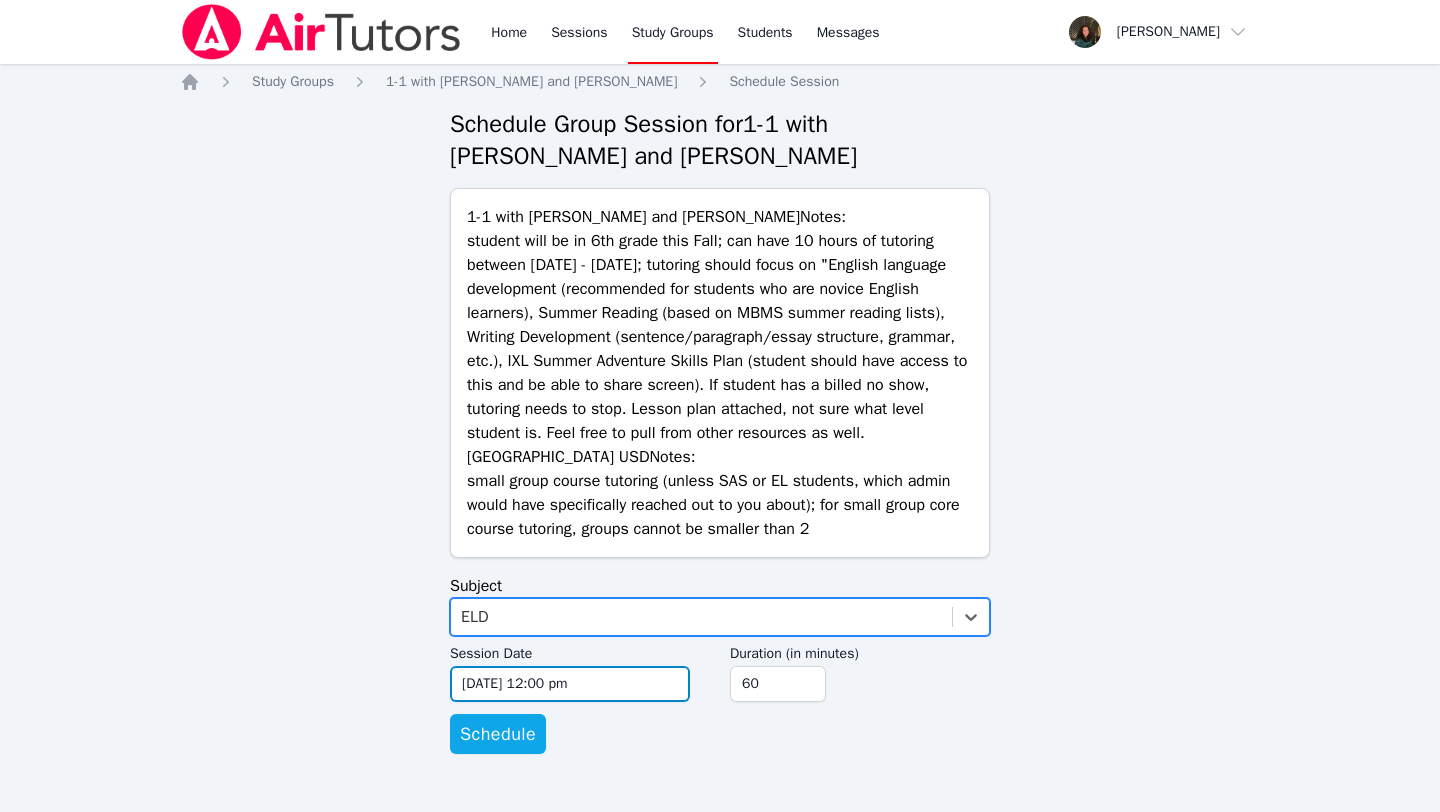 click on "[DATE] 12:00 pm" at bounding box center (570, 684) 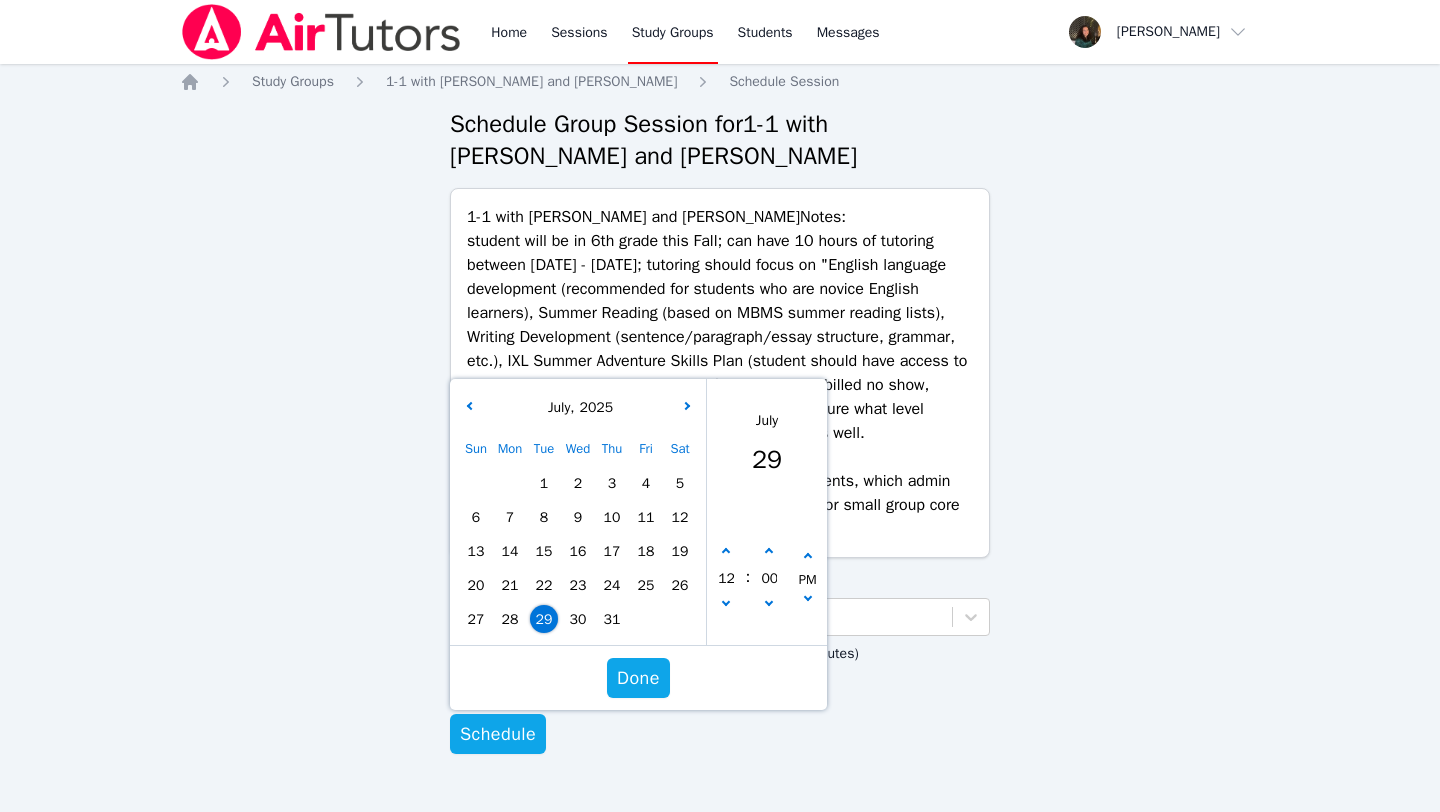 click on "30" at bounding box center [578, 619] 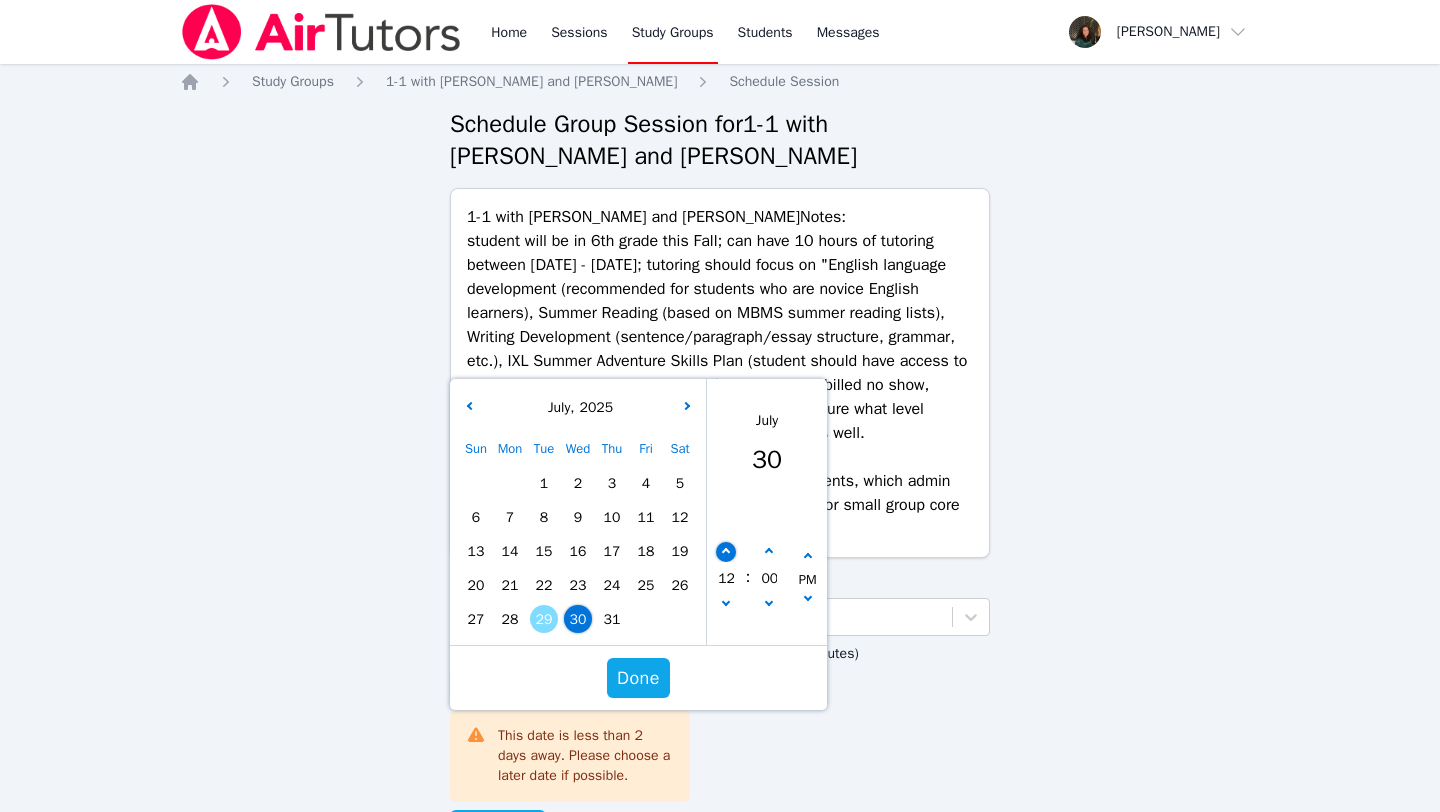 click at bounding box center (726, 552) 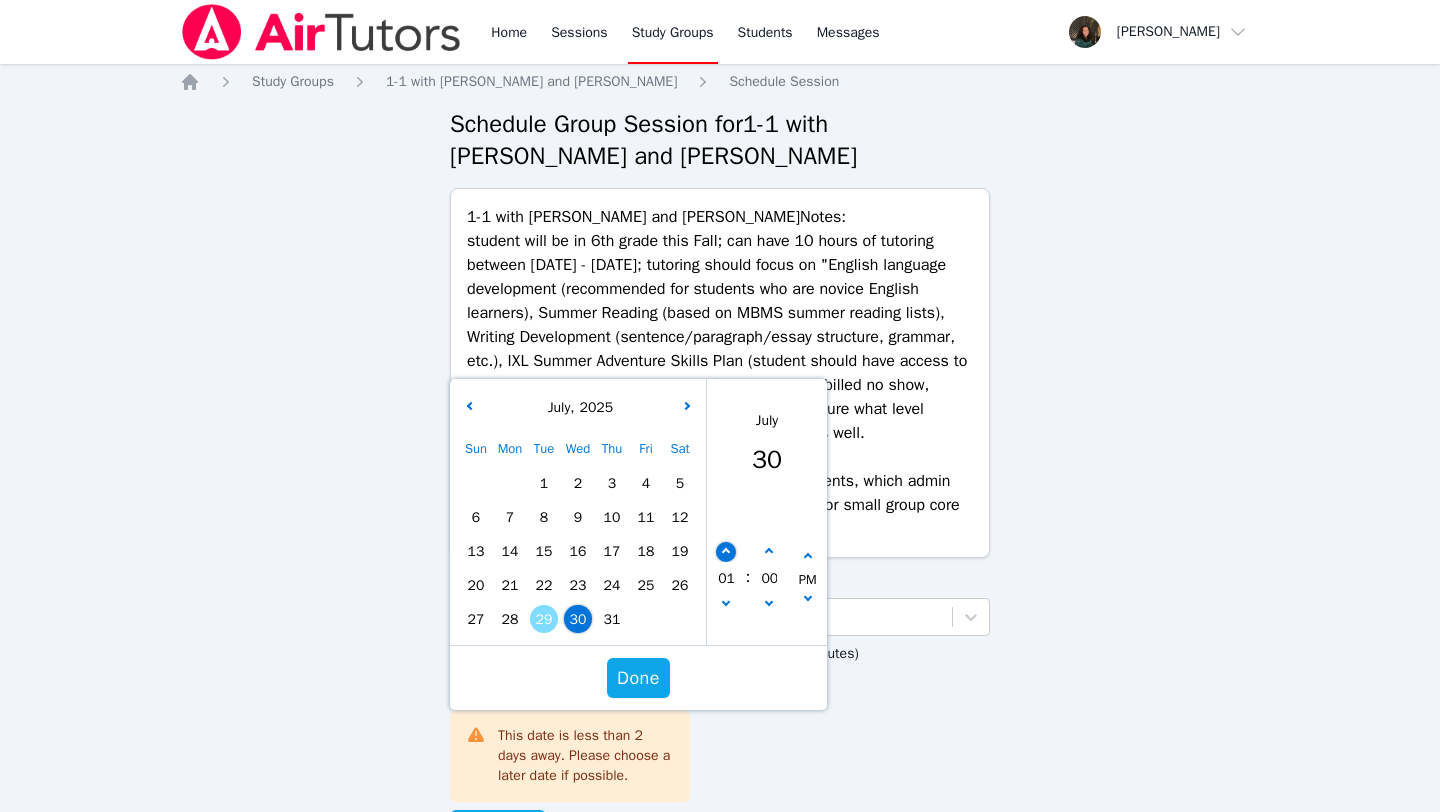 click at bounding box center [726, 552] 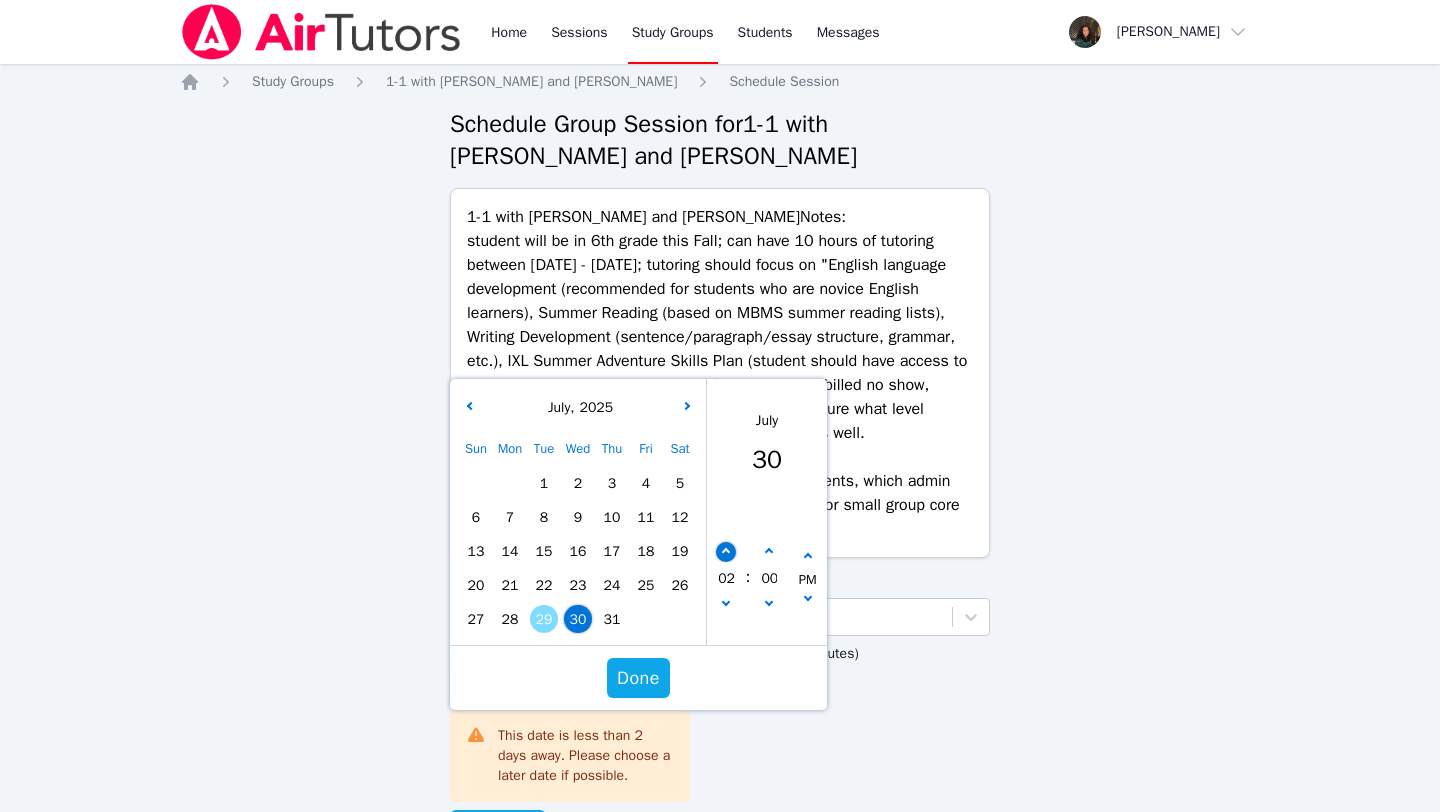 click at bounding box center [726, 552] 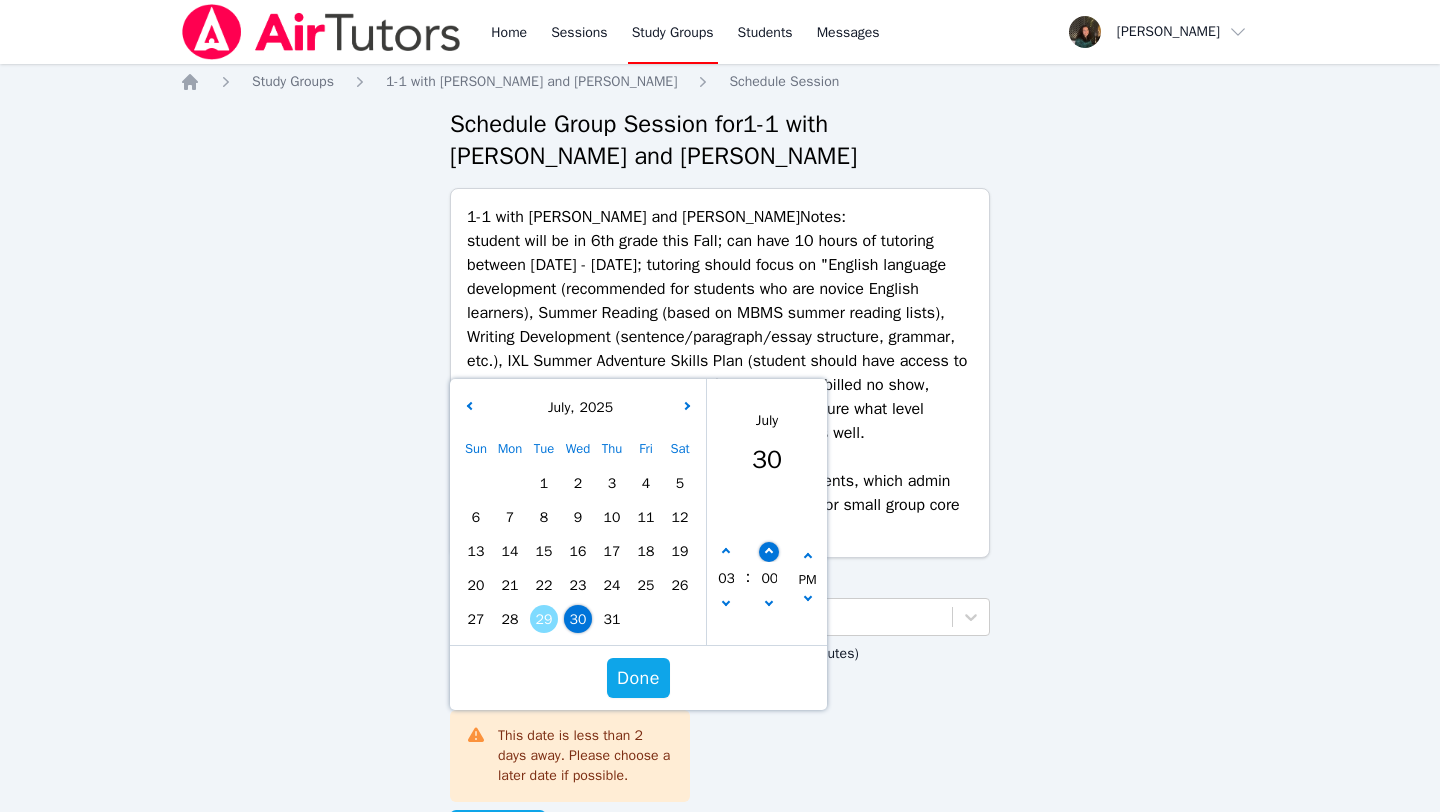 click at bounding box center (769, 552) 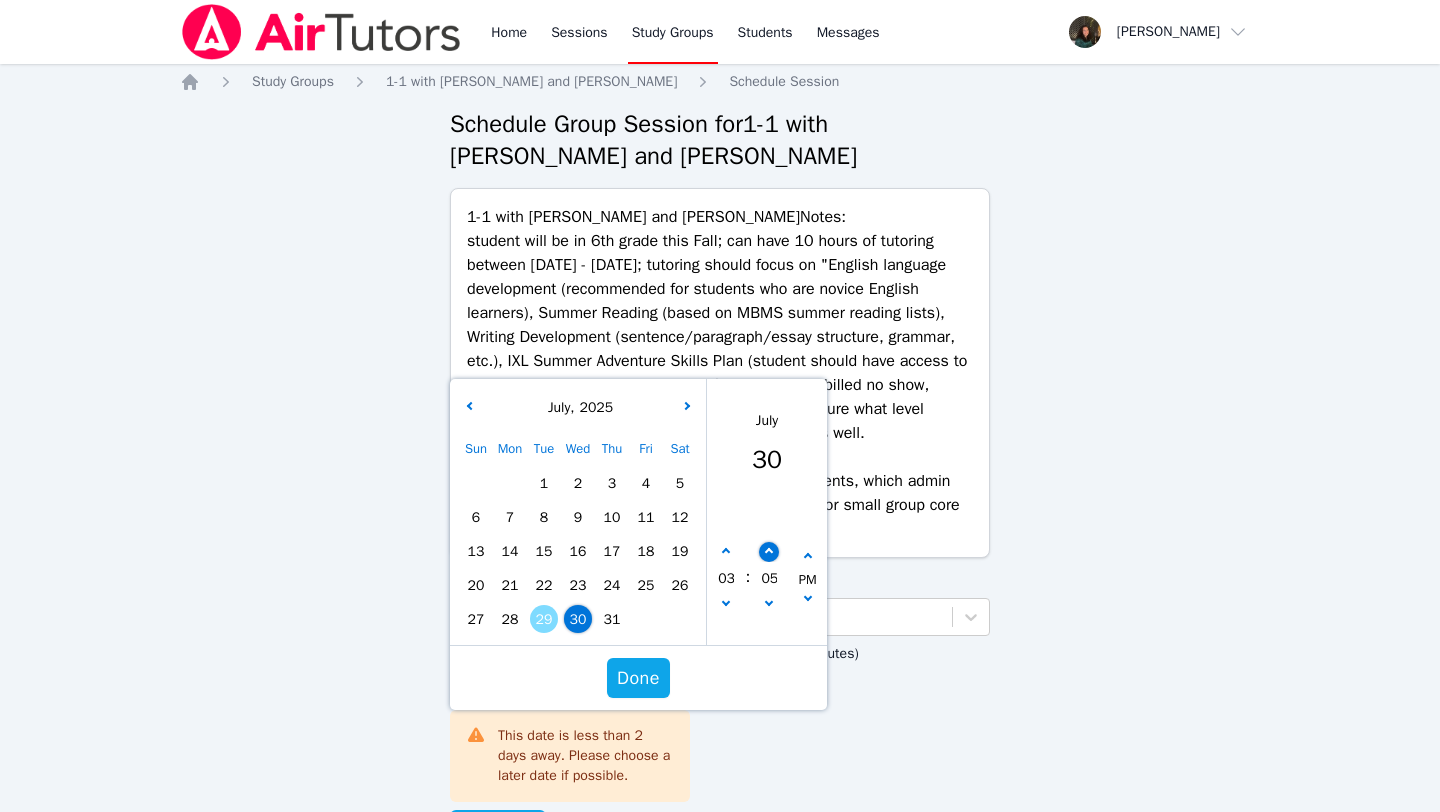 click at bounding box center [769, 552] 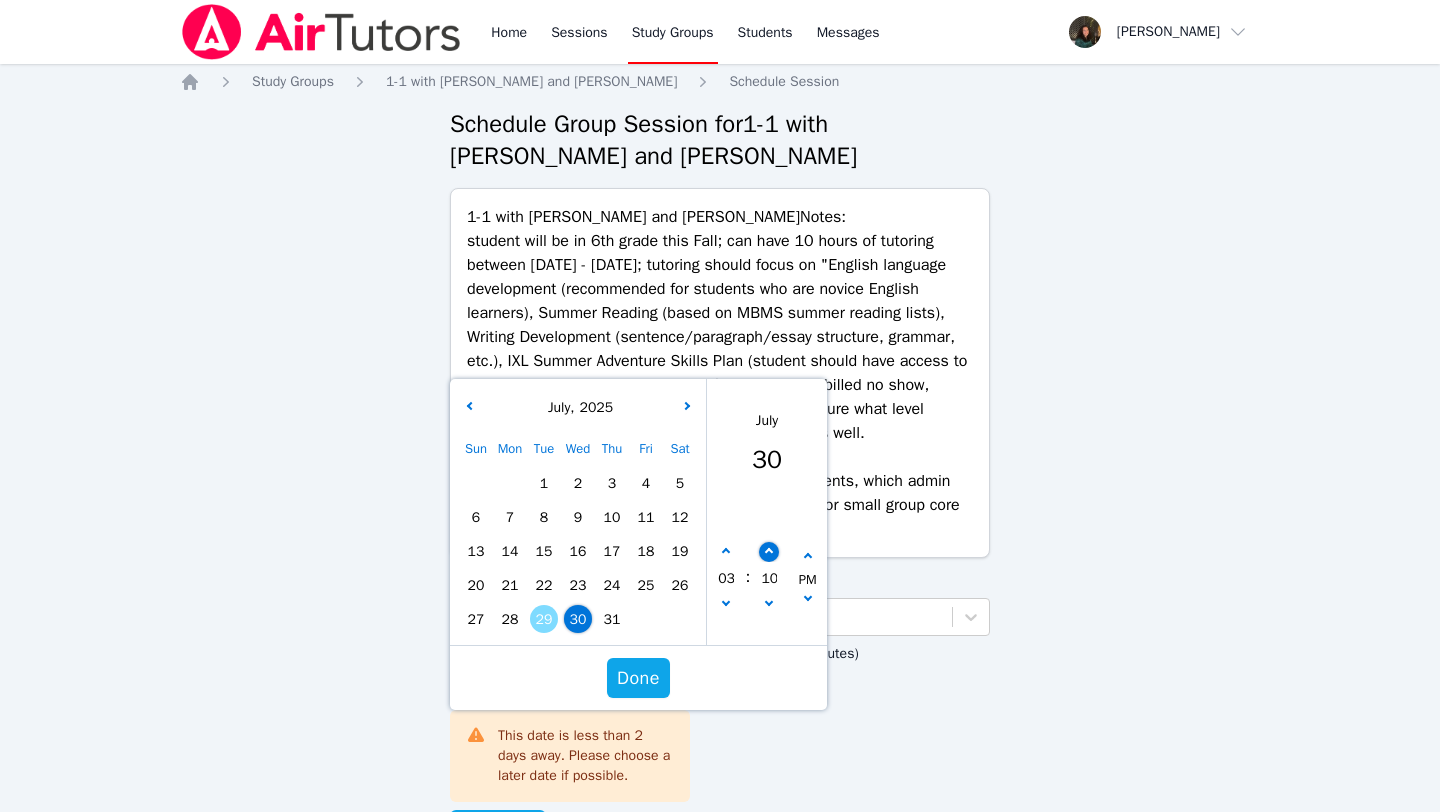 click at bounding box center [769, 552] 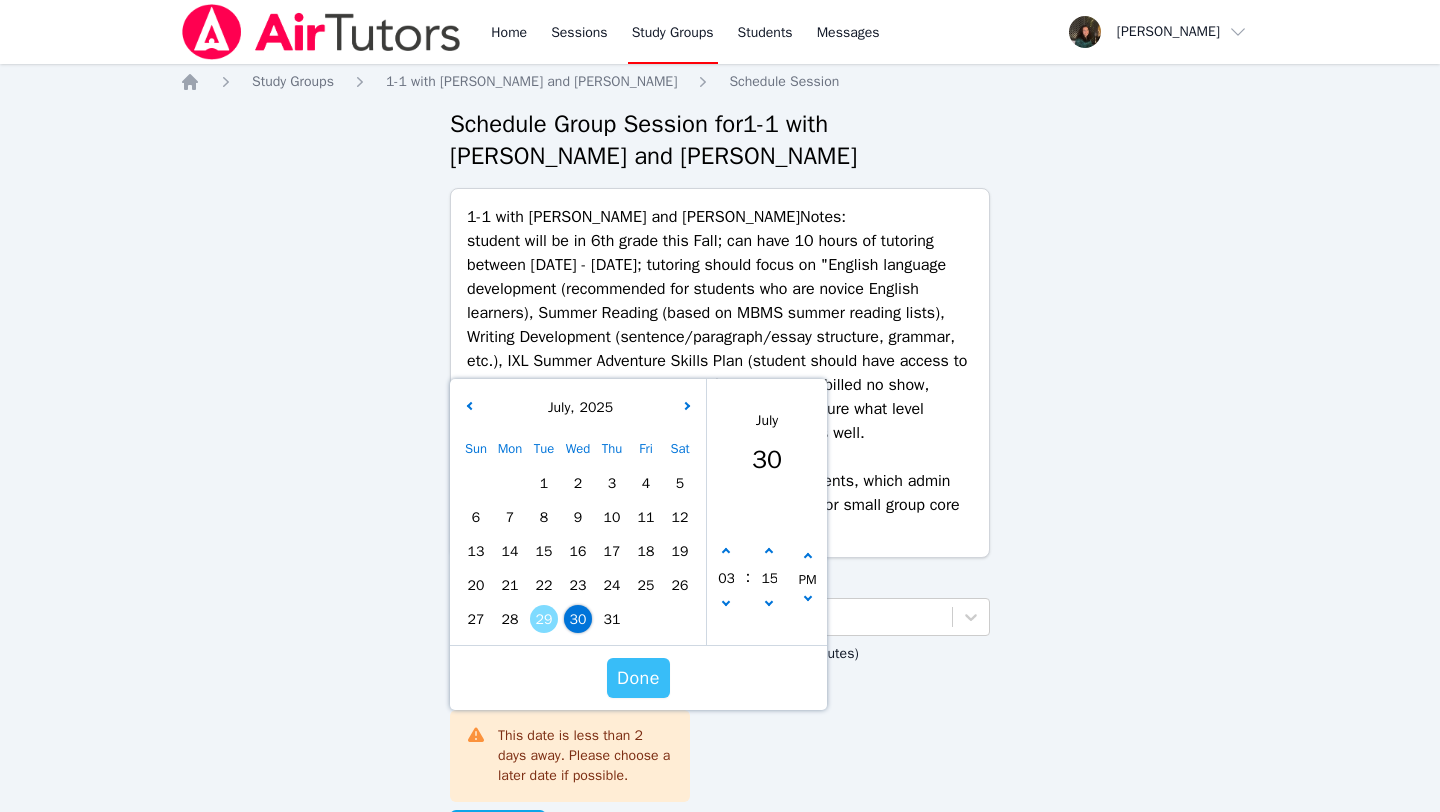 click on "Done" at bounding box center (638, 678) 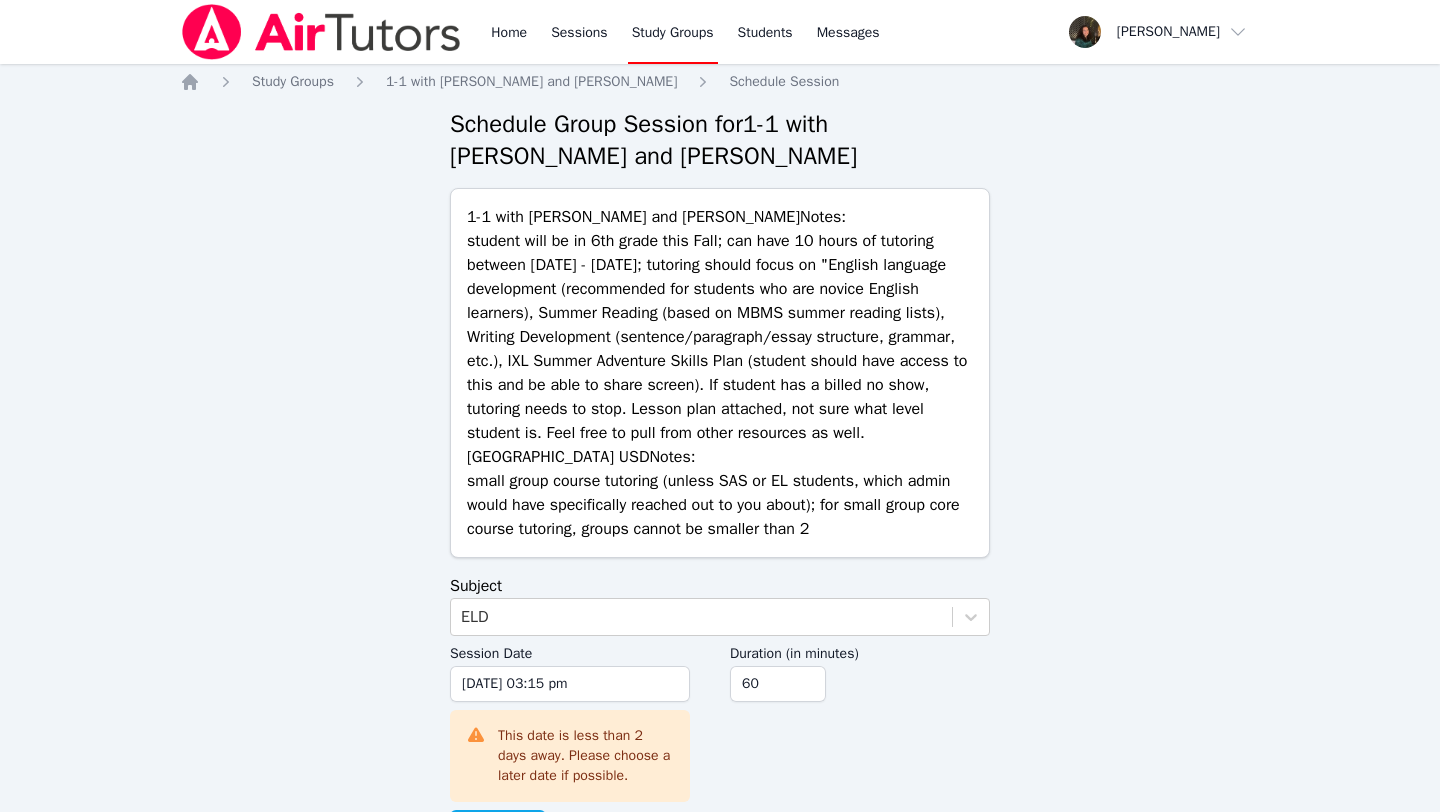 scroll, scrollTop: 78, scrollLeft: 0, axis: vertical 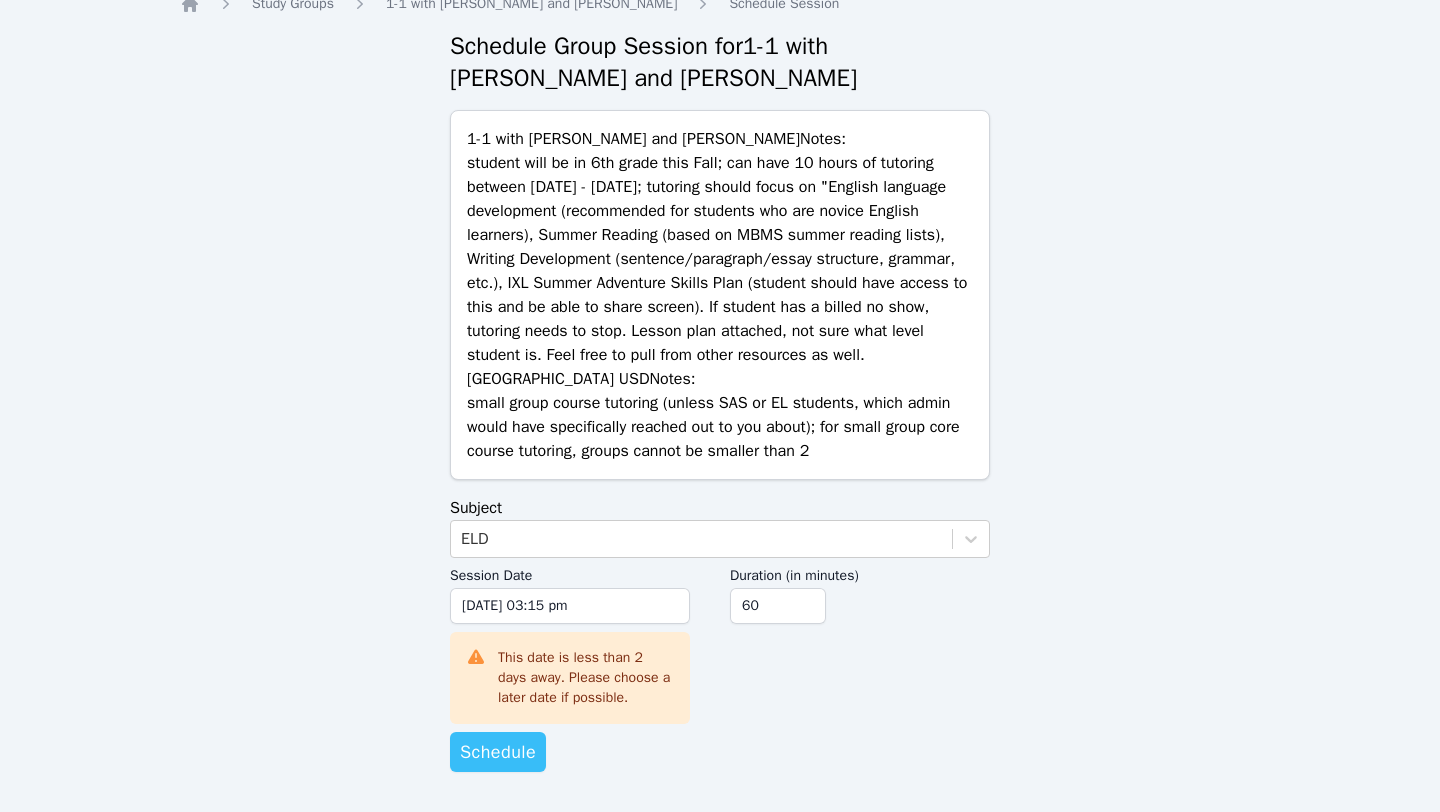 click on "Schedule" at bounding box center (498, 752) 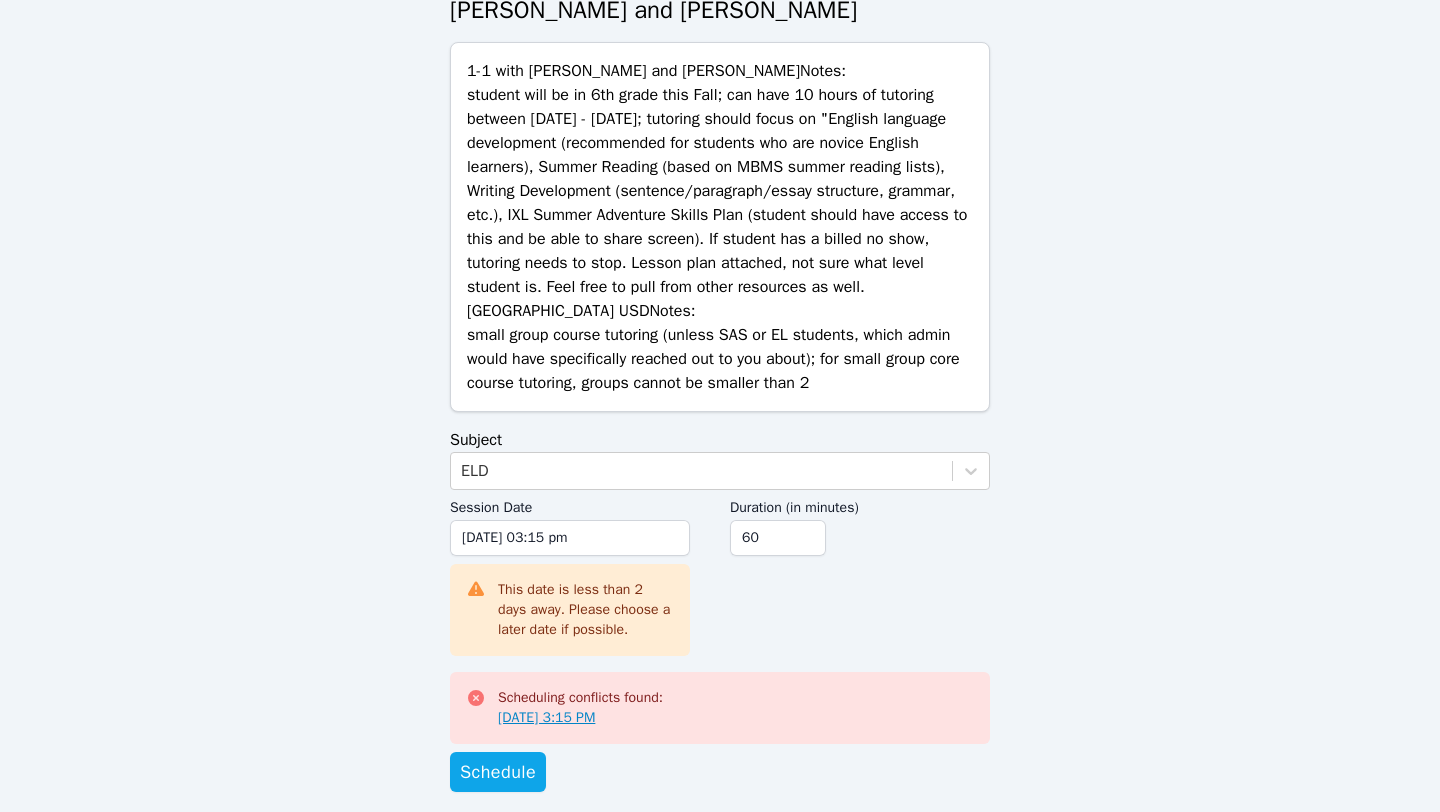scroll, scrollTop: 166, scrollLeft: 0, axis: vertical 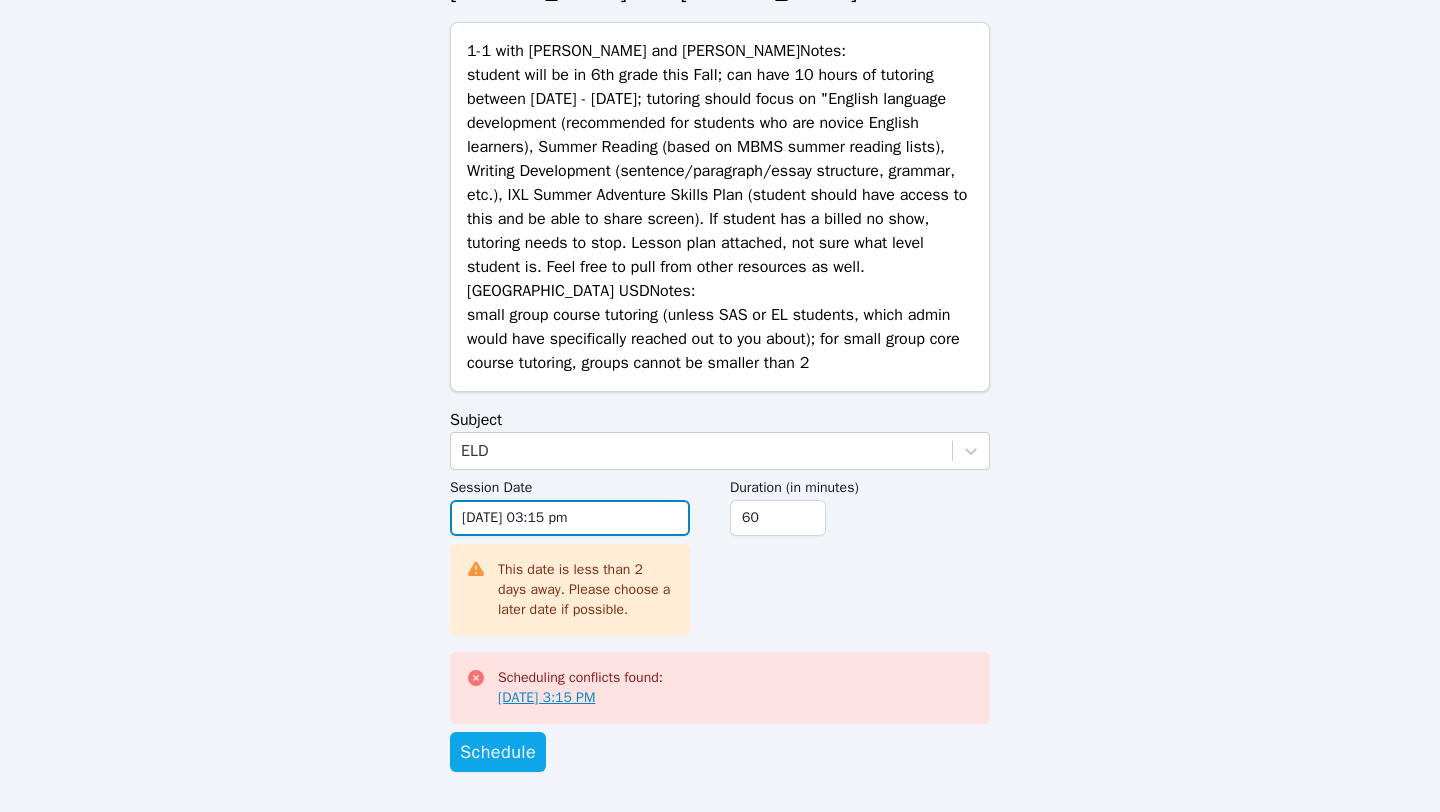 click on "[DATE] 03:15 pm" at bounding box center (570, 518) 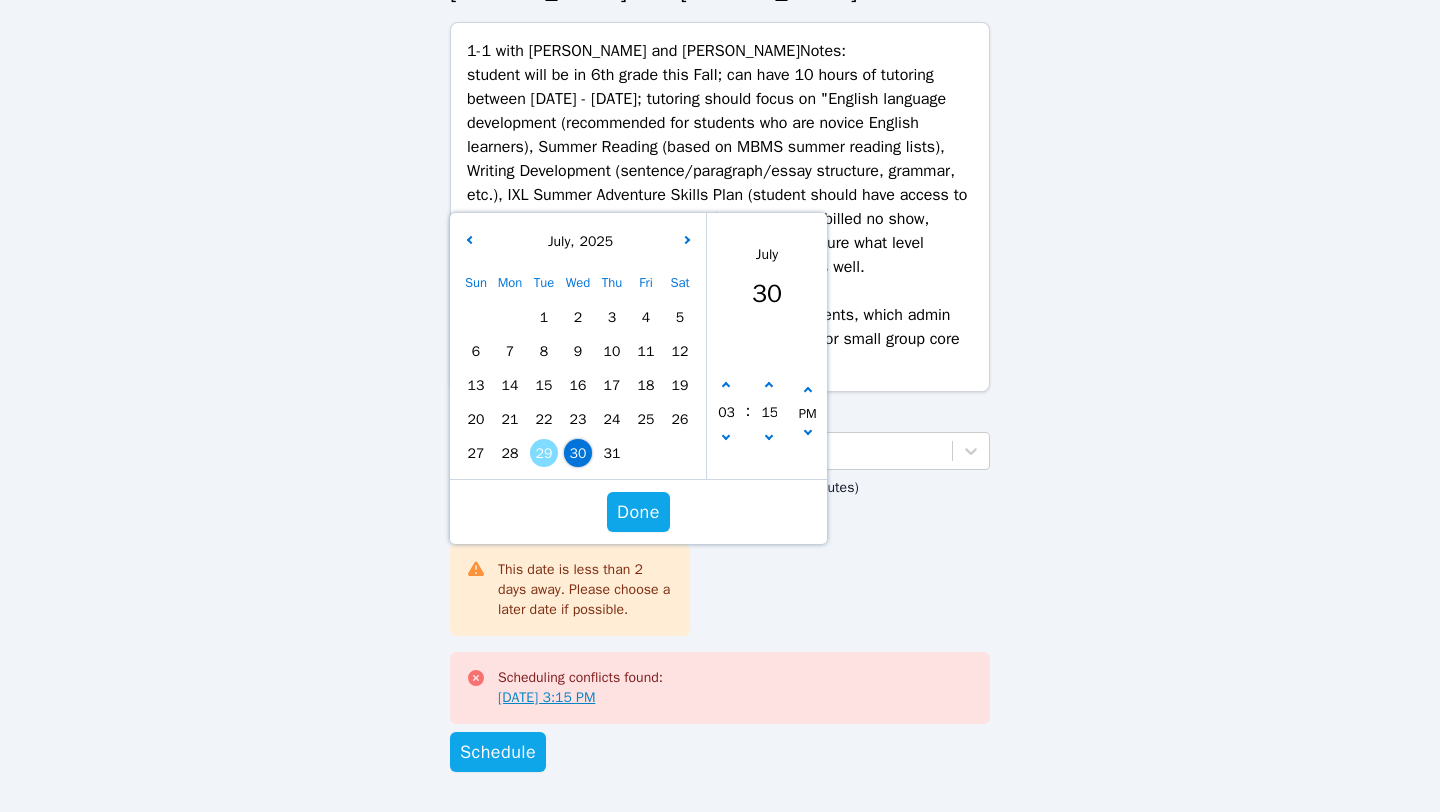 click on "31" at bounding box center [612, 453] 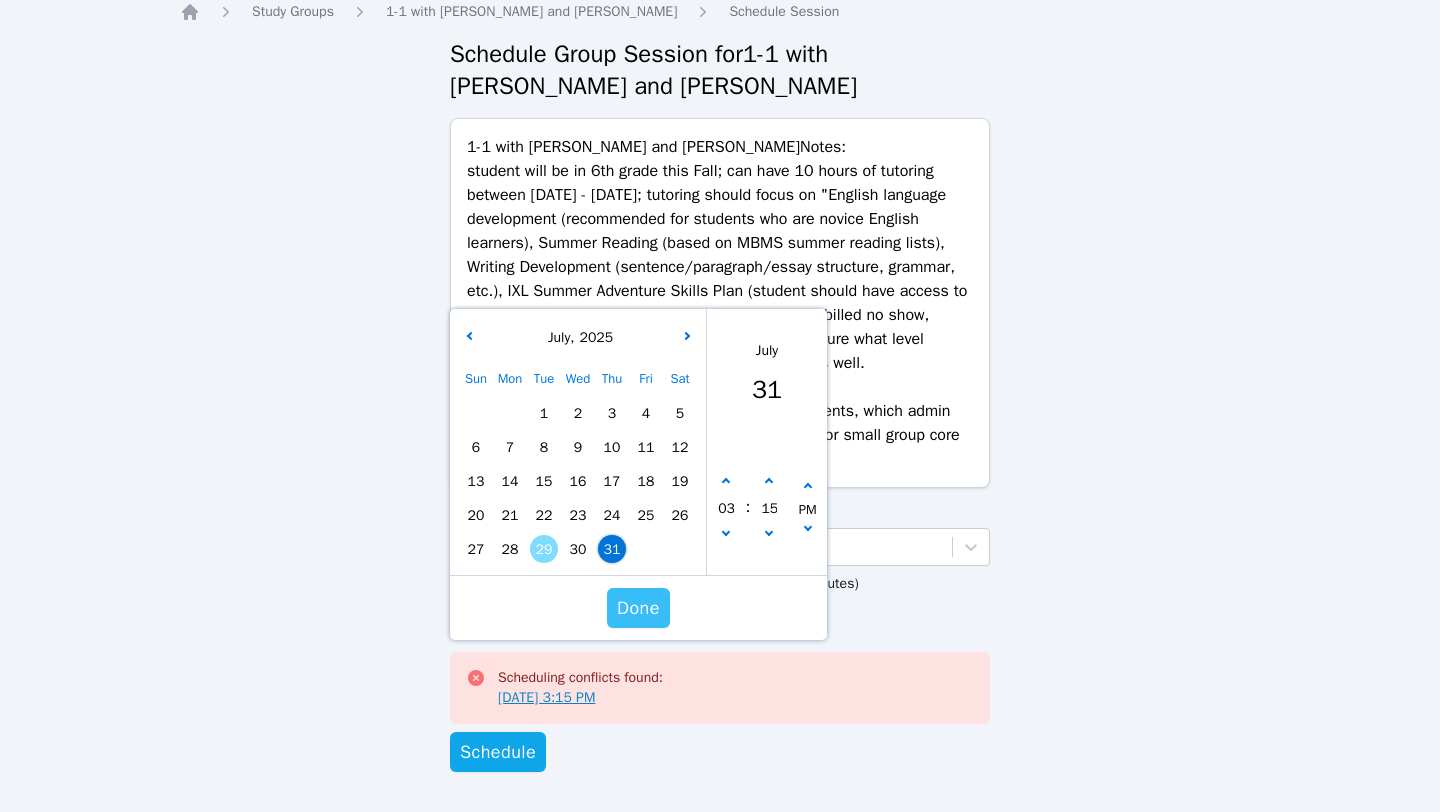 click on "Done" at bounding box center [638, 608] 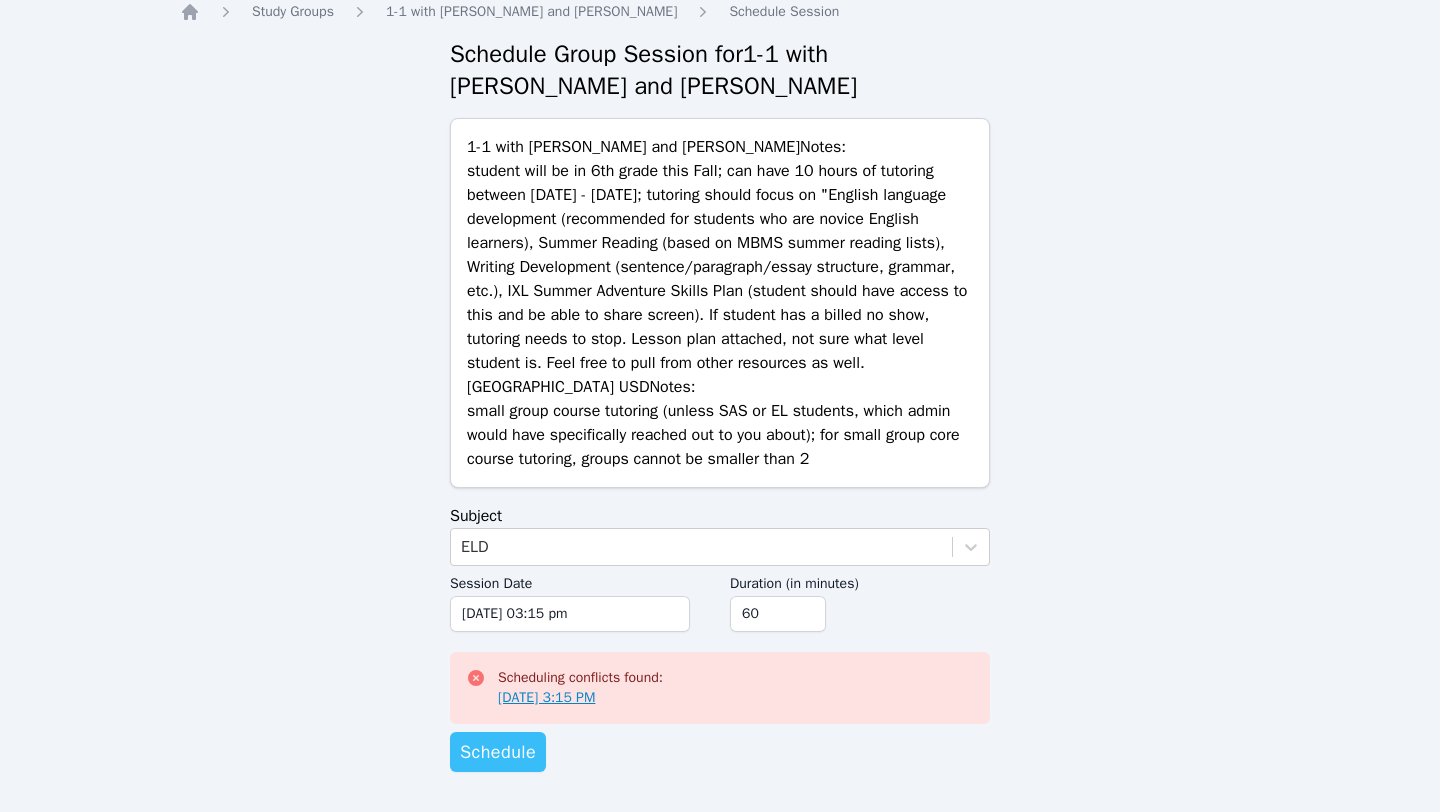 click on "Schedule" at bounding box center (498, 752) 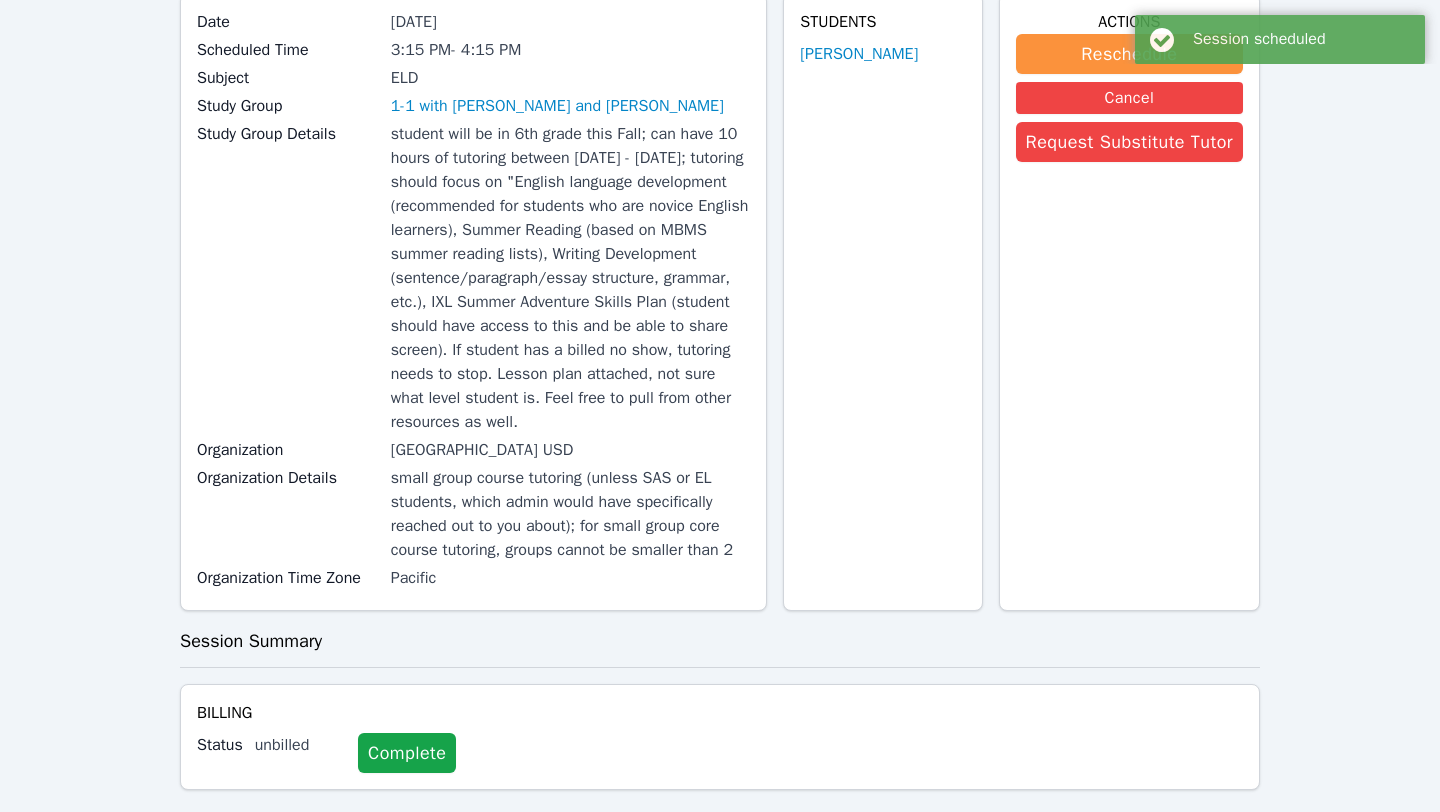 scroll, scrollTop: 0, scrollLeft: 0, axis: both 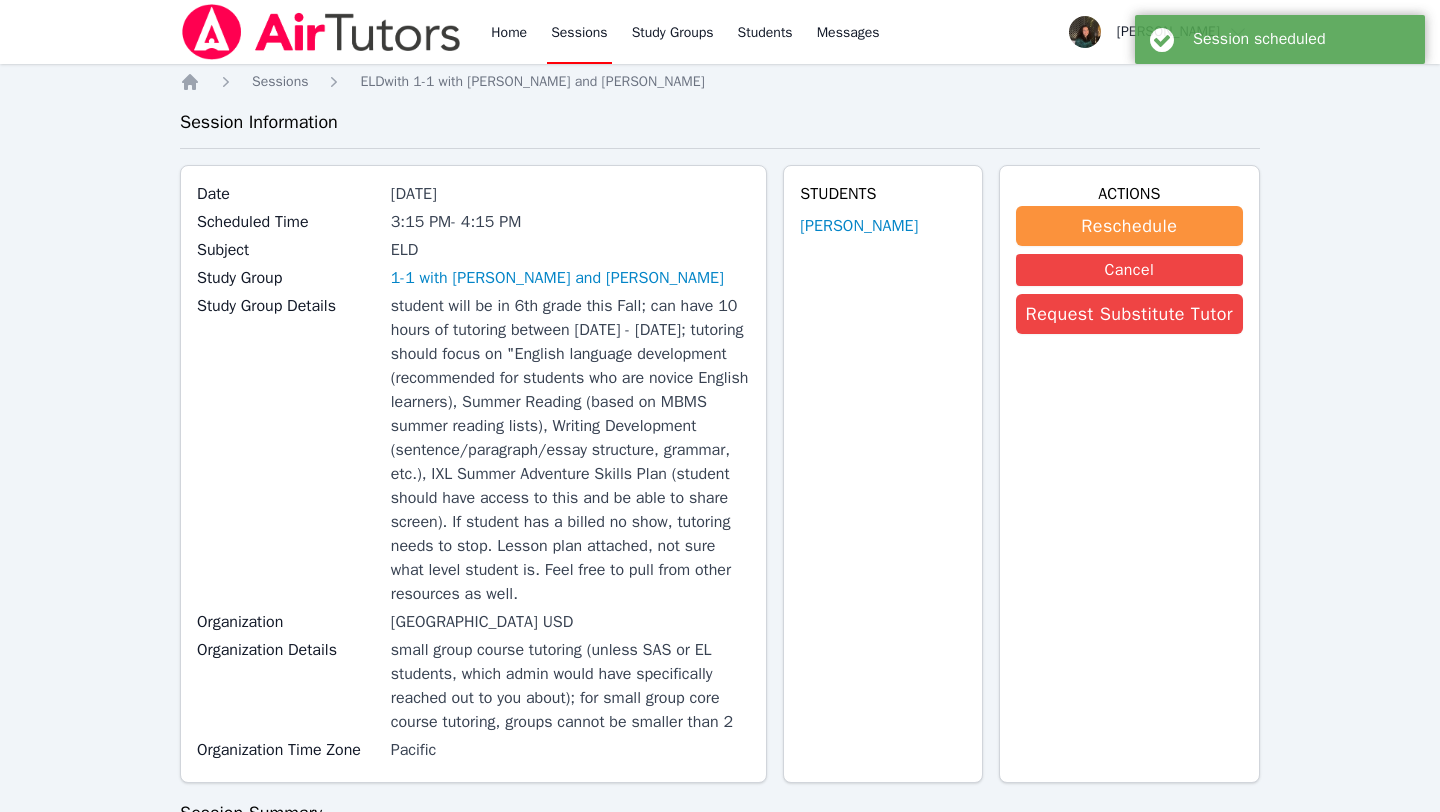 click on "Sessions" at bounding box center [579, 32] 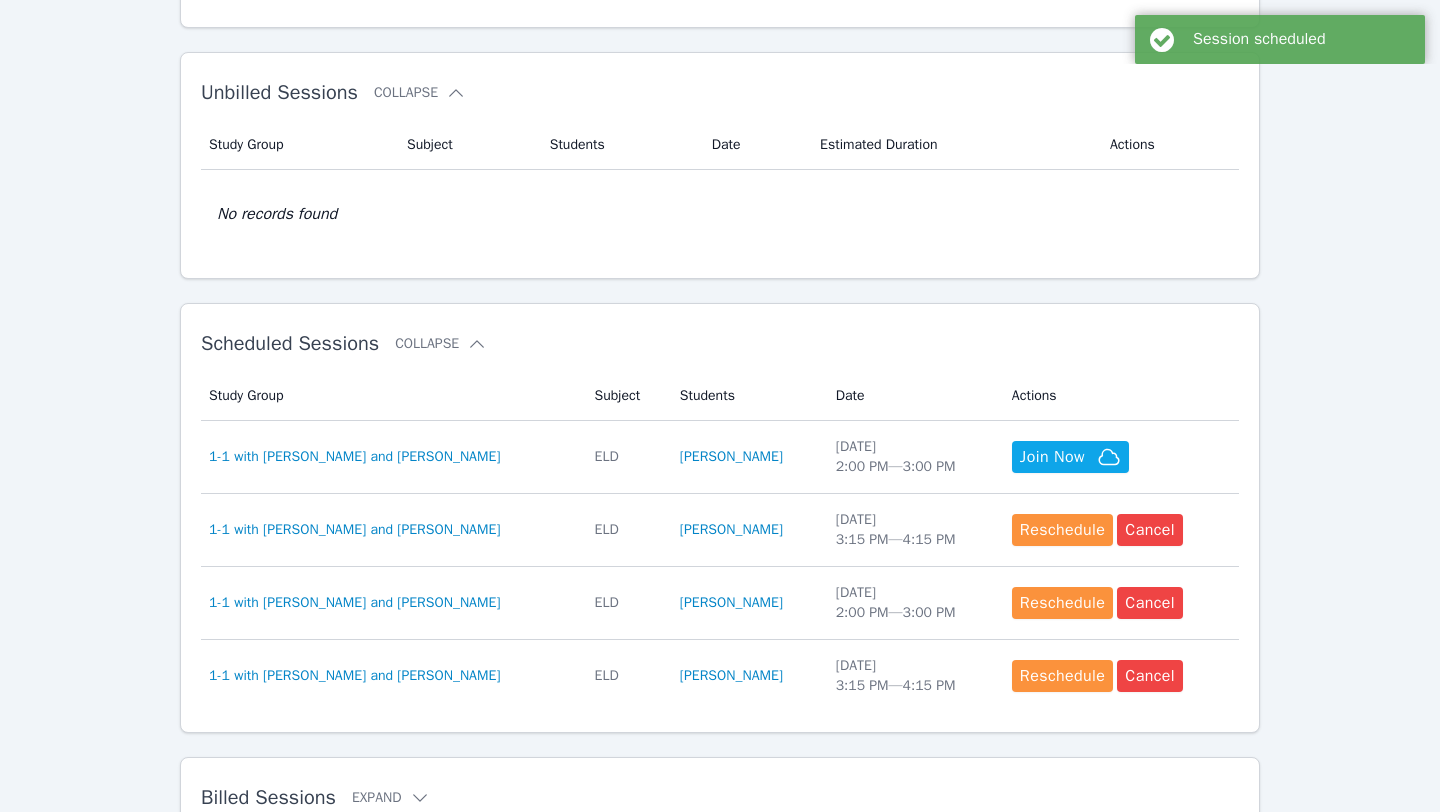 scroll, scrollTop: 414, scrollLeft: 0, axis: vertical 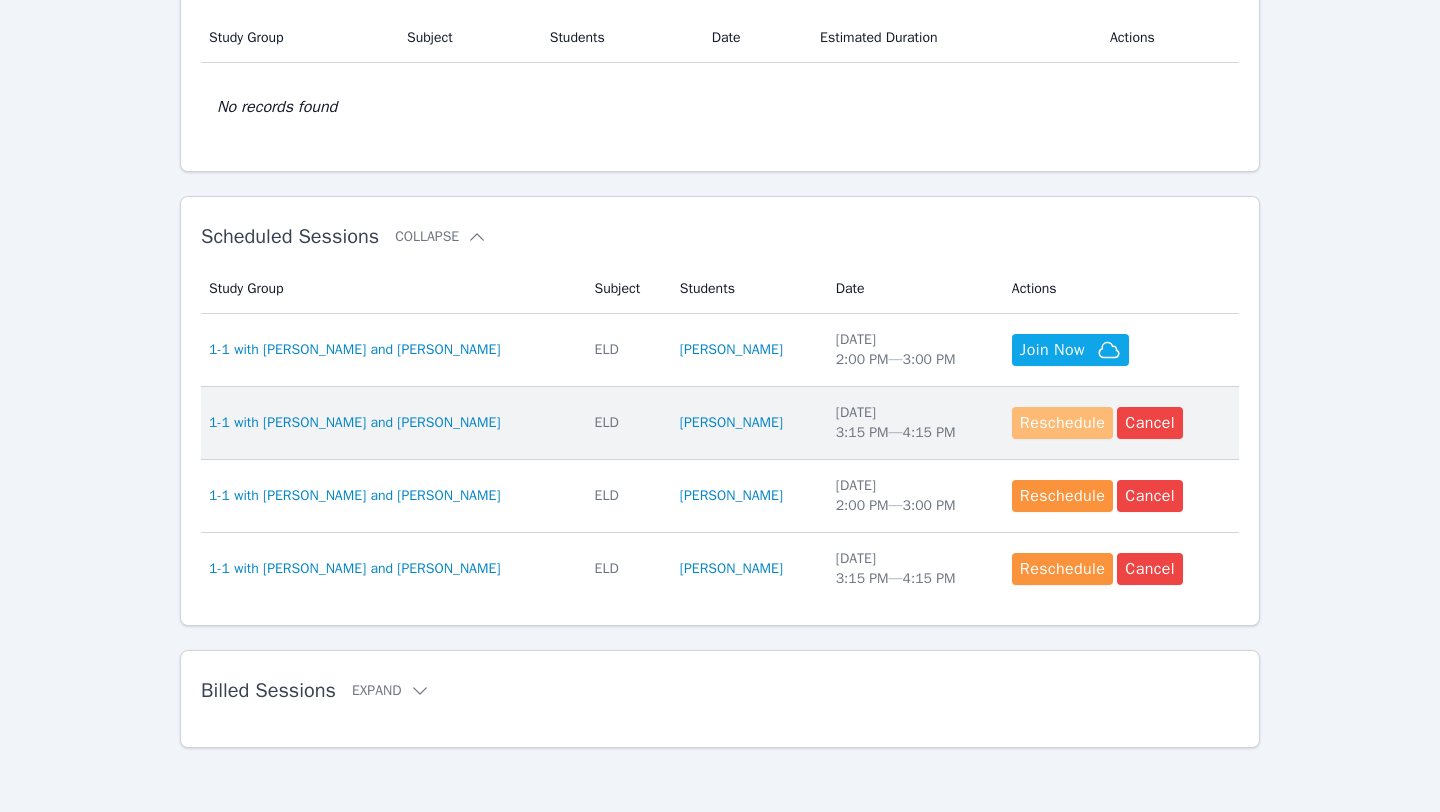 click on "Reschedule" at bounding box center [1062, 423] 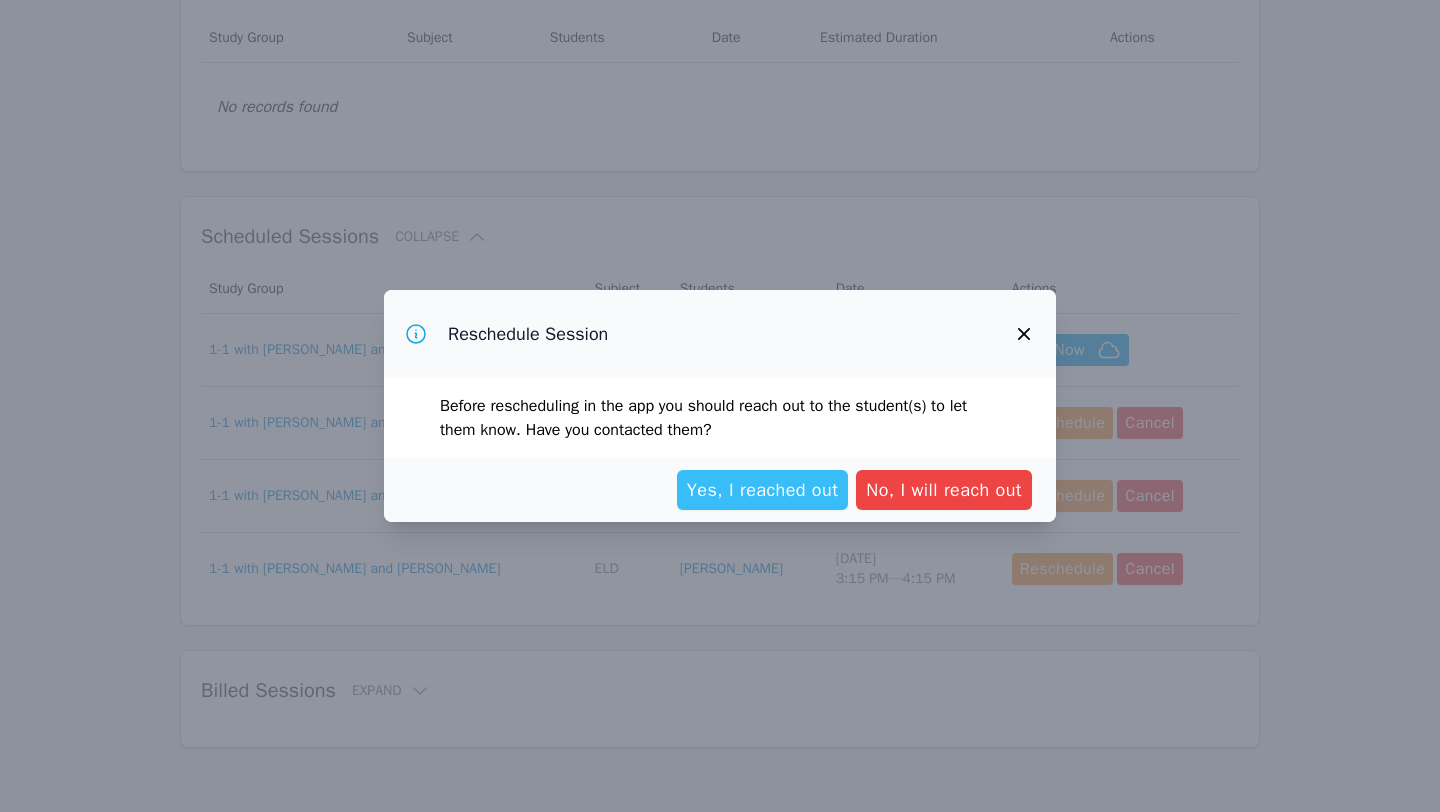 click on "Yes, I reached out" at bounding box center [763, 490] 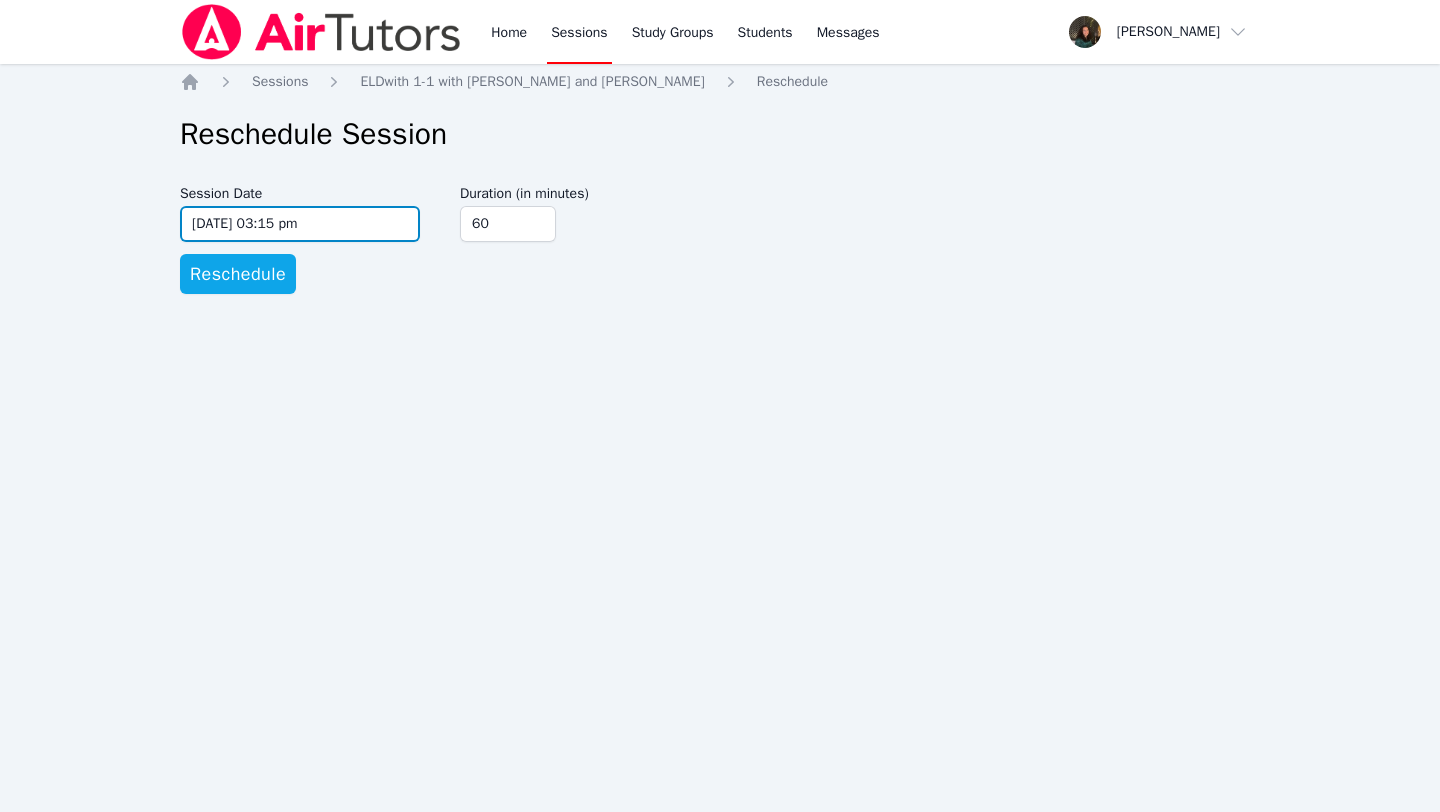 click on "[DATE] 03:15 pm" at bounding box center [300, 224] 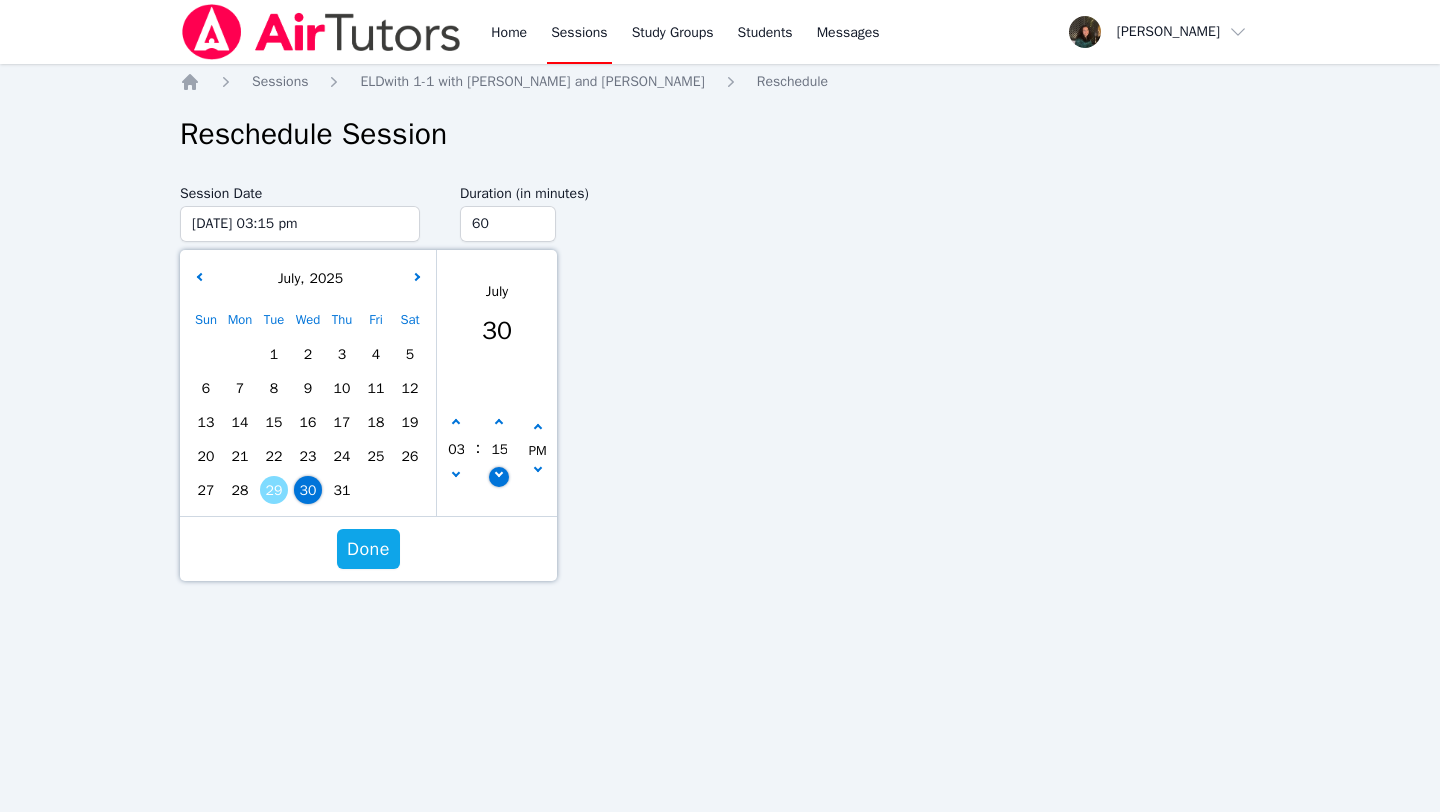 click at bounding box center [499, 477] 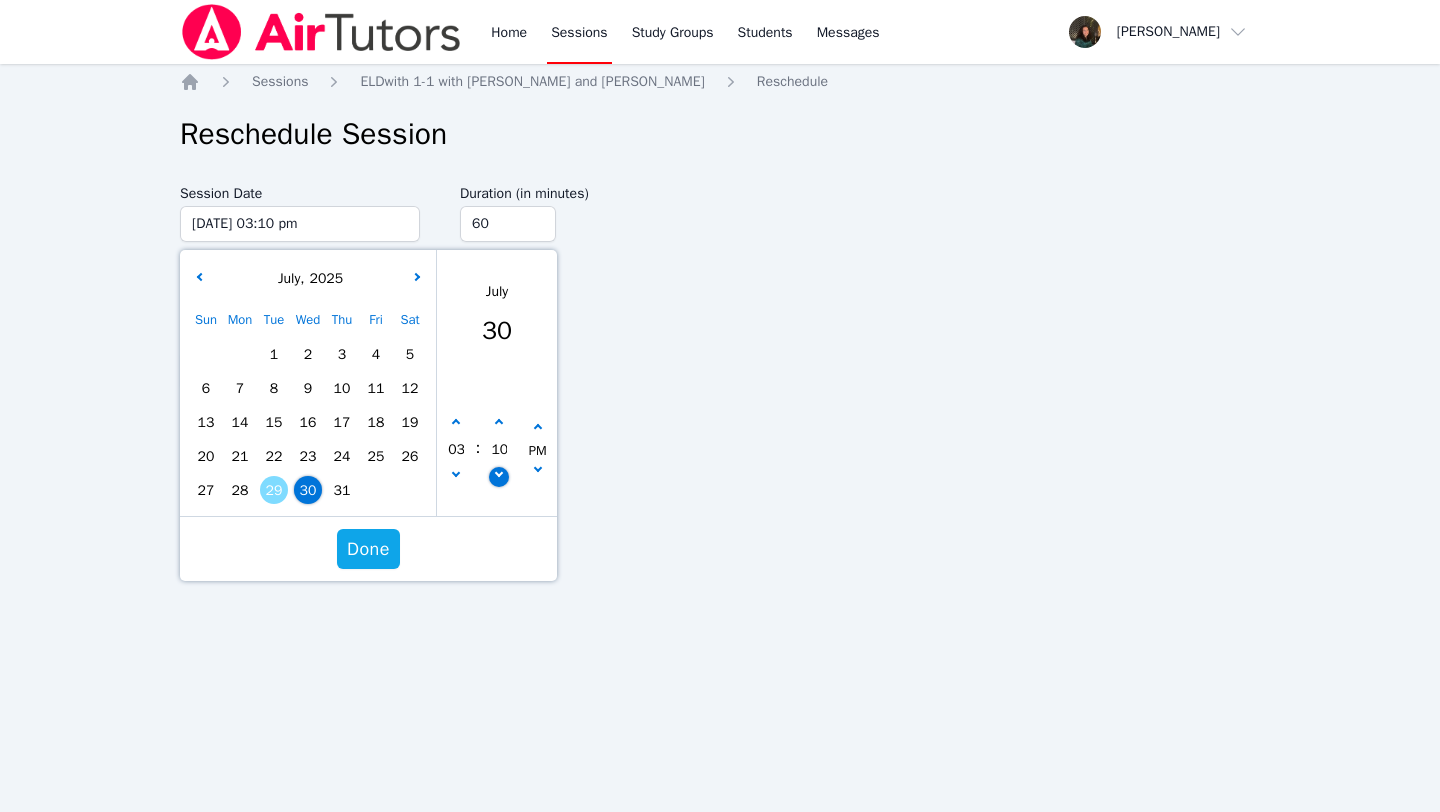 click at bounding box center (499, 477) 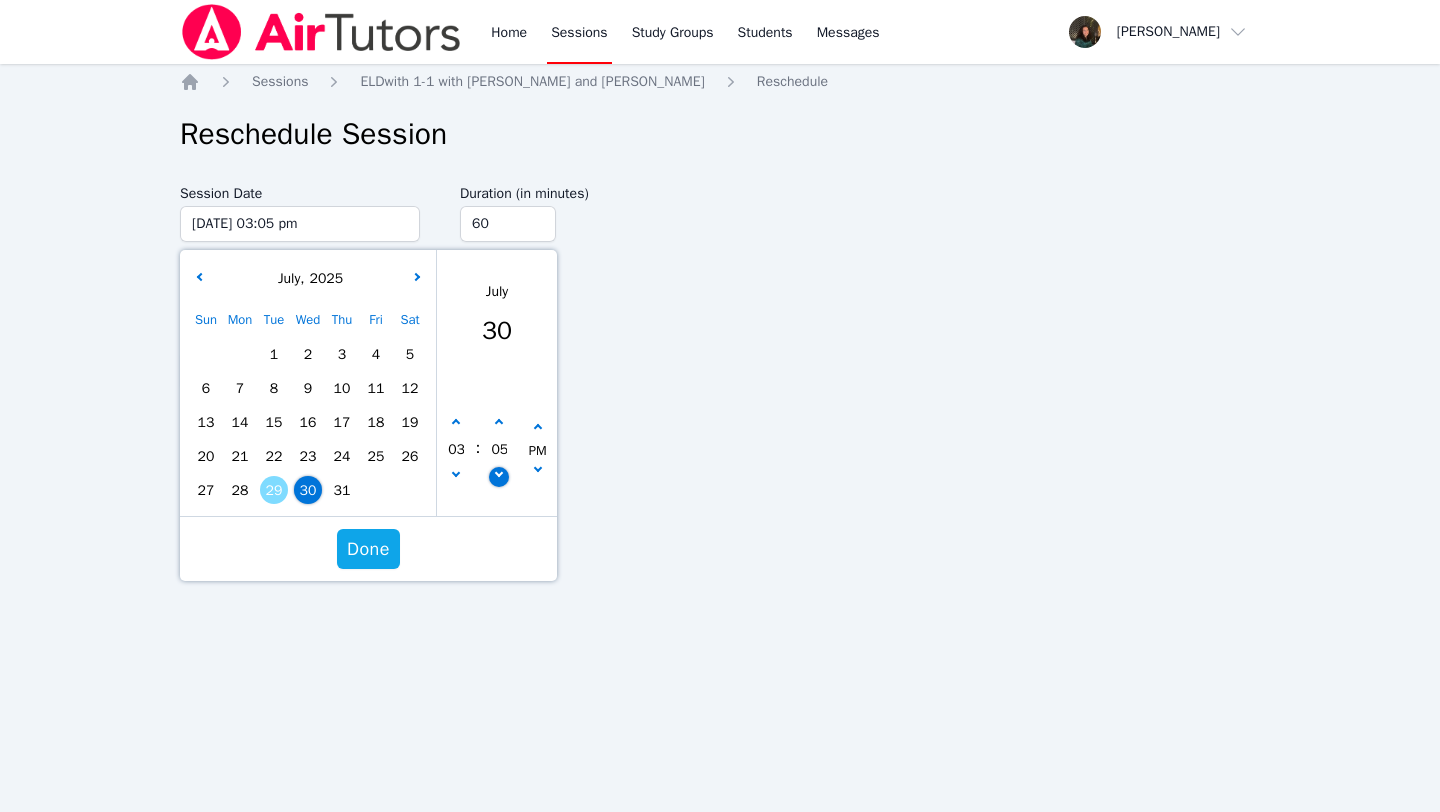 click at bounding box center [499, 477] 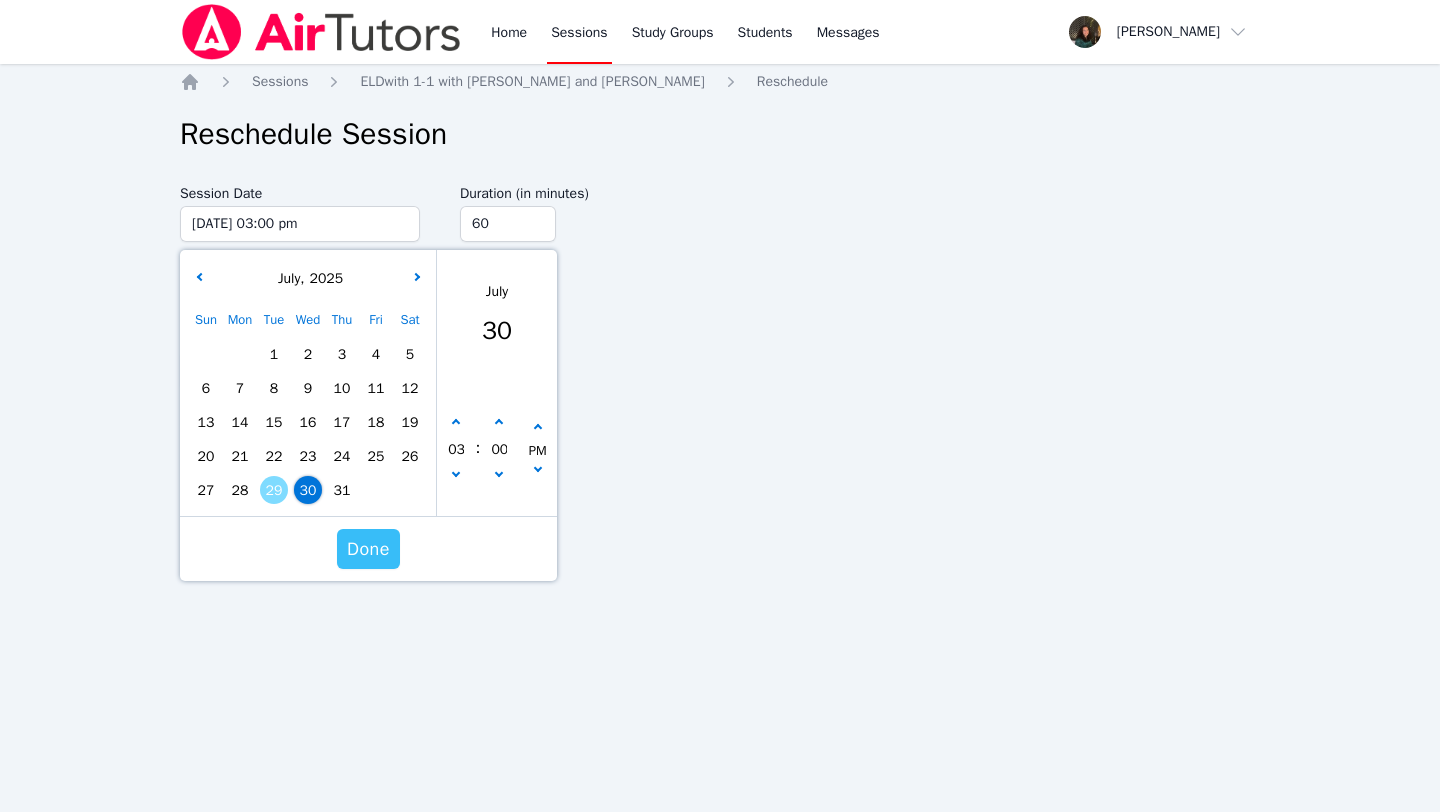click on "Done" at bounding box center [368, 549] 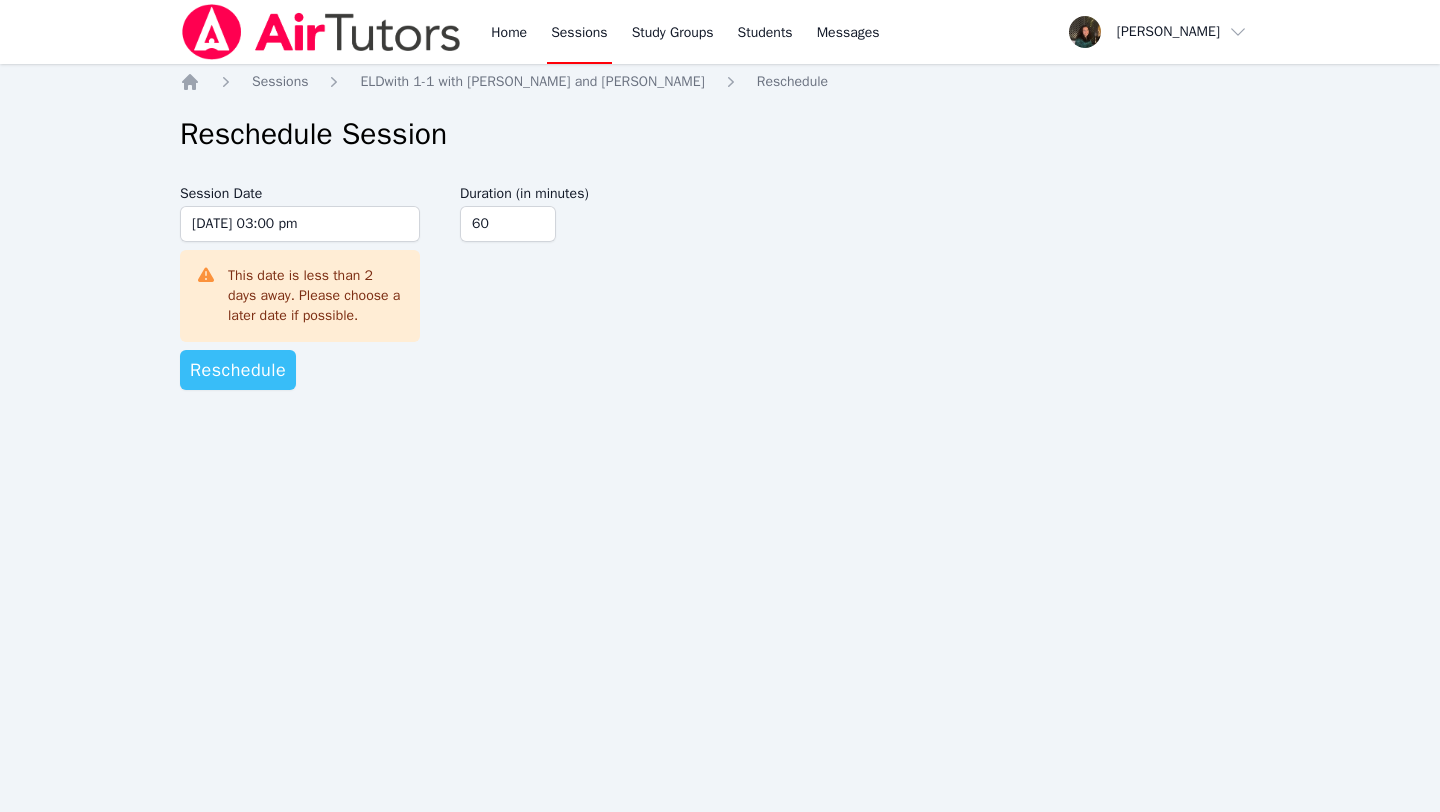 click on "Reschedule" at bounding box center [238, 370] 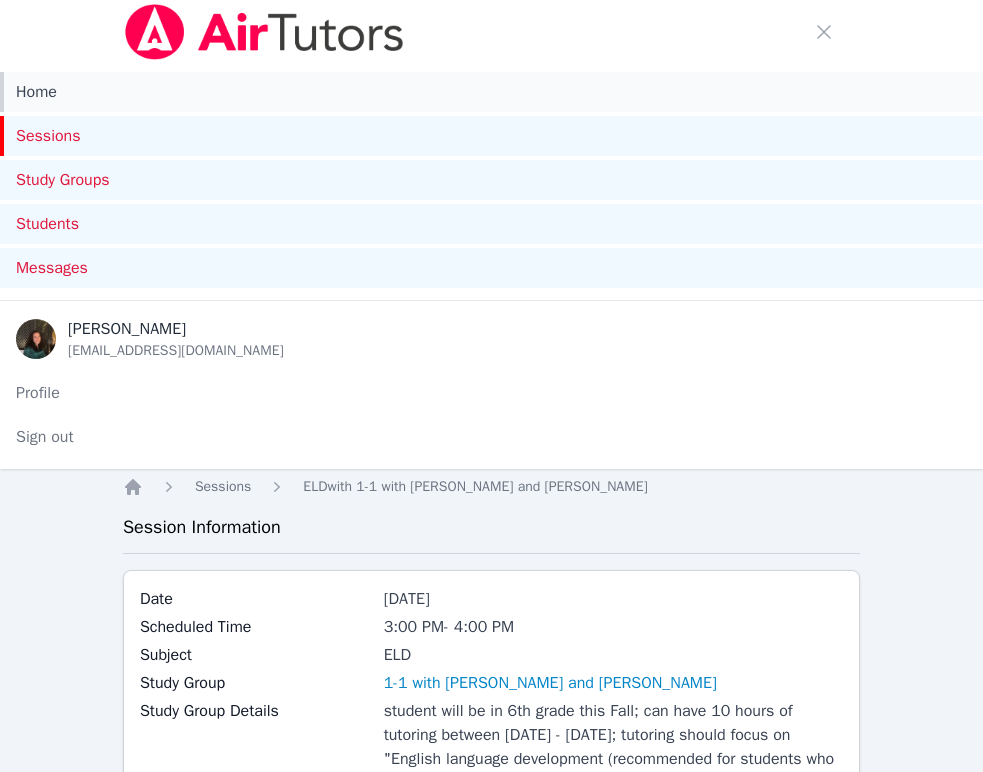 click on "Home" at bounding box center (491, 92) 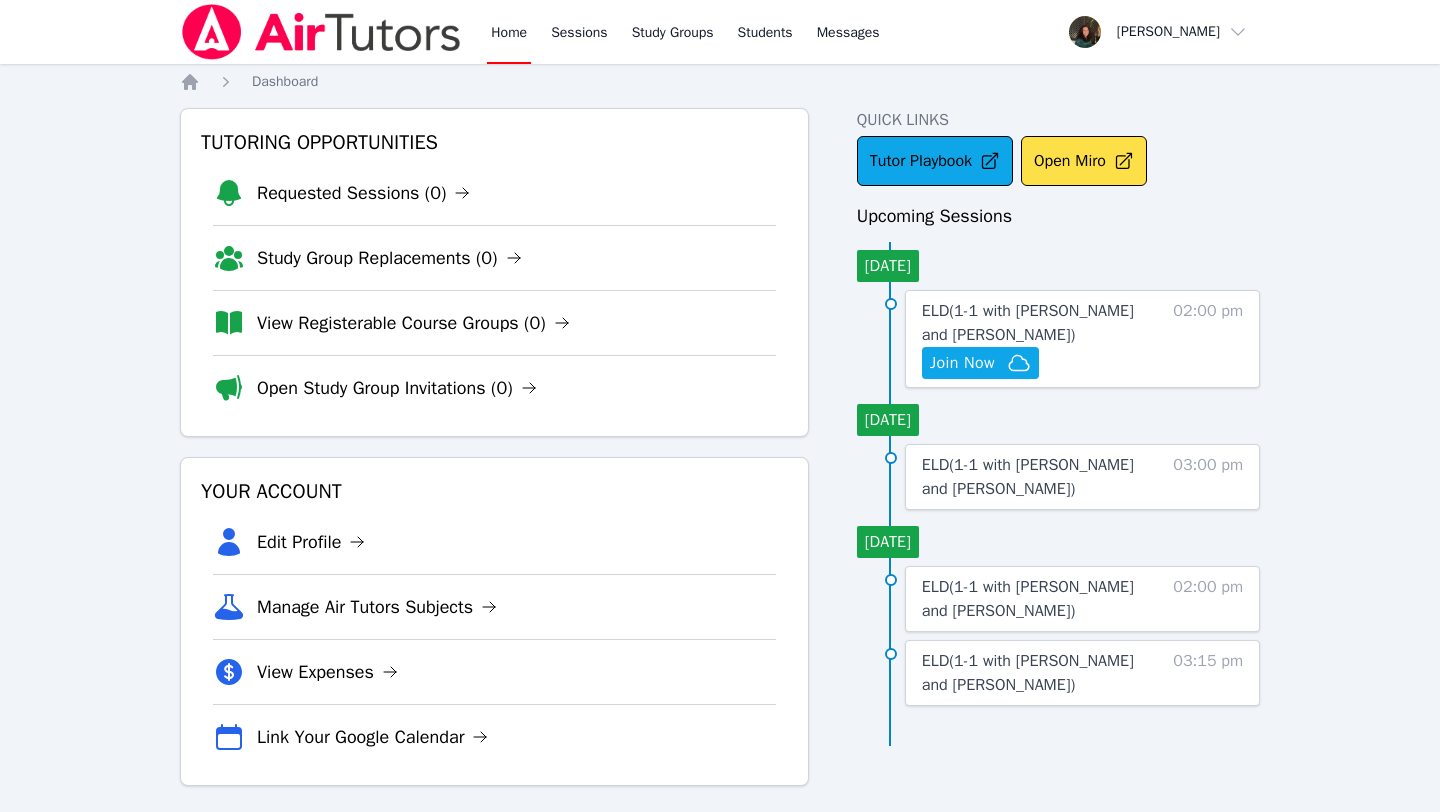 scroll, scrollTop: 14, scrollLeft: 0, axis: vertical 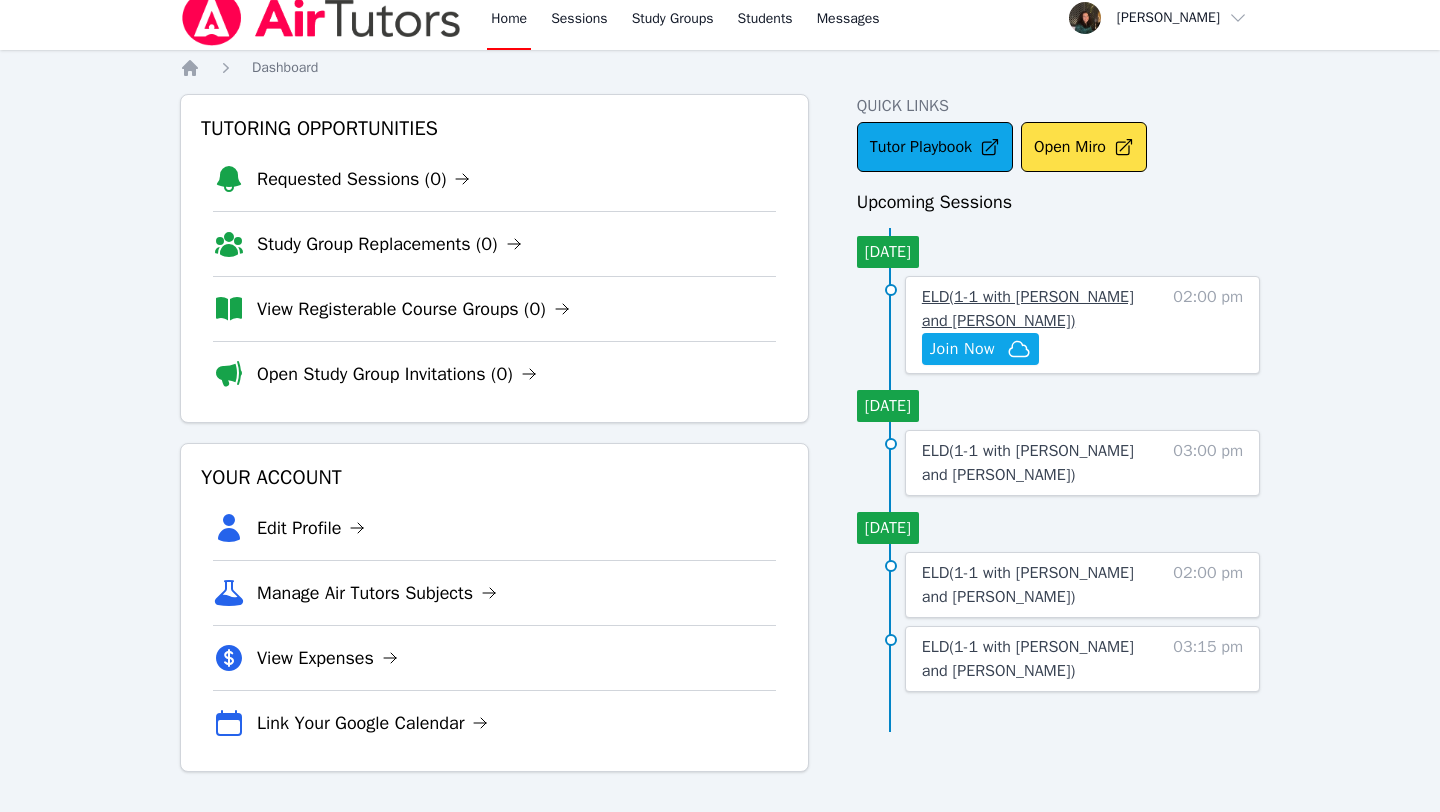click on "ELD  ( 1-1 with [PERSON_NAME] and [PERSON_NAME] )" at bounding box center (1042, 309) 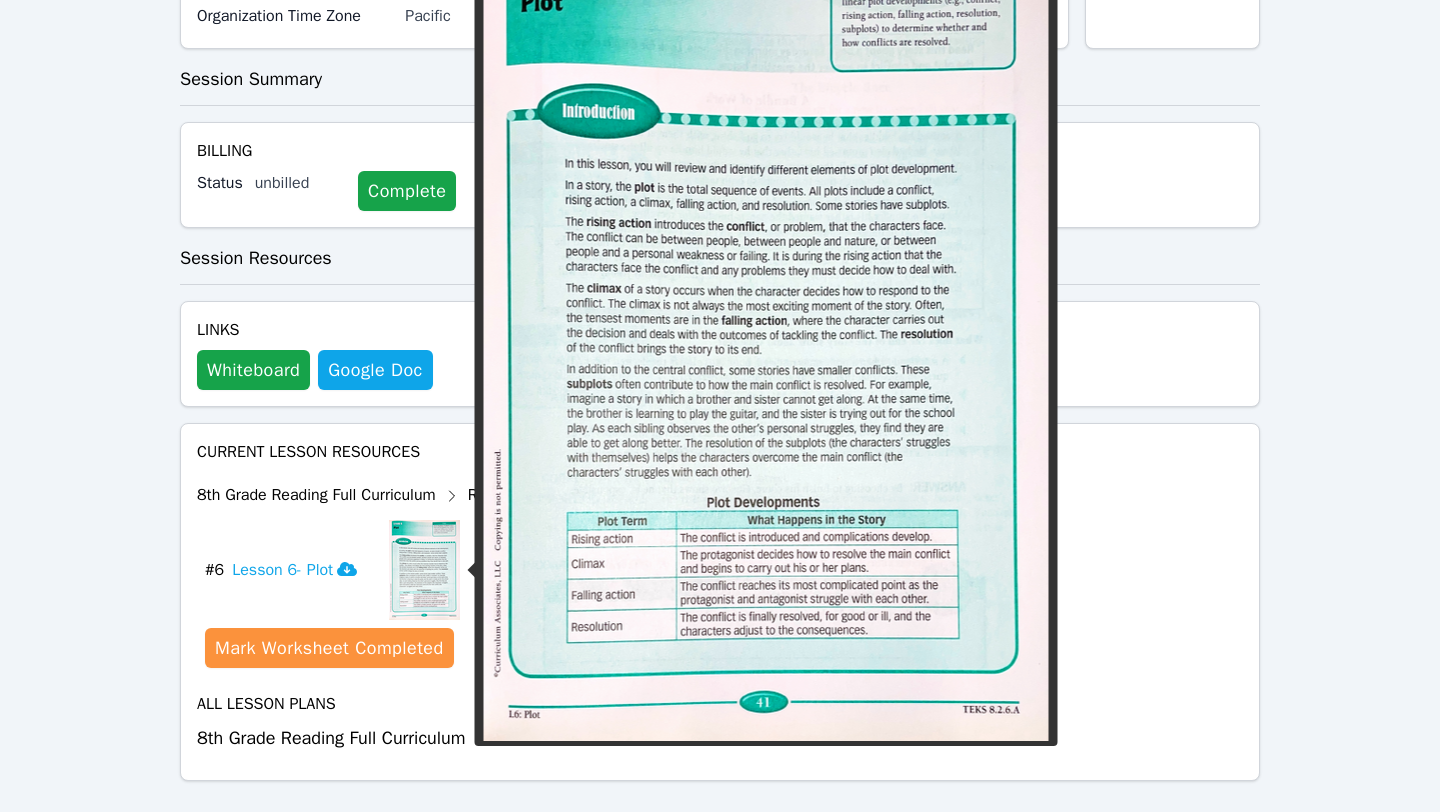 scroll, scrollTop: 719, scrollLeft: 0, axis: vertical 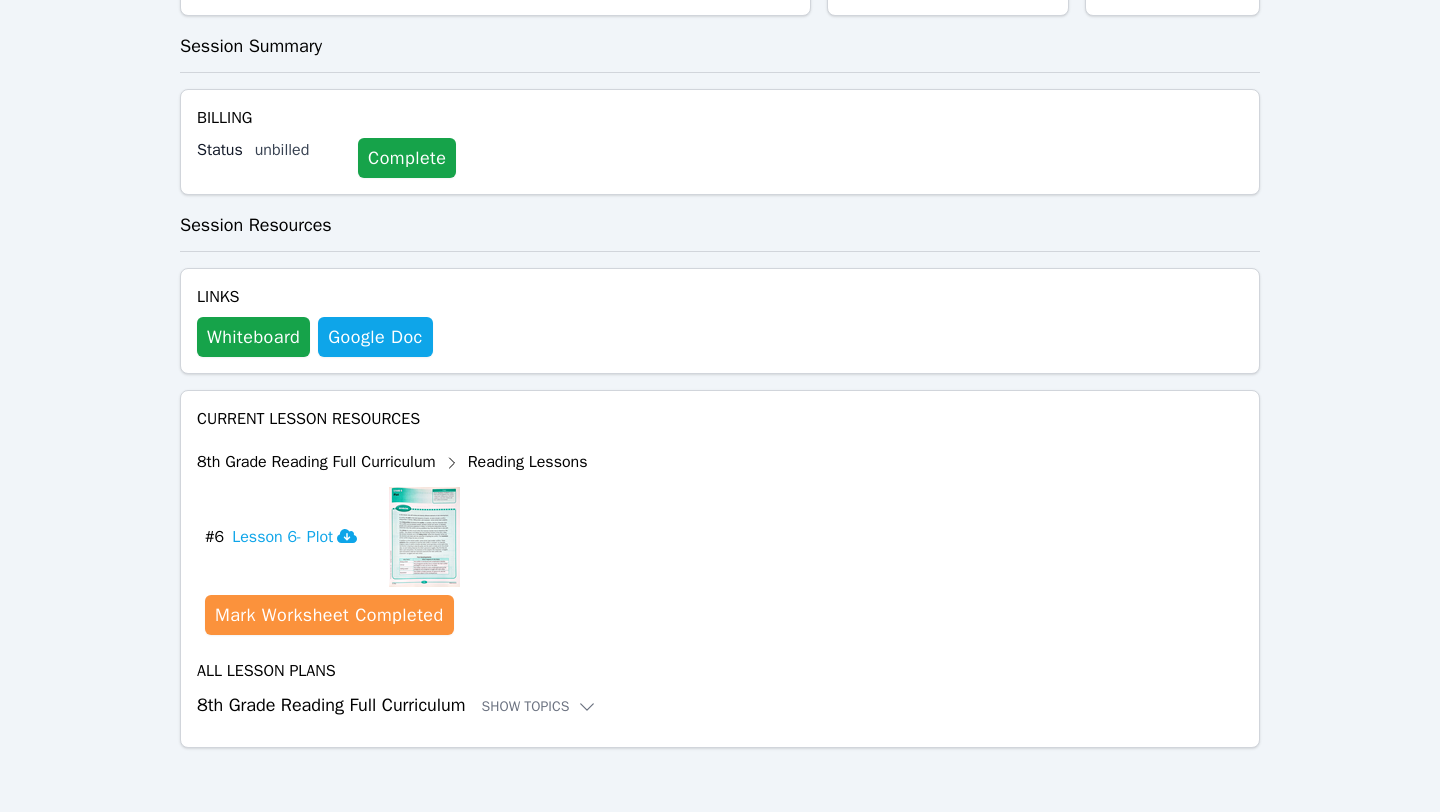 click at bounding box center (424, 537) 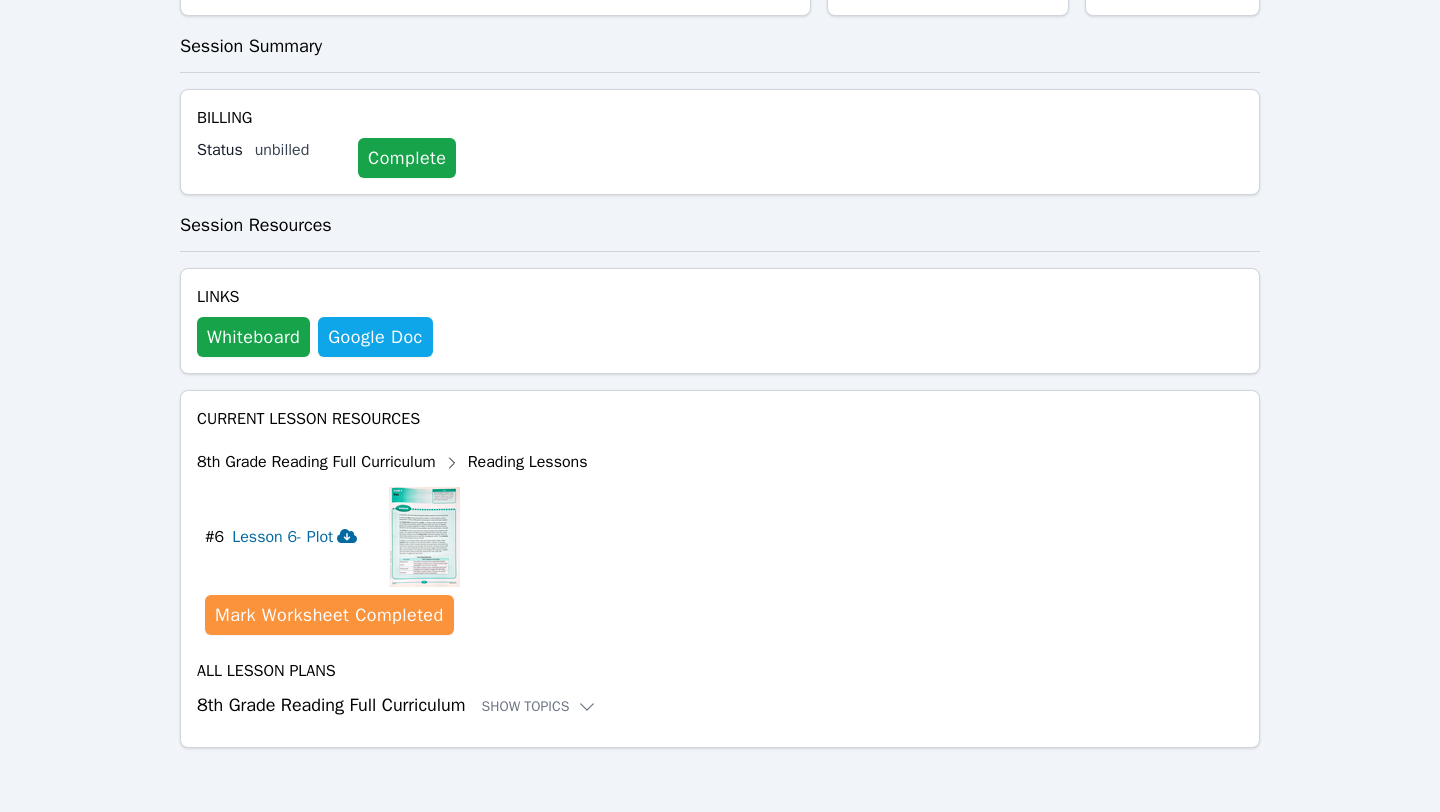 click on "Lesson 6- Plot" at bounding box center (294, 537) 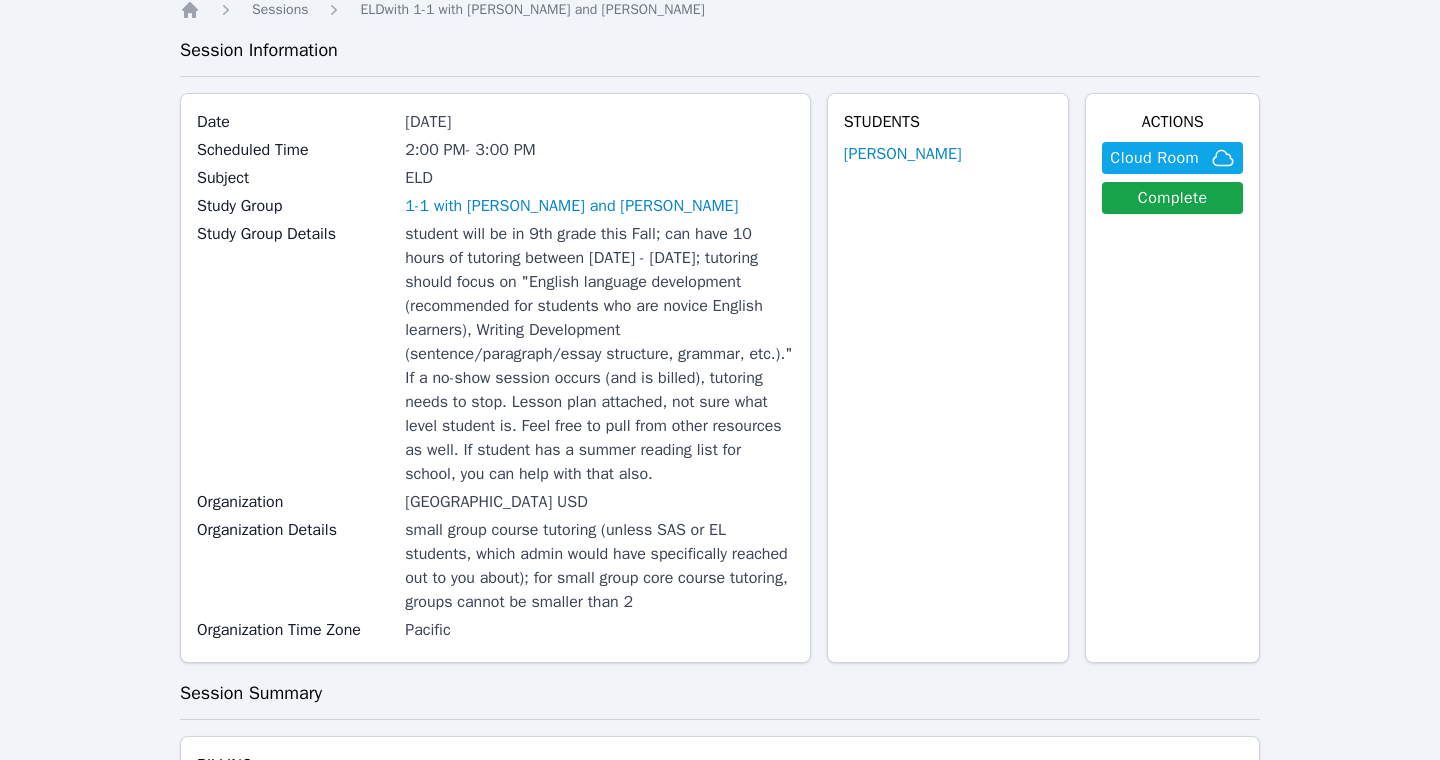 scroll, scrollTop: 0, scrollLeft: 0, axis: both 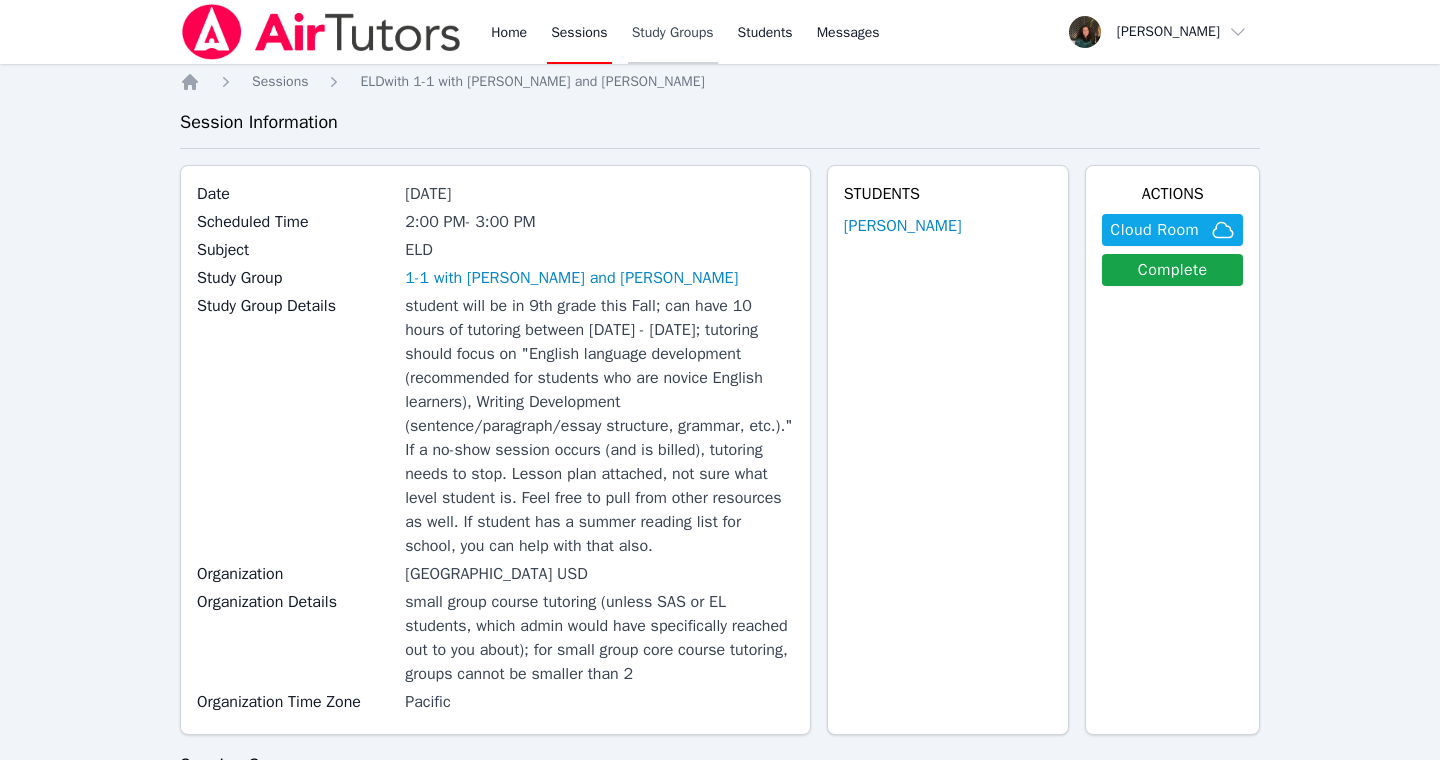 click on "Study Groups" at bounding box center [673, 32] 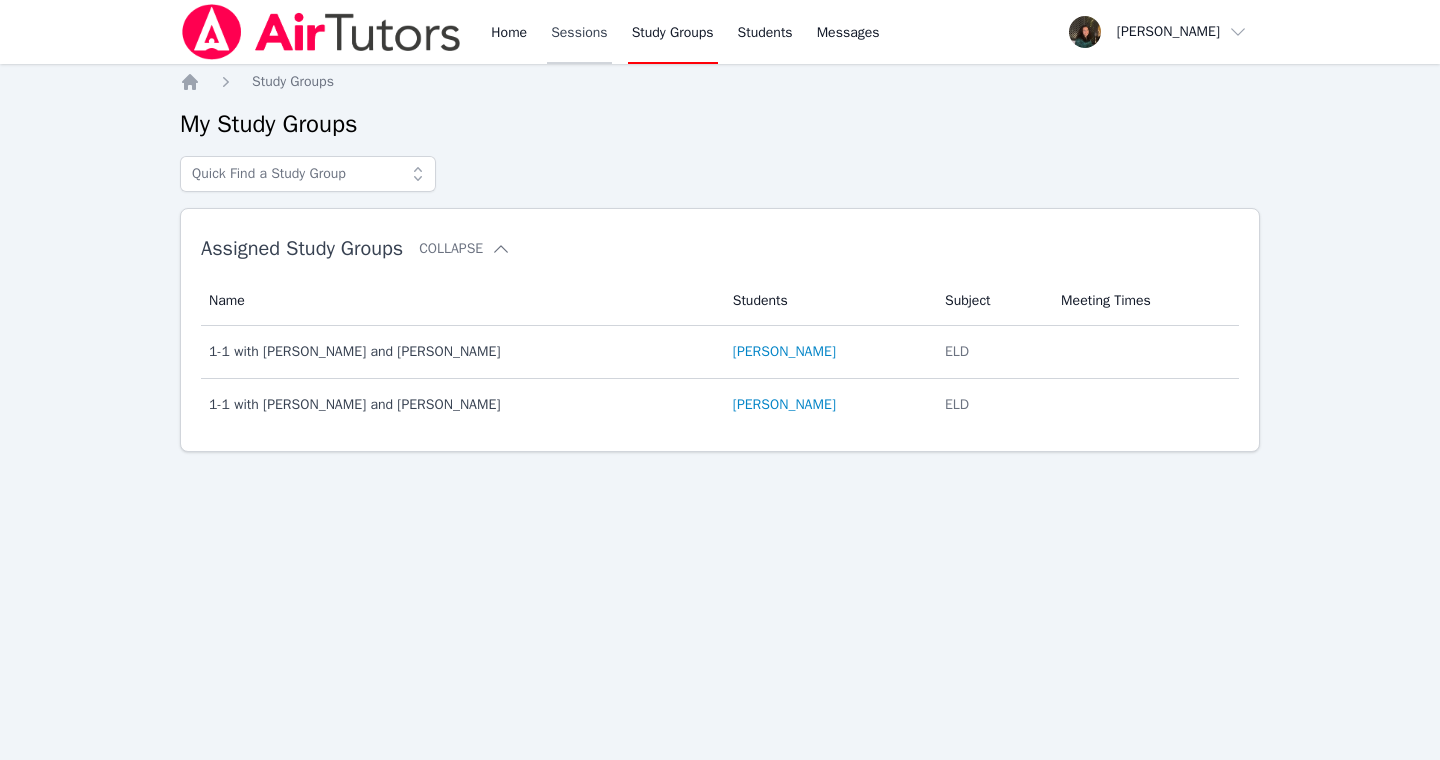 click on "Sessions" at bounding box center [579, 32] 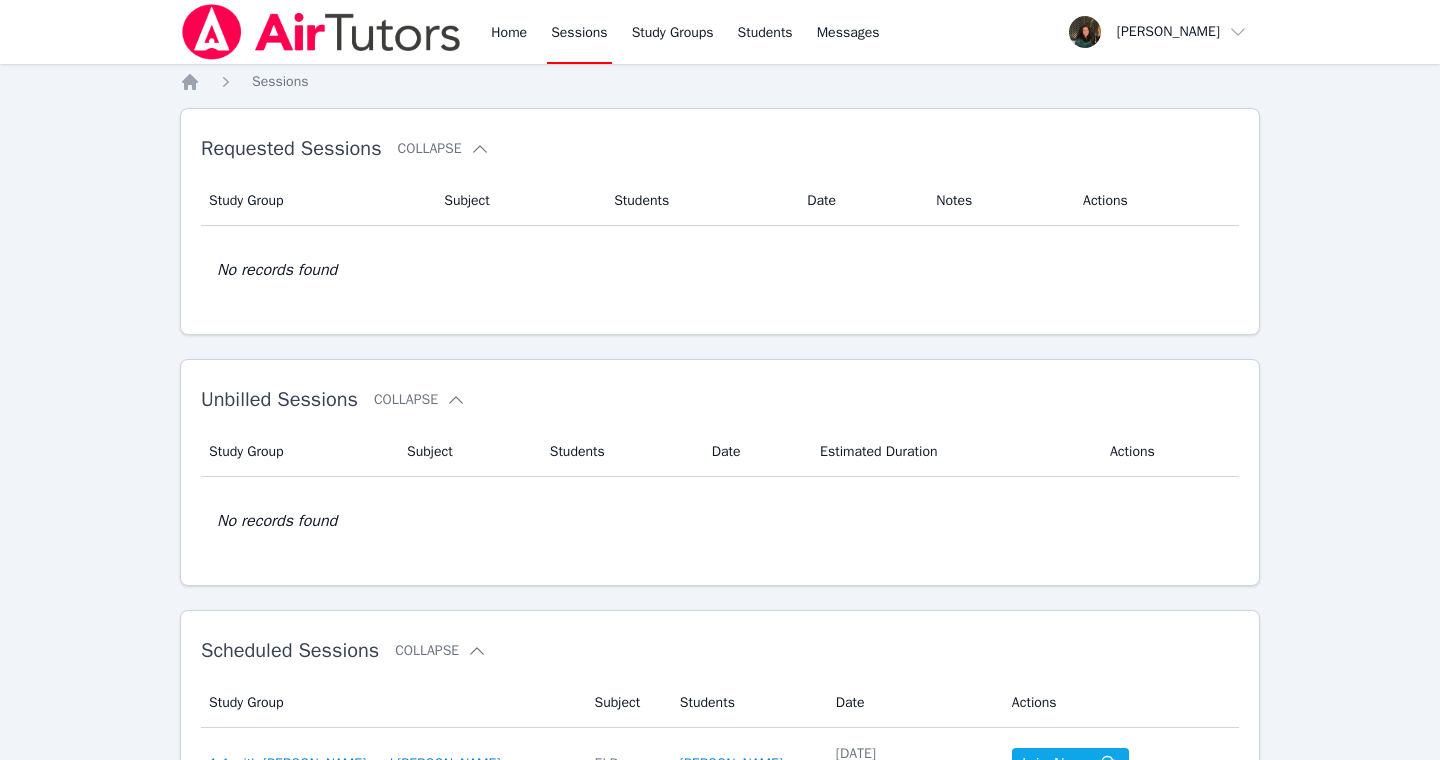 scroll, scrollTop: 466, scrollLeft: 0, axis: vertical 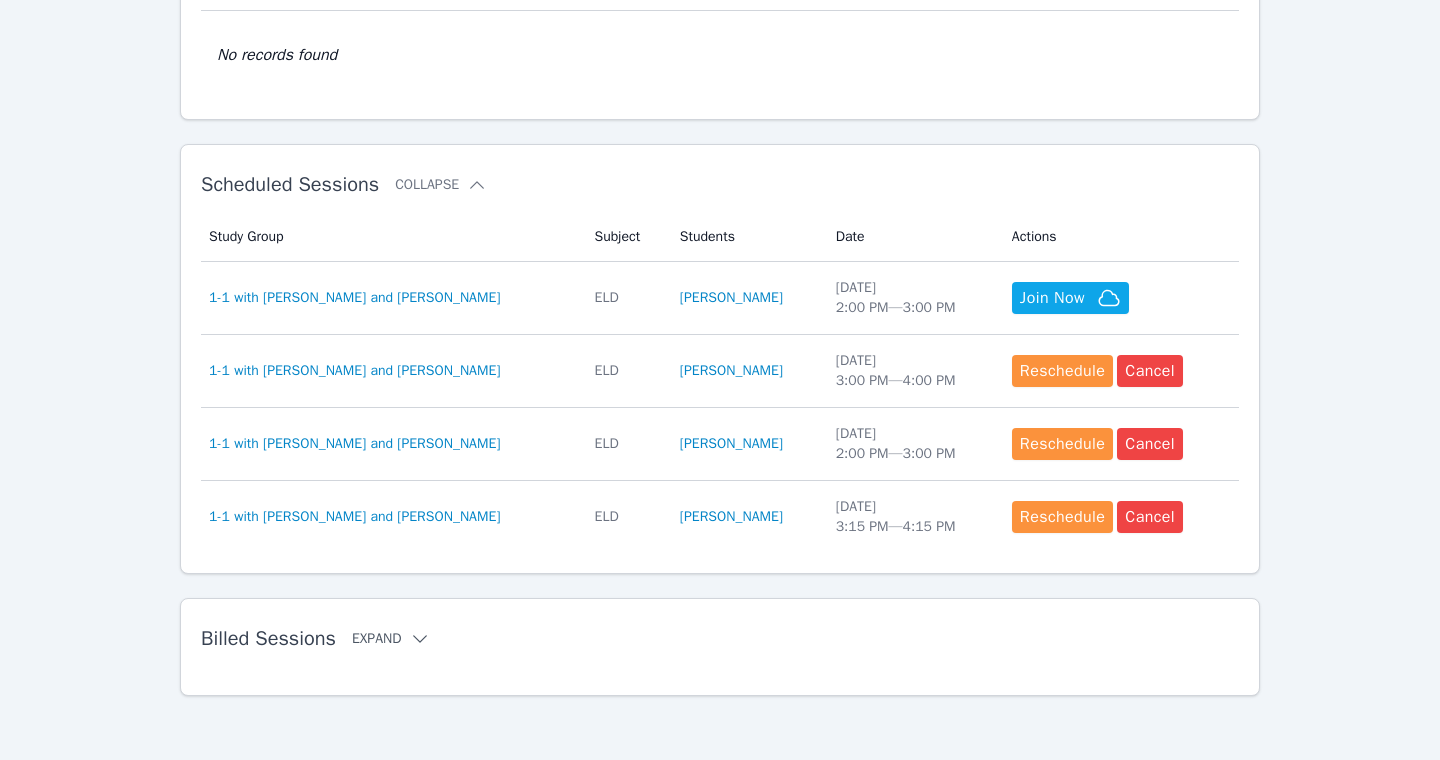 click 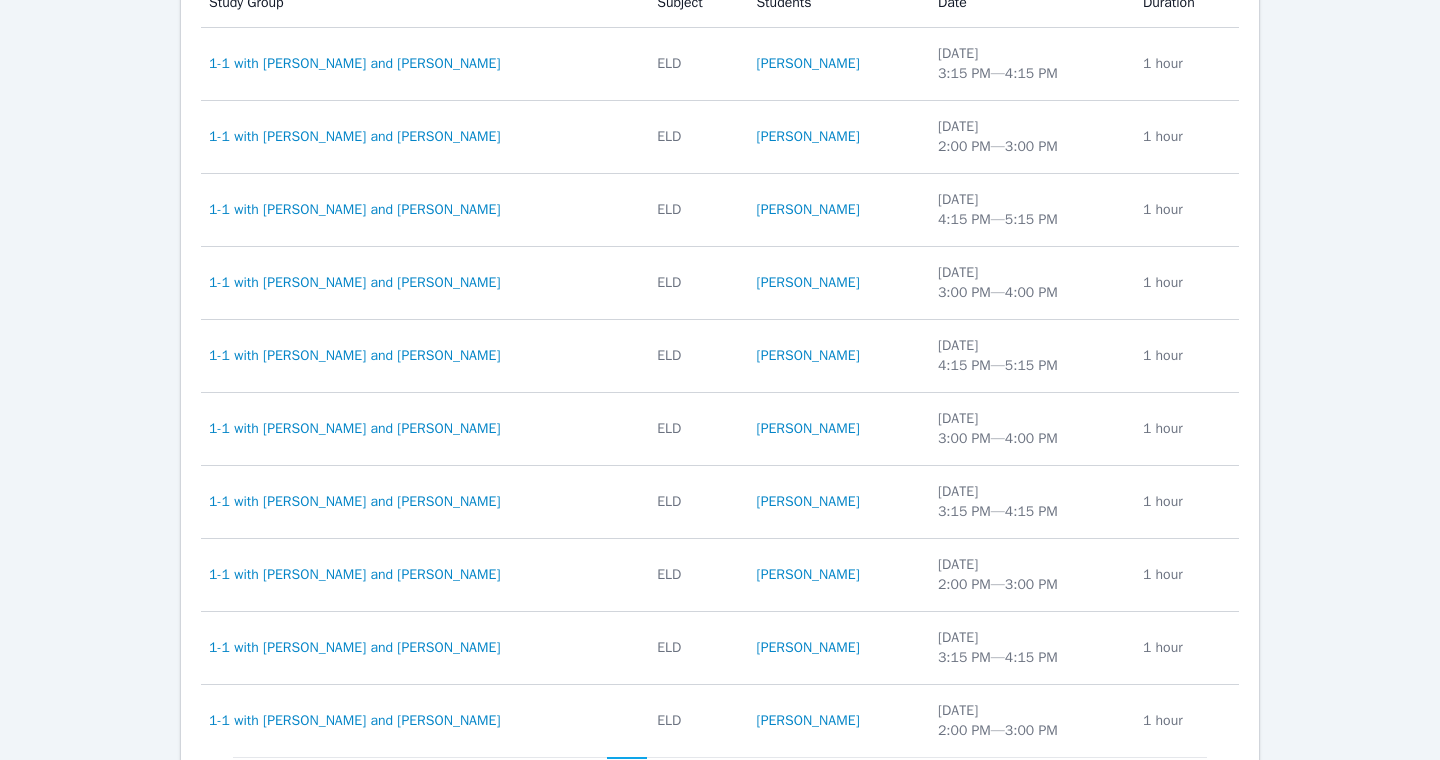 scroll, scrollTop: 1274, scrollLeft: 0, axis: vertical 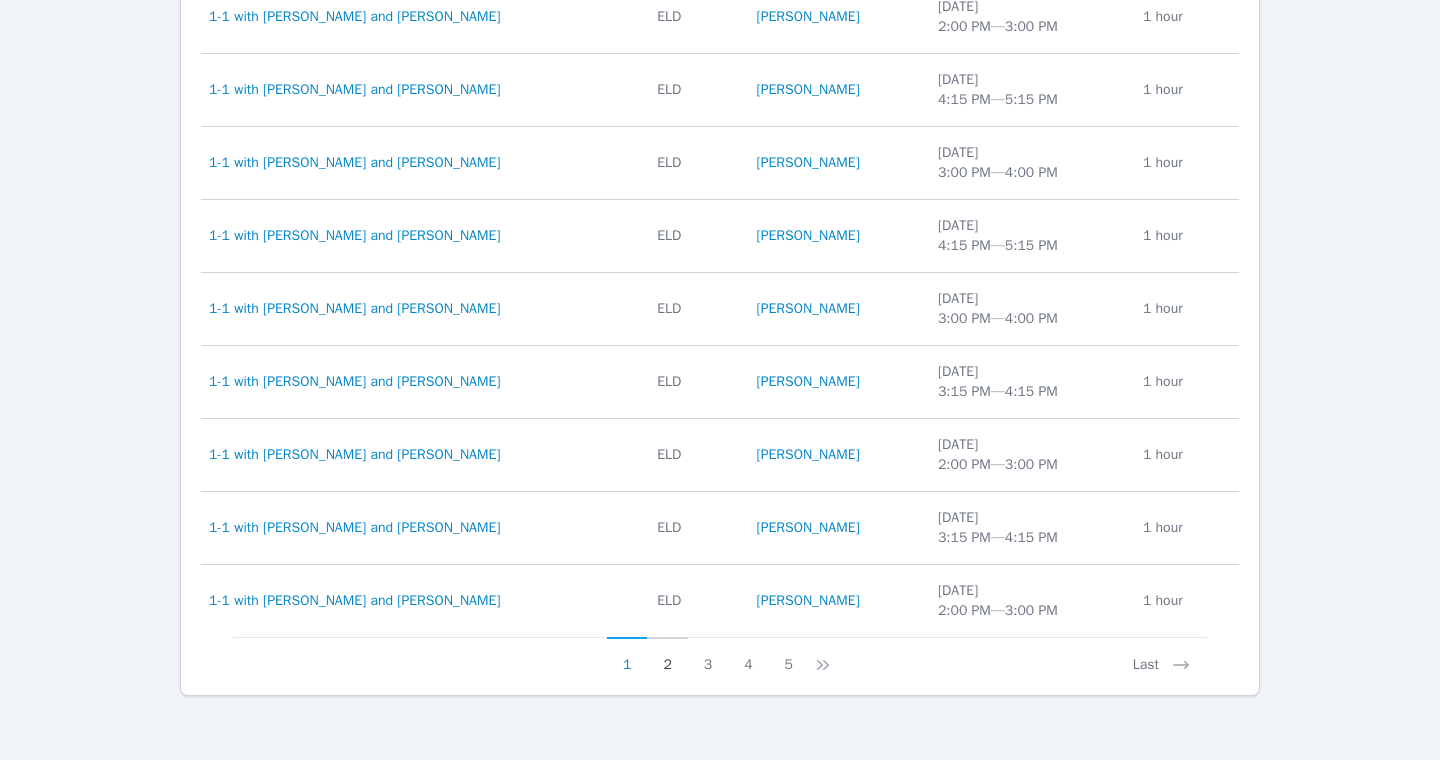 click on "2" at bounding box center [667, 656] 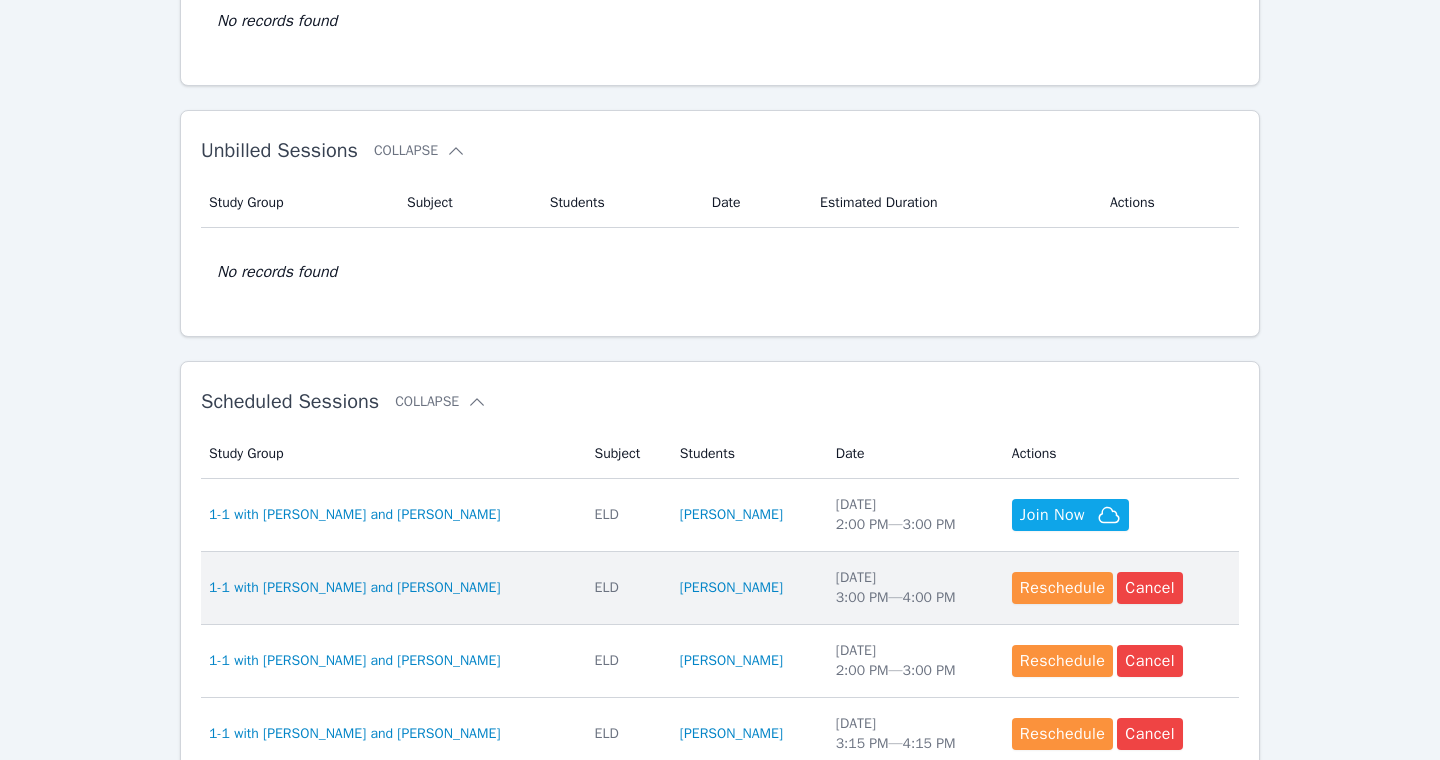scroll, scrollTop: 251, scrollLeft: 0, axis: vertical 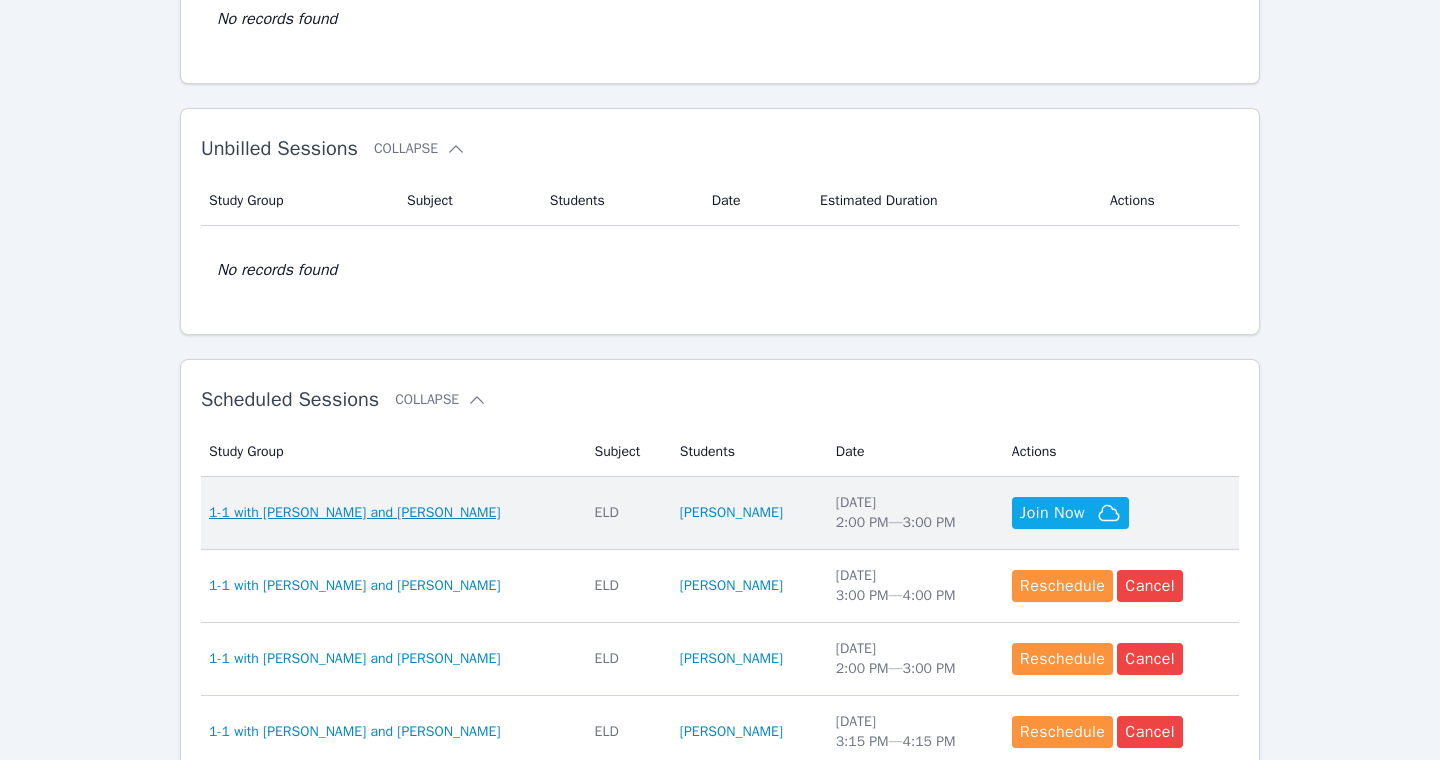 click on "1-1 with [PERSON_NAME] and [PERSON_NAME]" at bounding box center (354, 513) 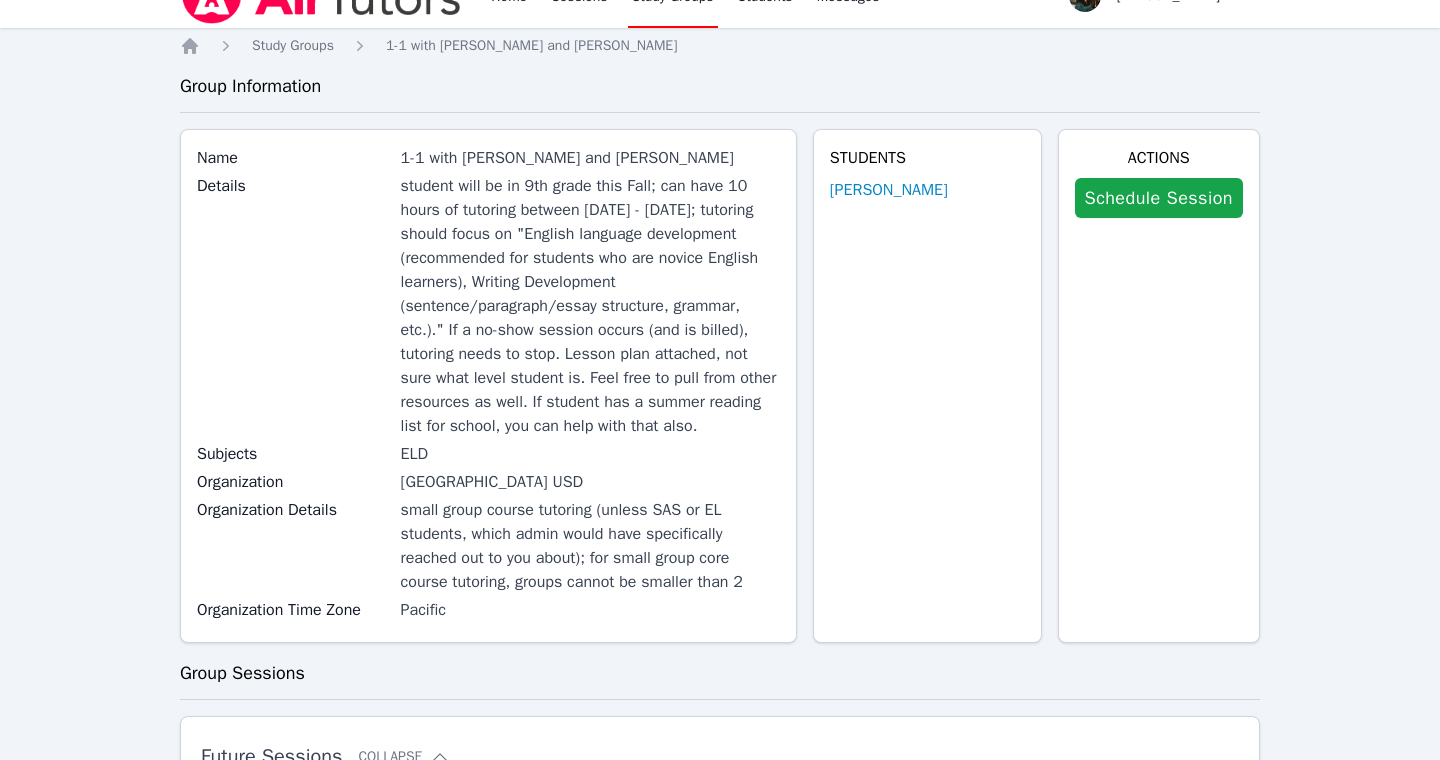 scroll, scrollTop: 0, scrollLeft: 0, axis: both 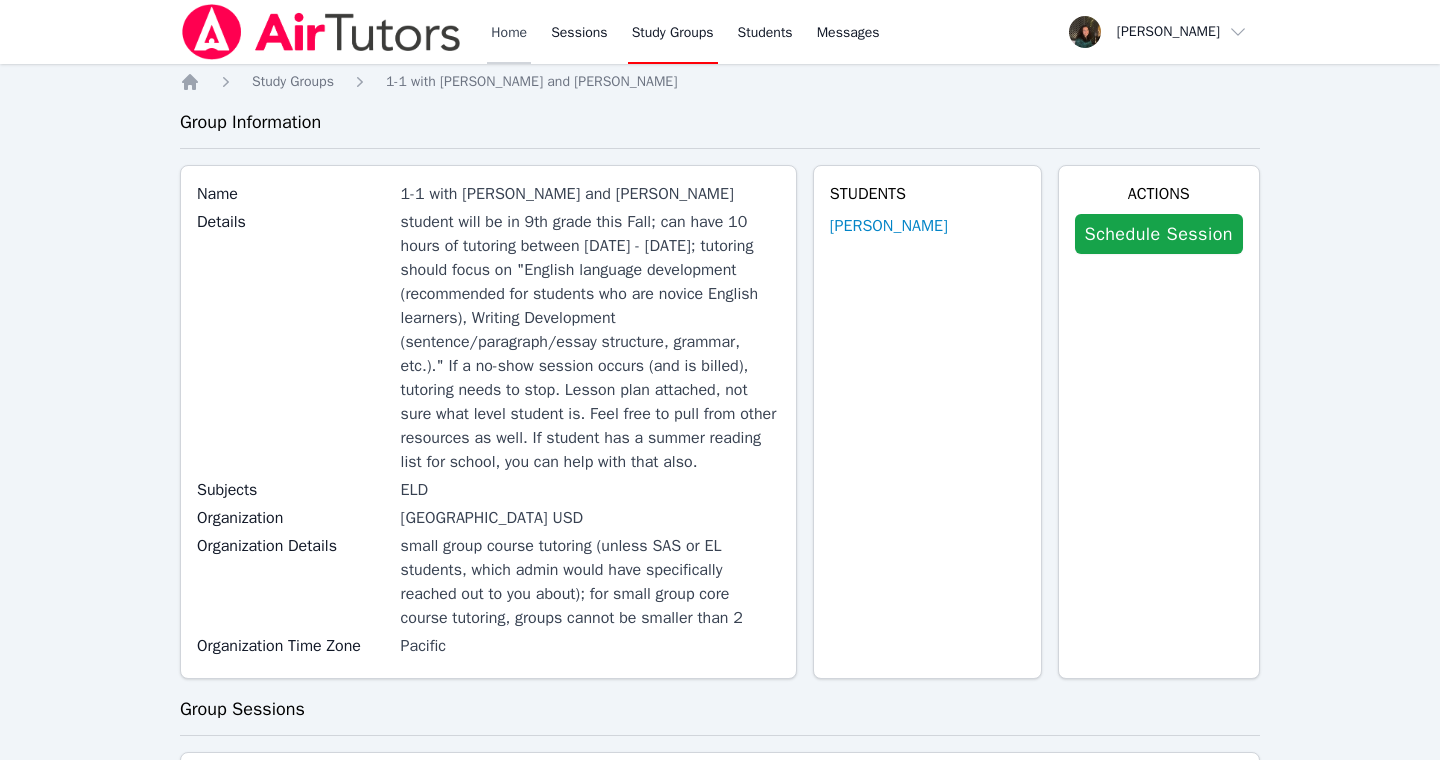 click on "Home" at bounding box center (509, 32) 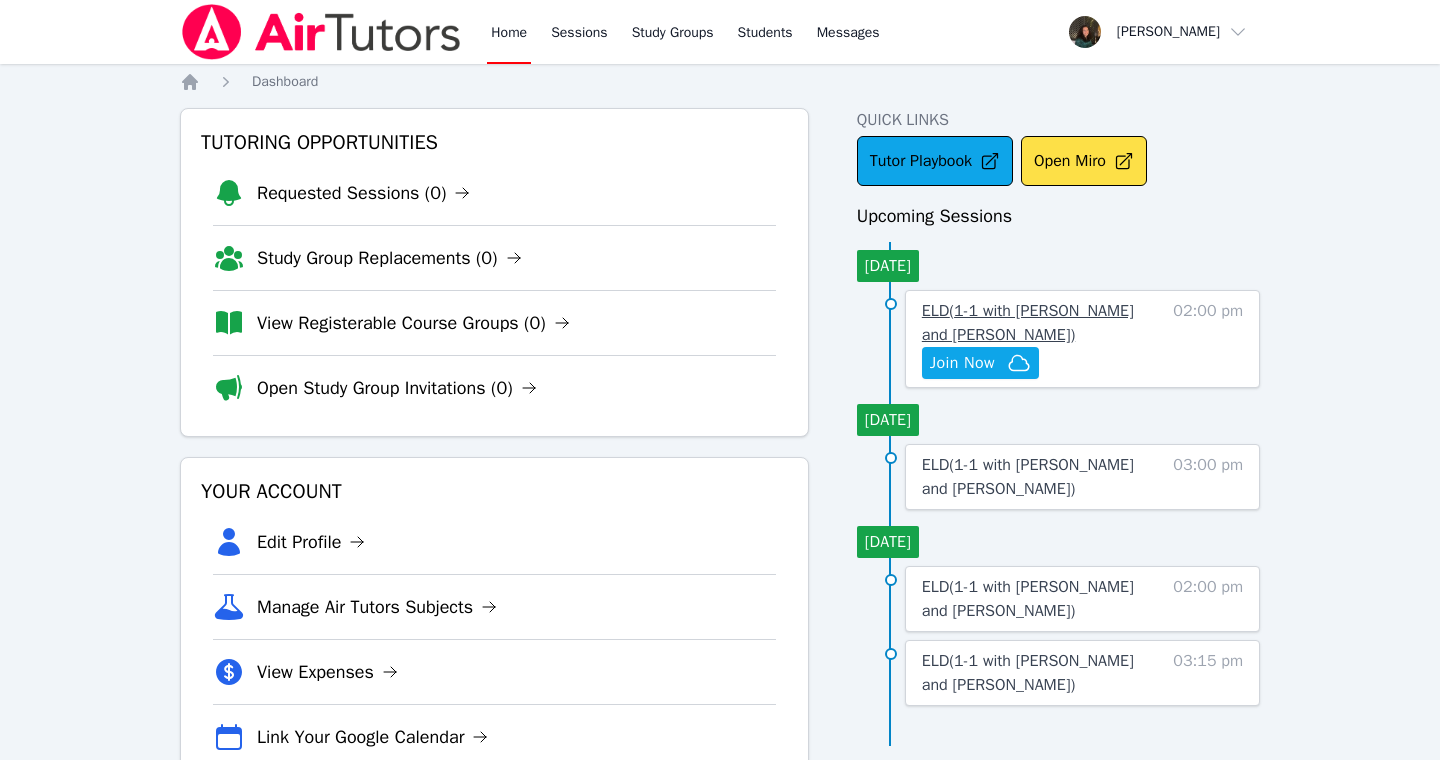 click on "ELD  ( 1-1 with [PERSON_NAME] and [PERSON_NAME] )" at bounding box center [1028, 323] 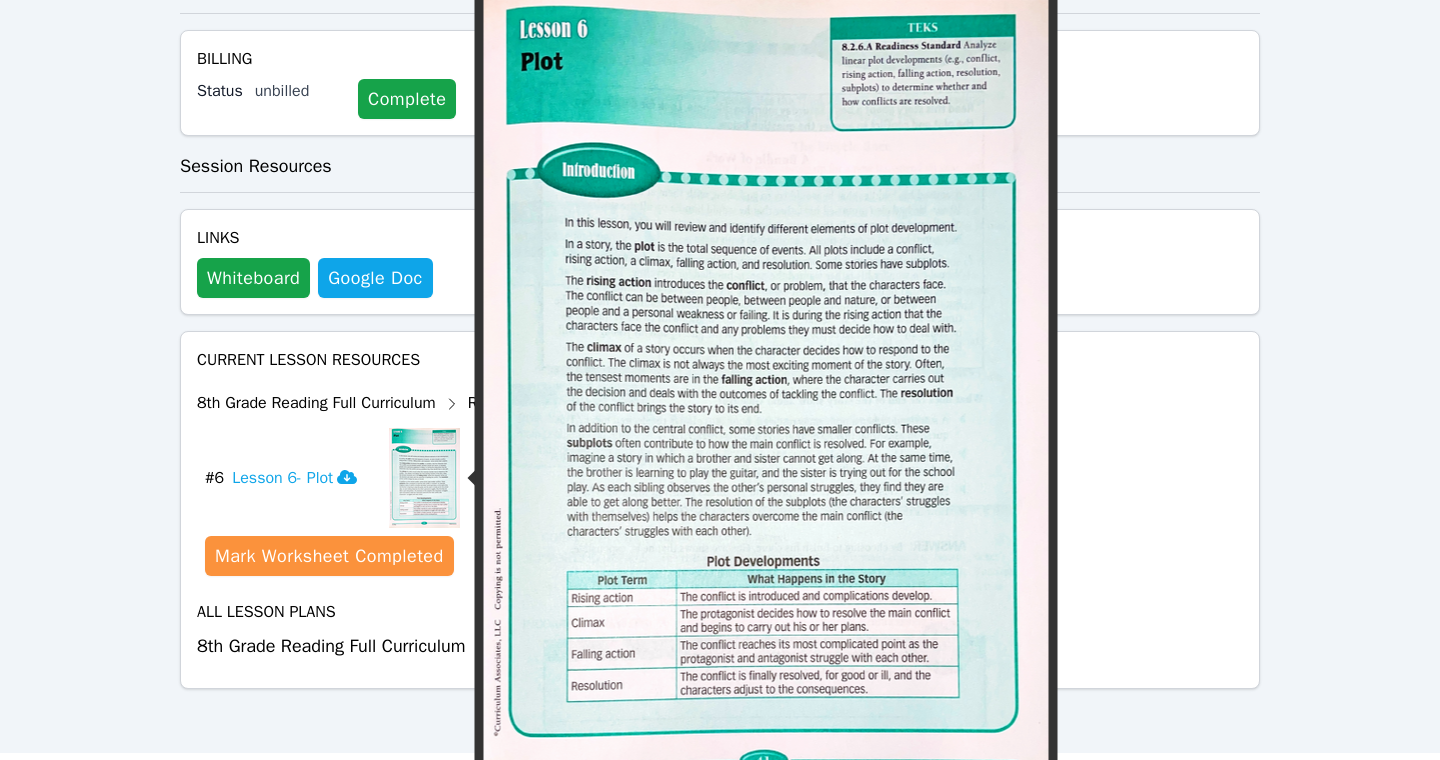 scroll, scrollTop: 771, scrollLeft: 0, axis: vertical 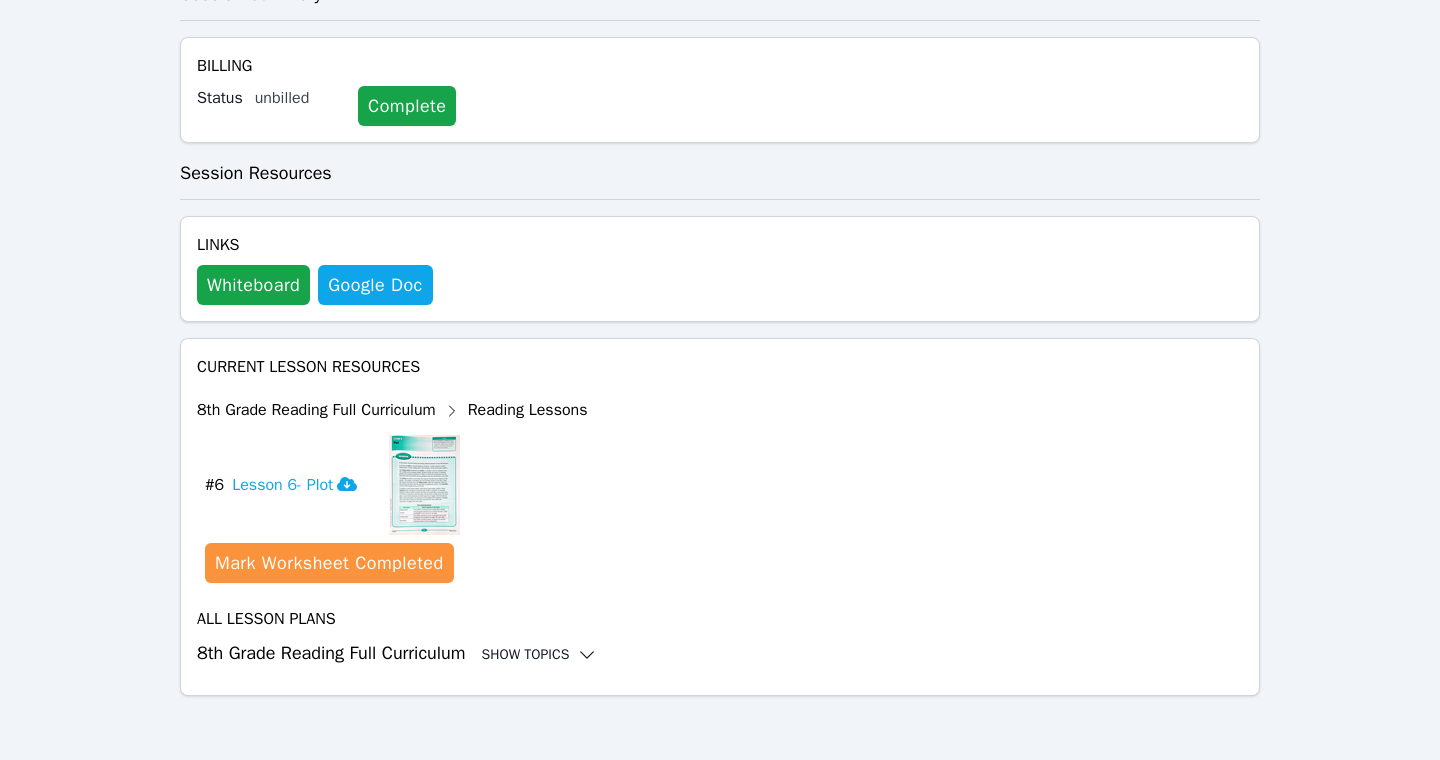 click 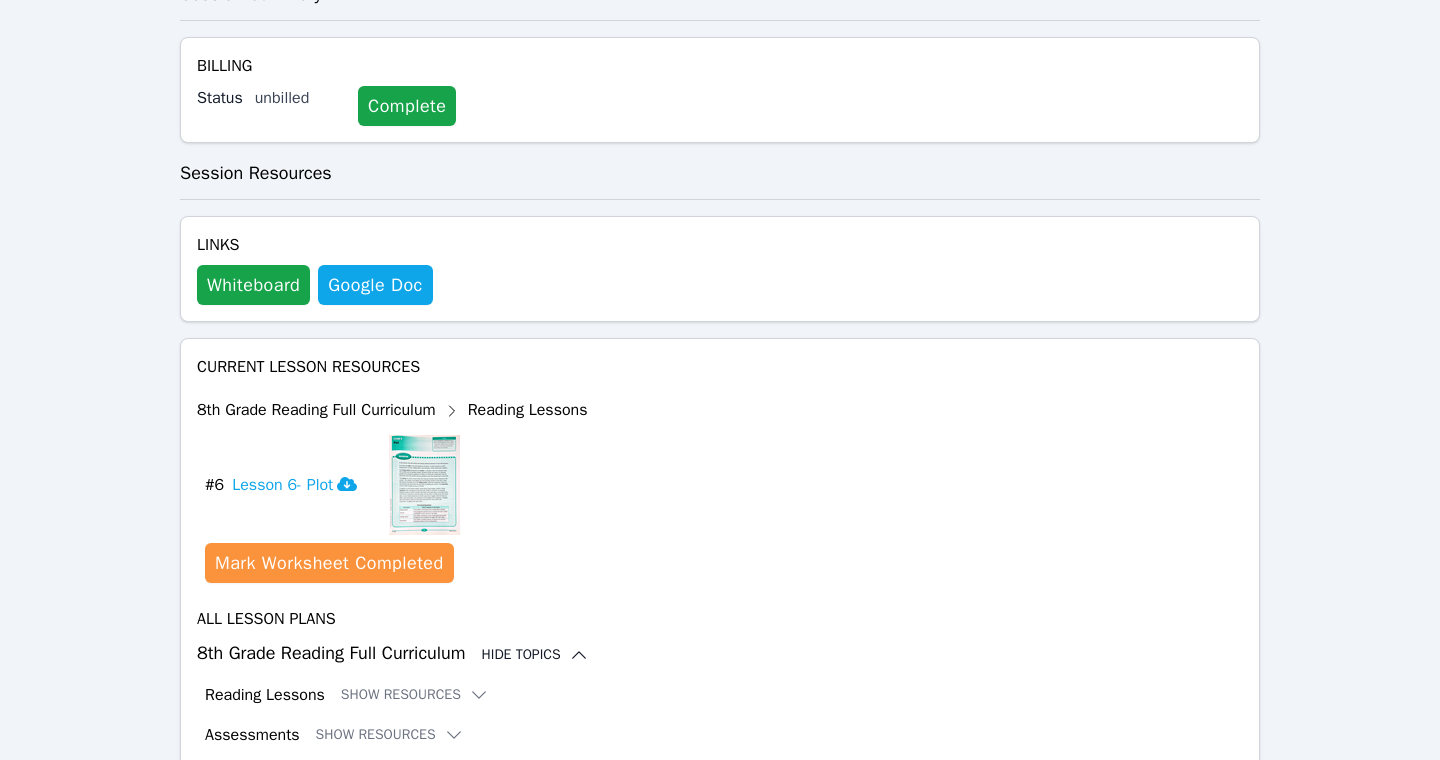 scroll, scrollTop: 935, scrollLeft: 0, axis: vertical 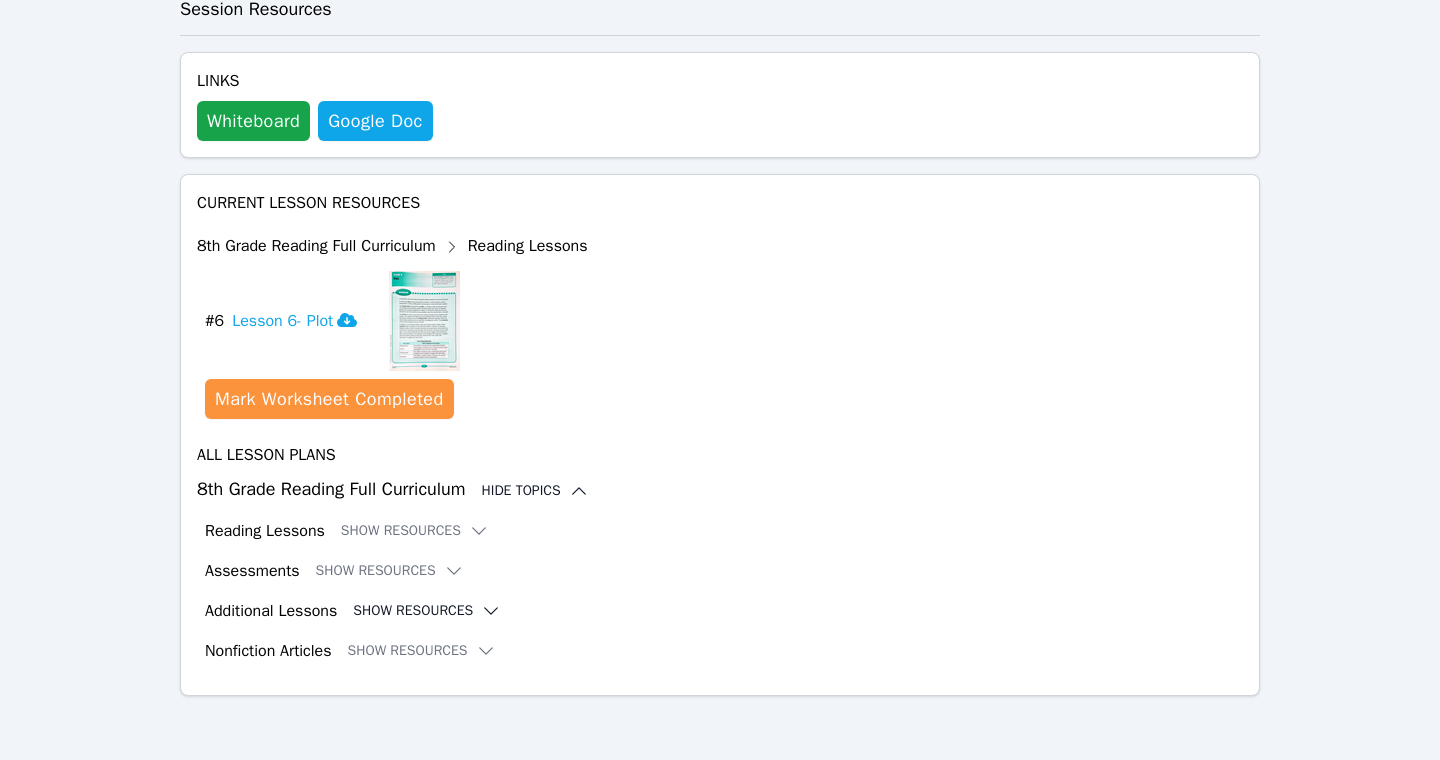 click 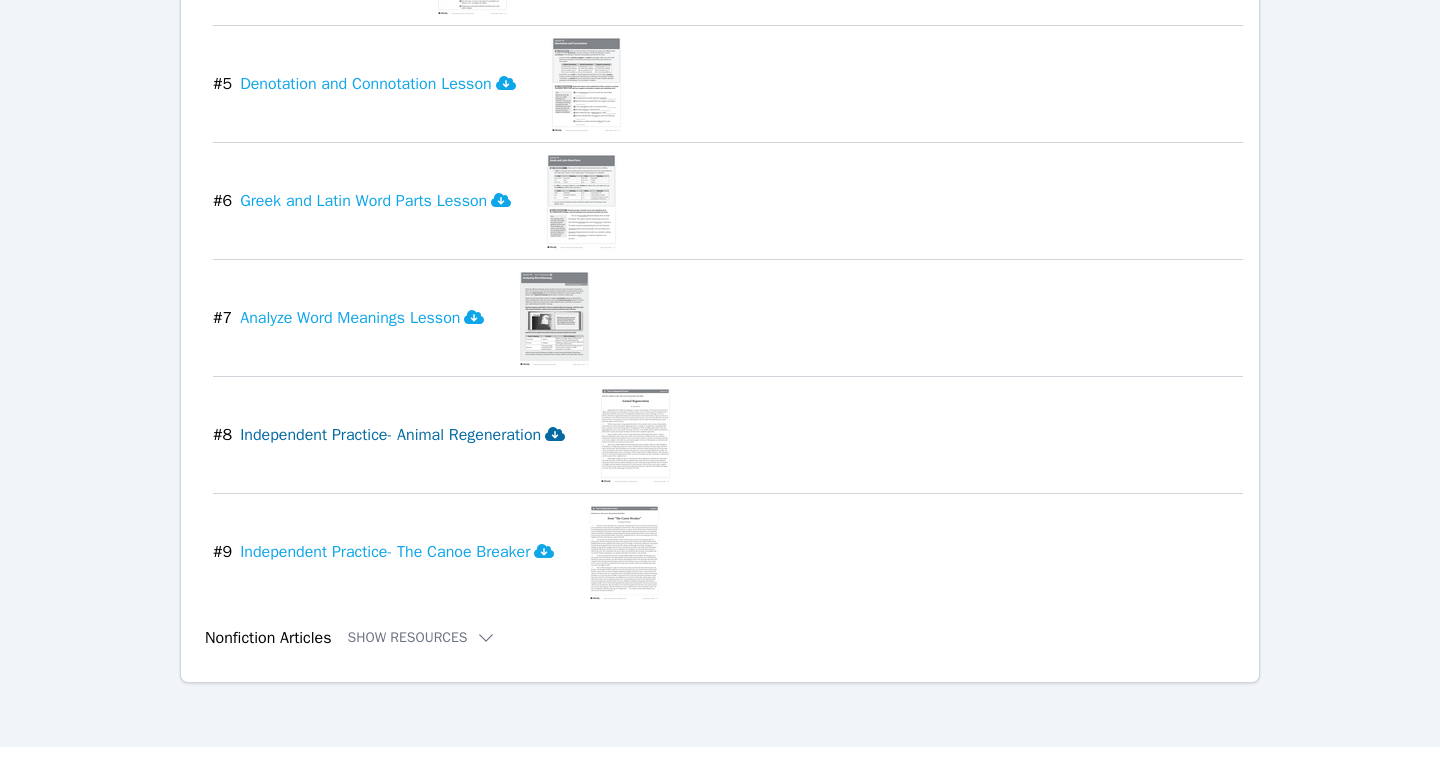 scroll, scrollTop: 2003, scrollLeft: 0, axis: vertical 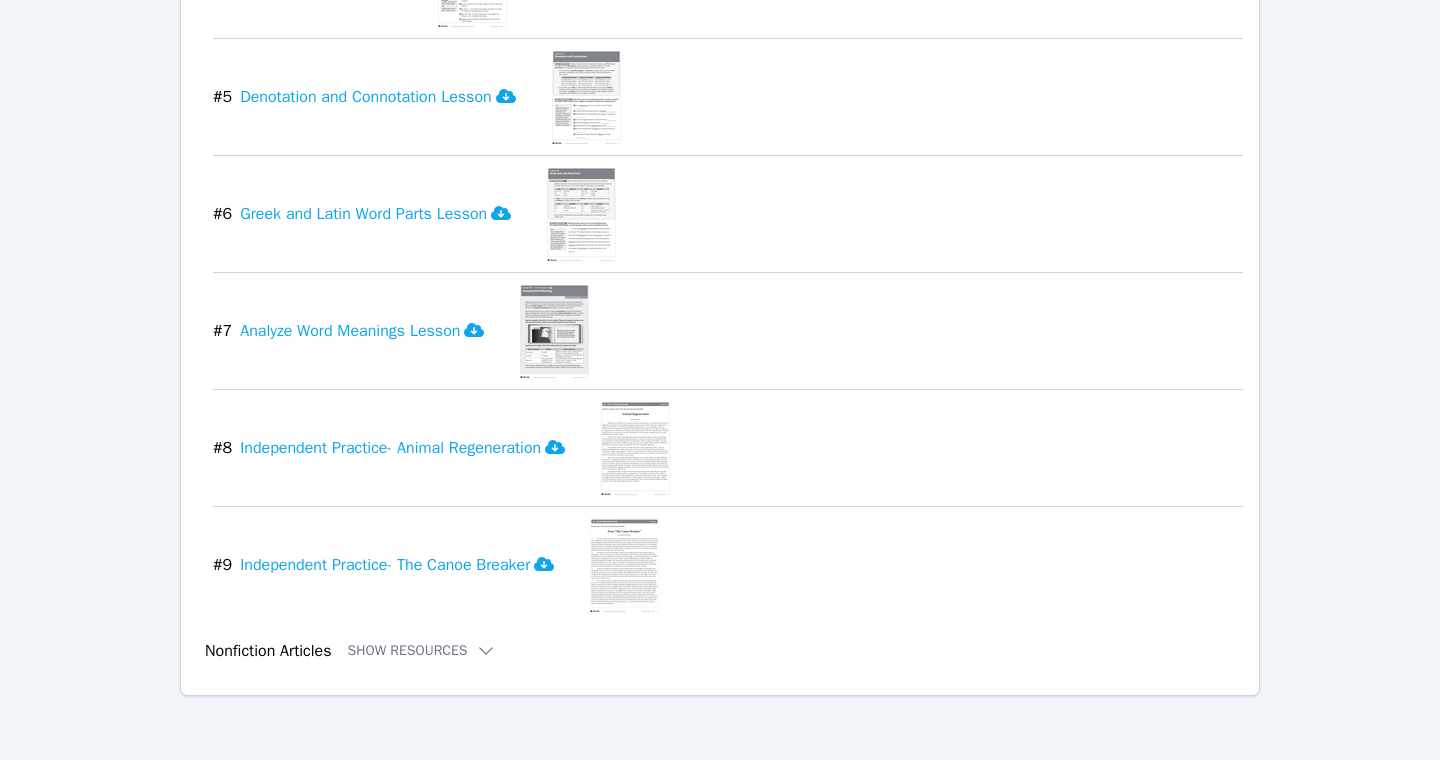 click on "Nonfiction Articles Show Resources" at bounding box center [724, 651] 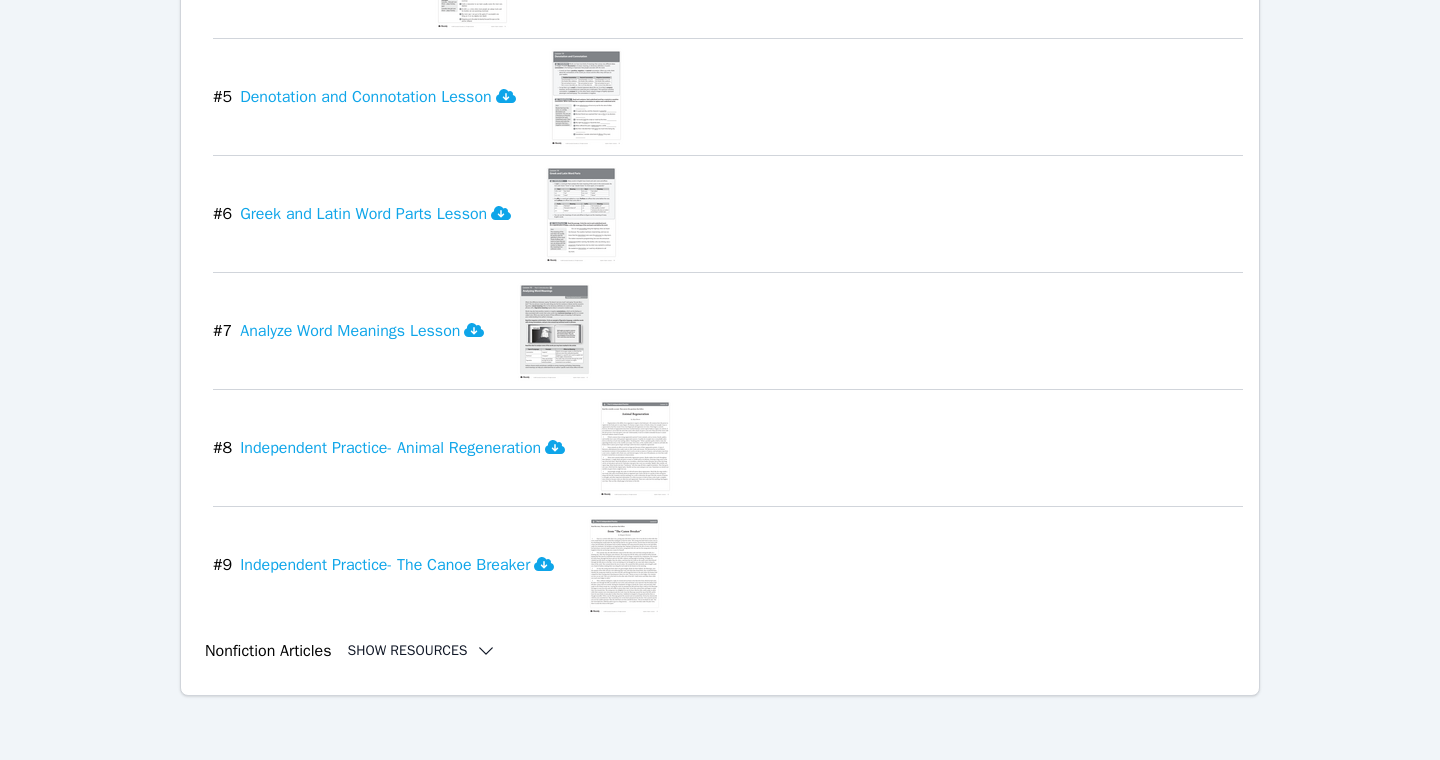 click on "Show Resources" at bounding box center [422, 651] 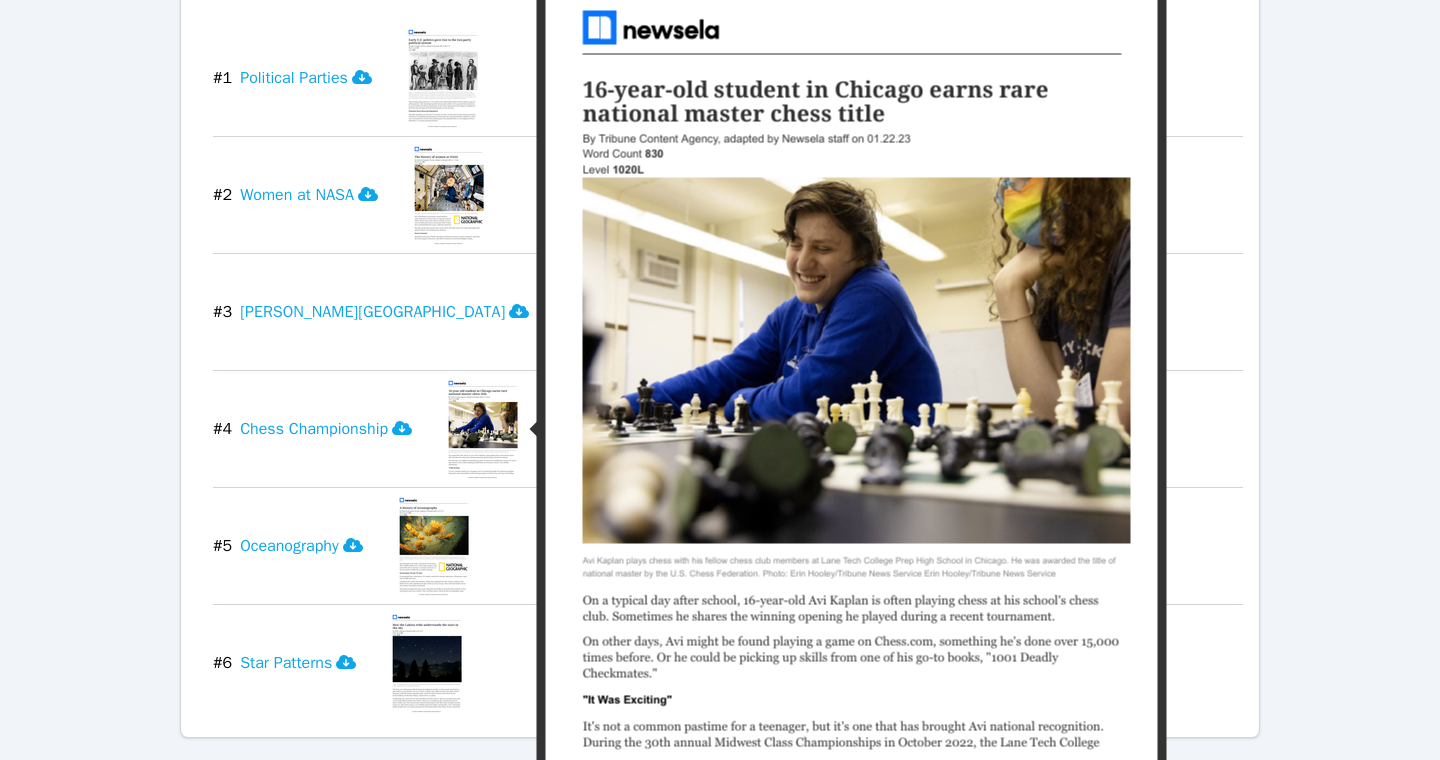 scroll, scrollTop: 2680, scrollLeft: 0, axis: vertical 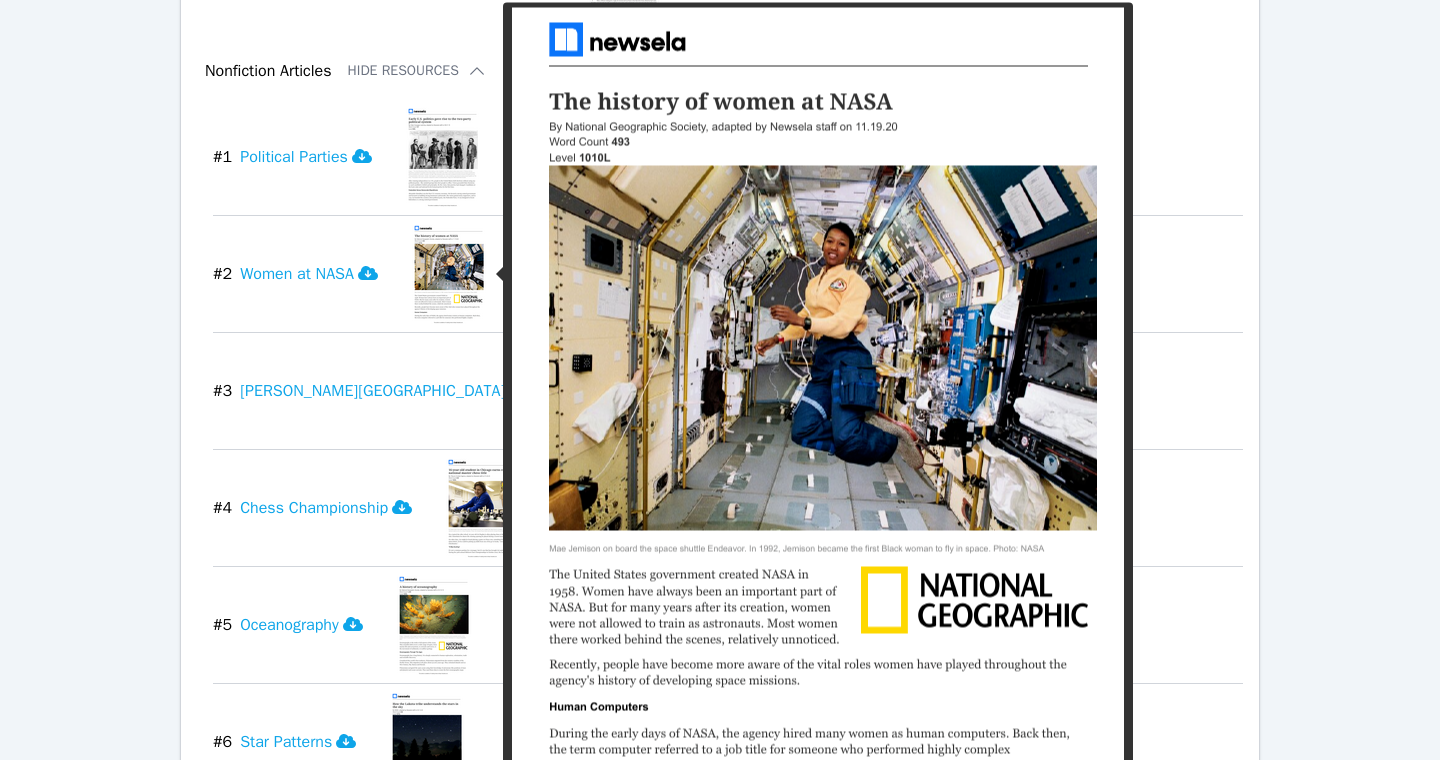 click at bounding box center [448, 274] 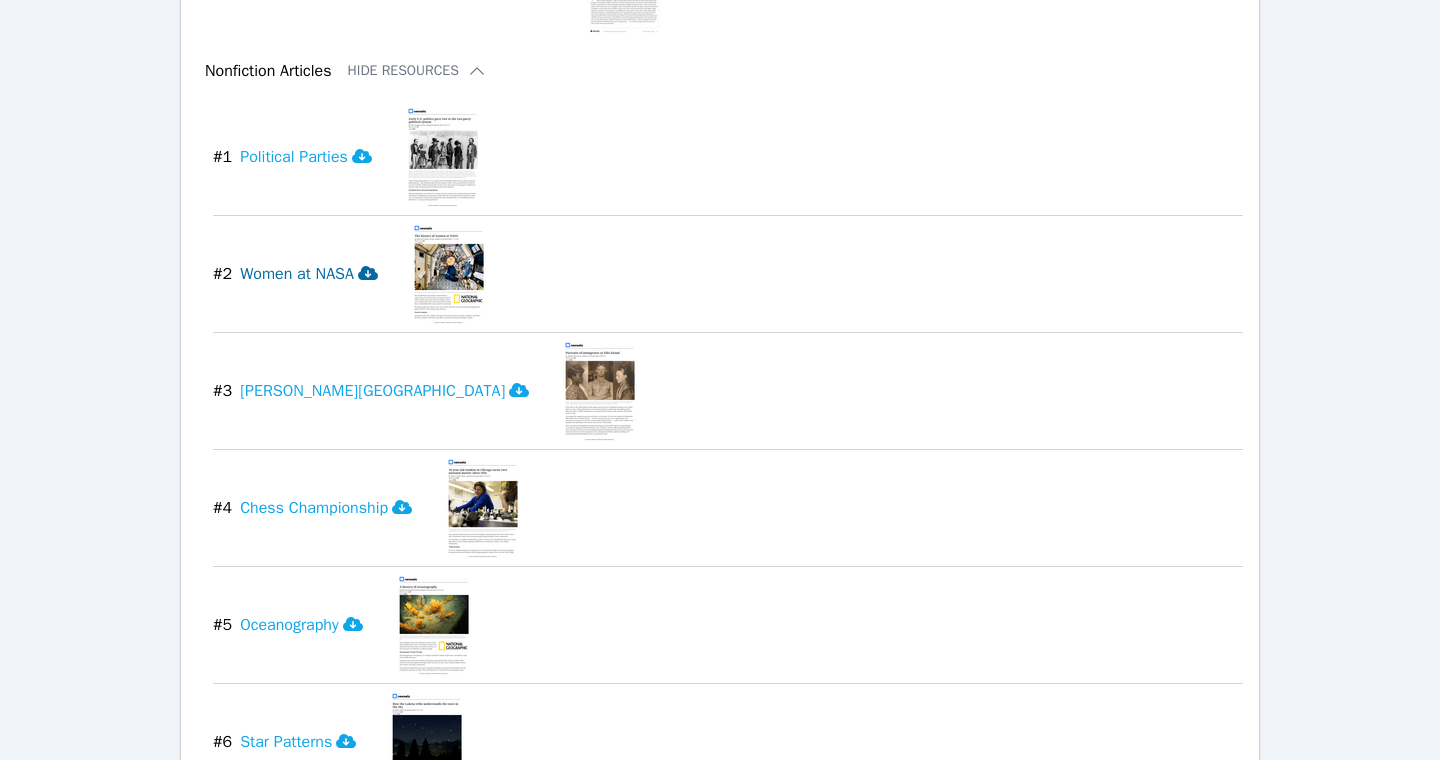click on "Women at NASA" at bounding box center [309, 274] 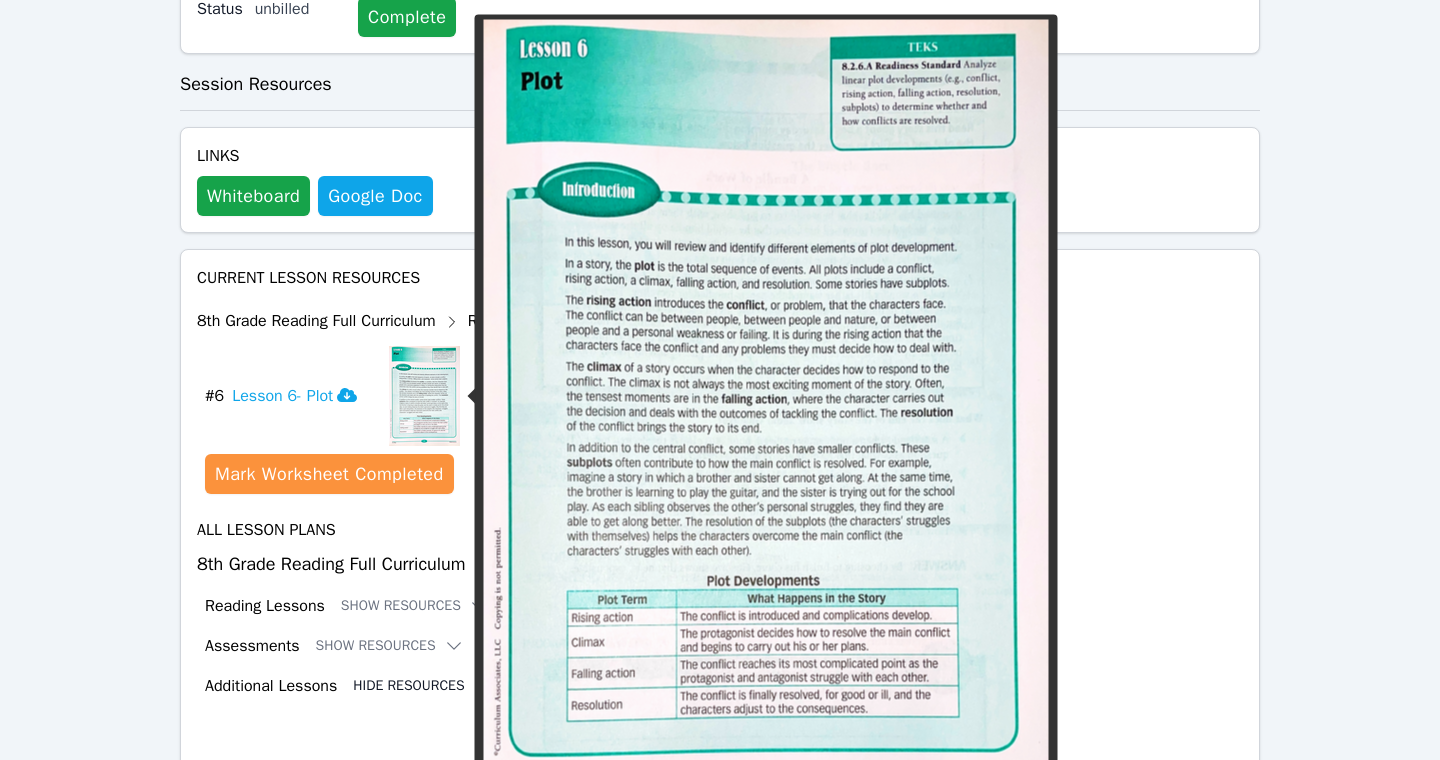 scroll, scrollTop: 872, scrollLeft: 0, axis: vertical 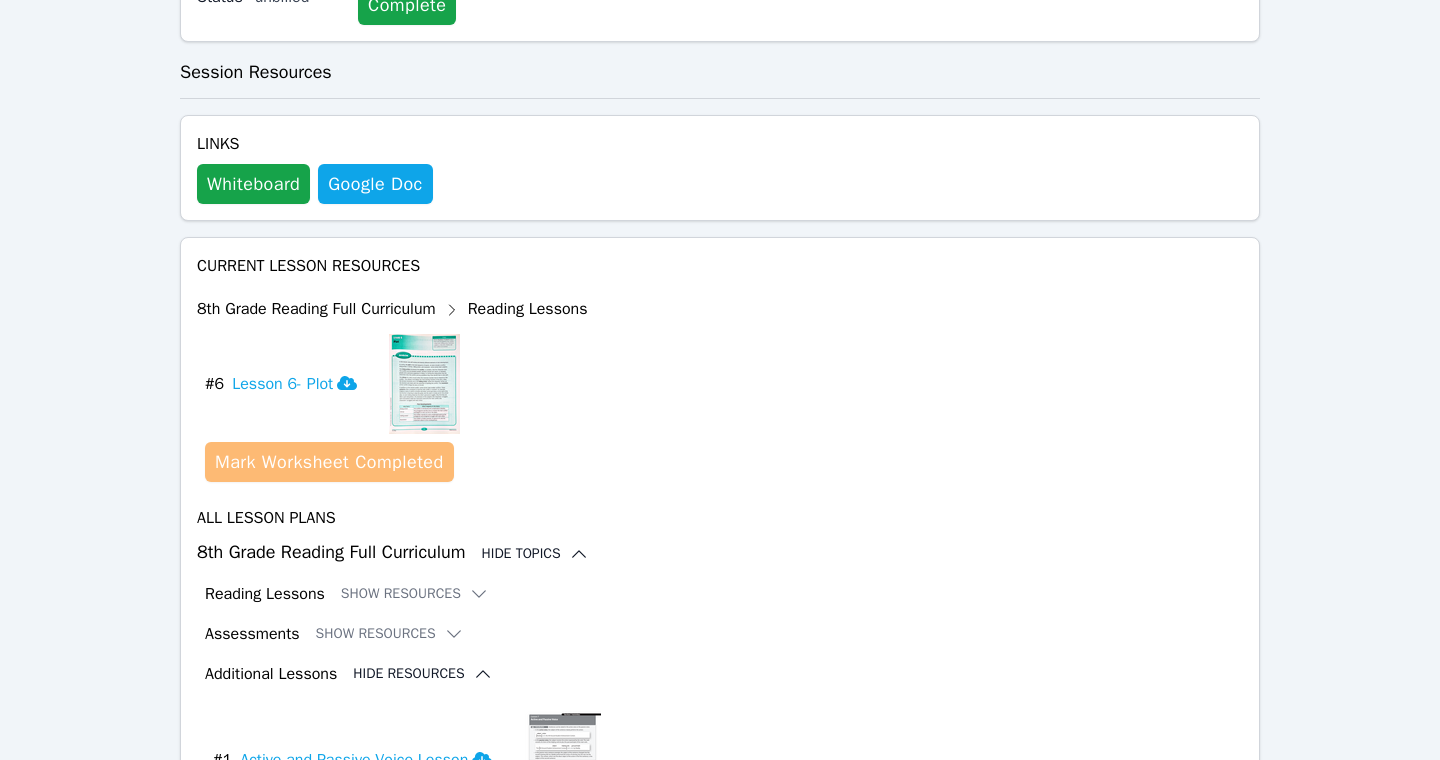 click on "Mark Worksheet Completed" at bounding box center [329, 462] 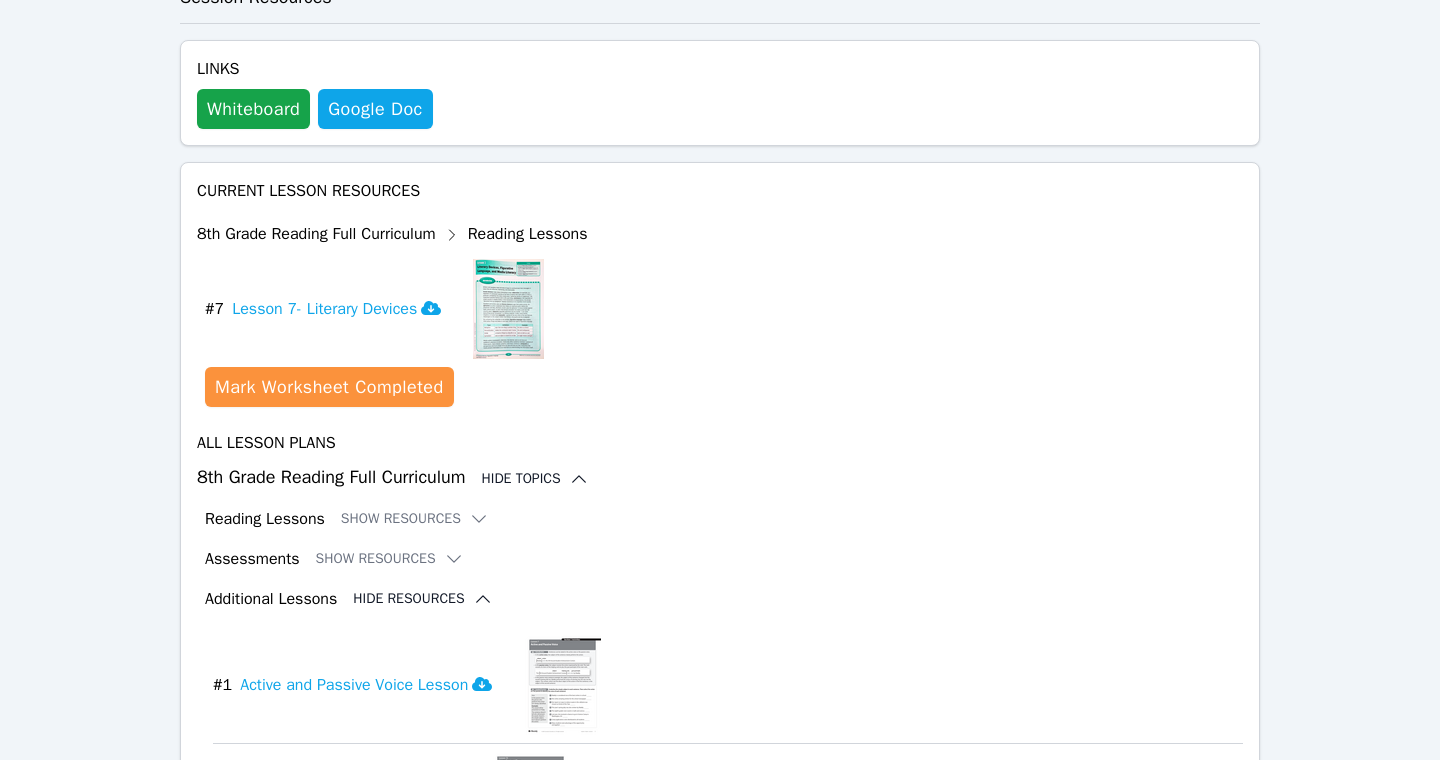 scroll, scrollTop: 939, scrollLeft: 0, axis: vertical 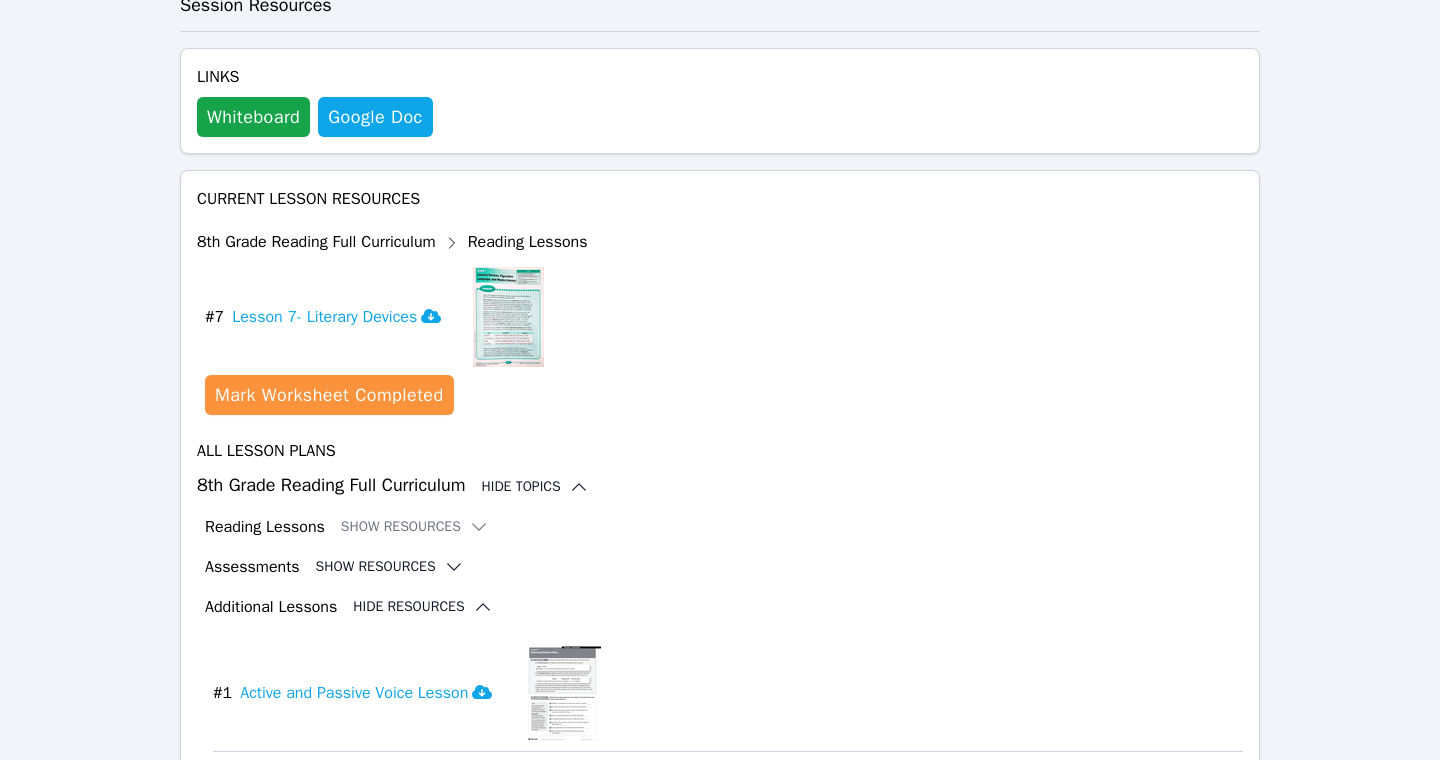 click on "Show Resources" at bounding box center (390, 567) 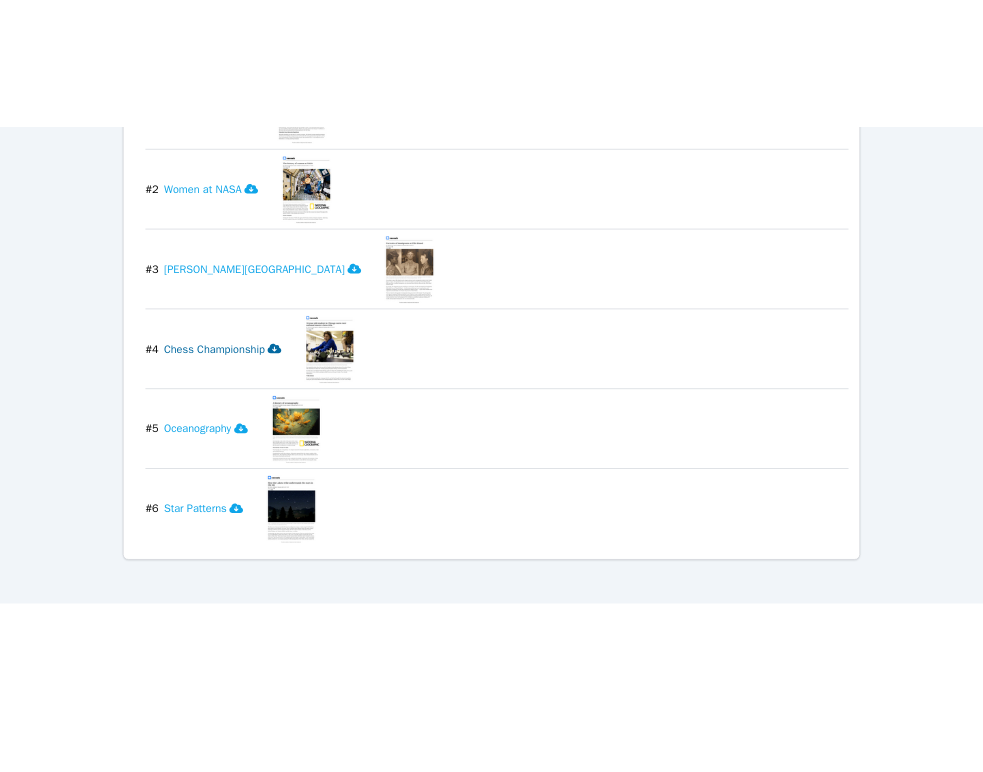 scroll, scrollTop: 4591, scrollLeft: 0, axis: vertical 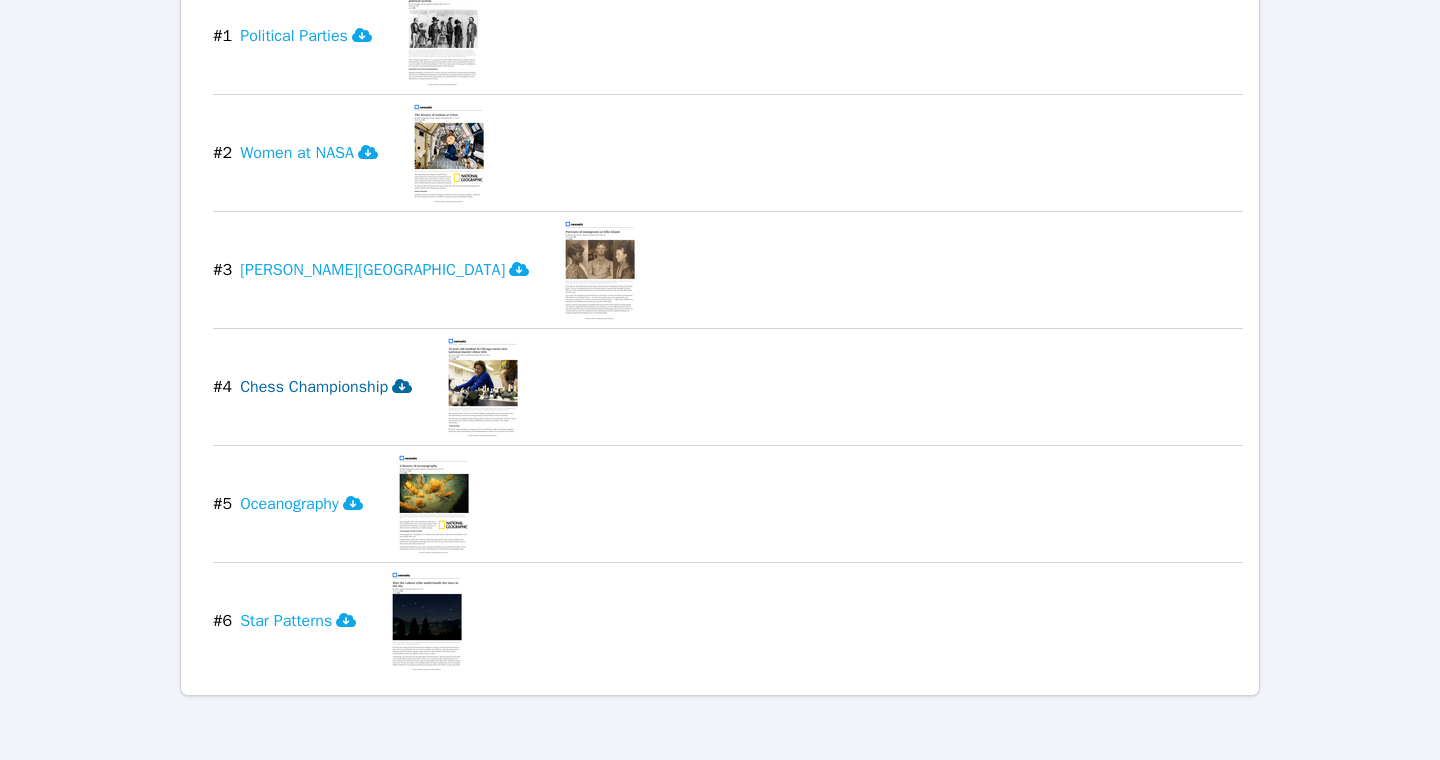 click on "Chess Championship" at bounding box center (326, 387) 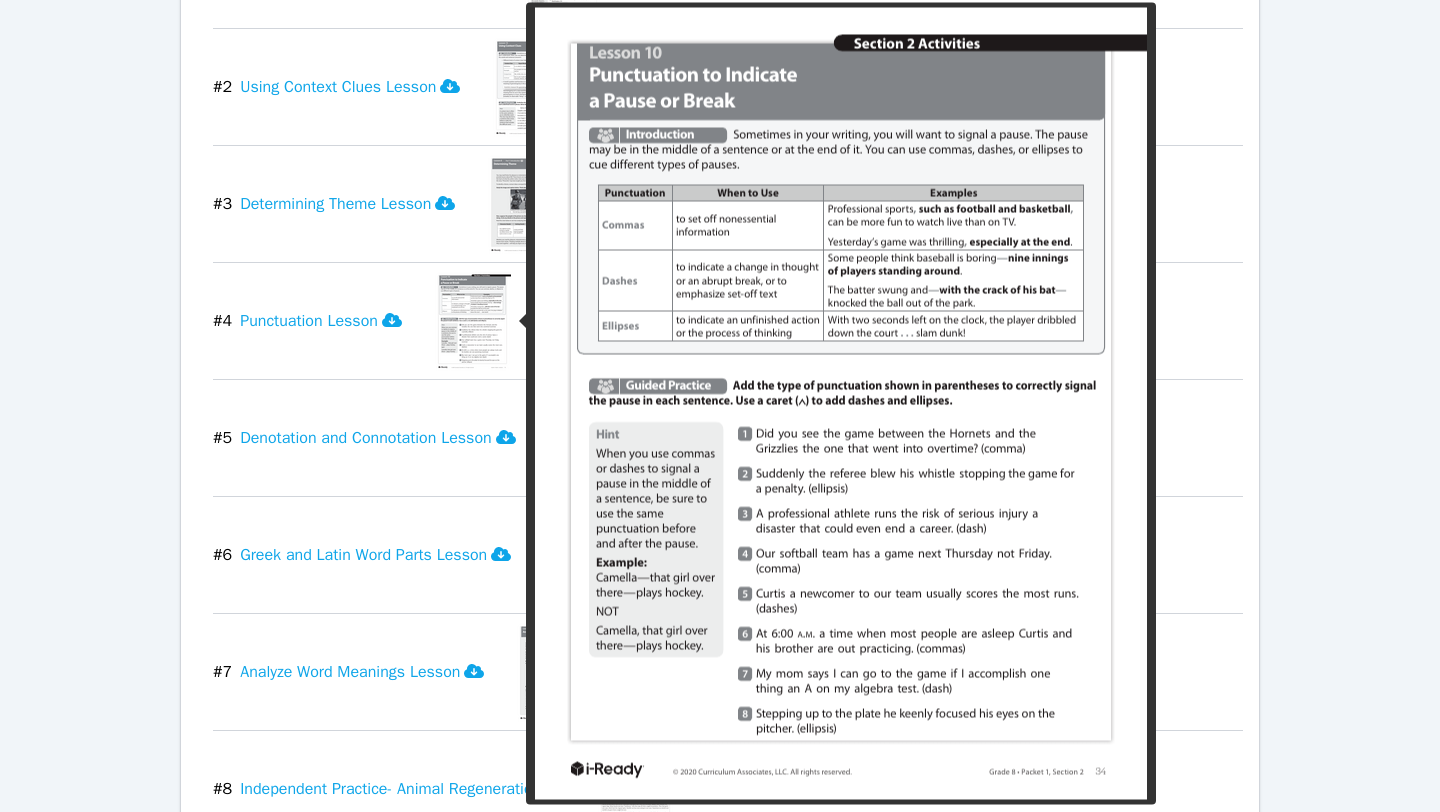 scroll, scrollTop: 3562, scrollLeft: 0, axis: vertical 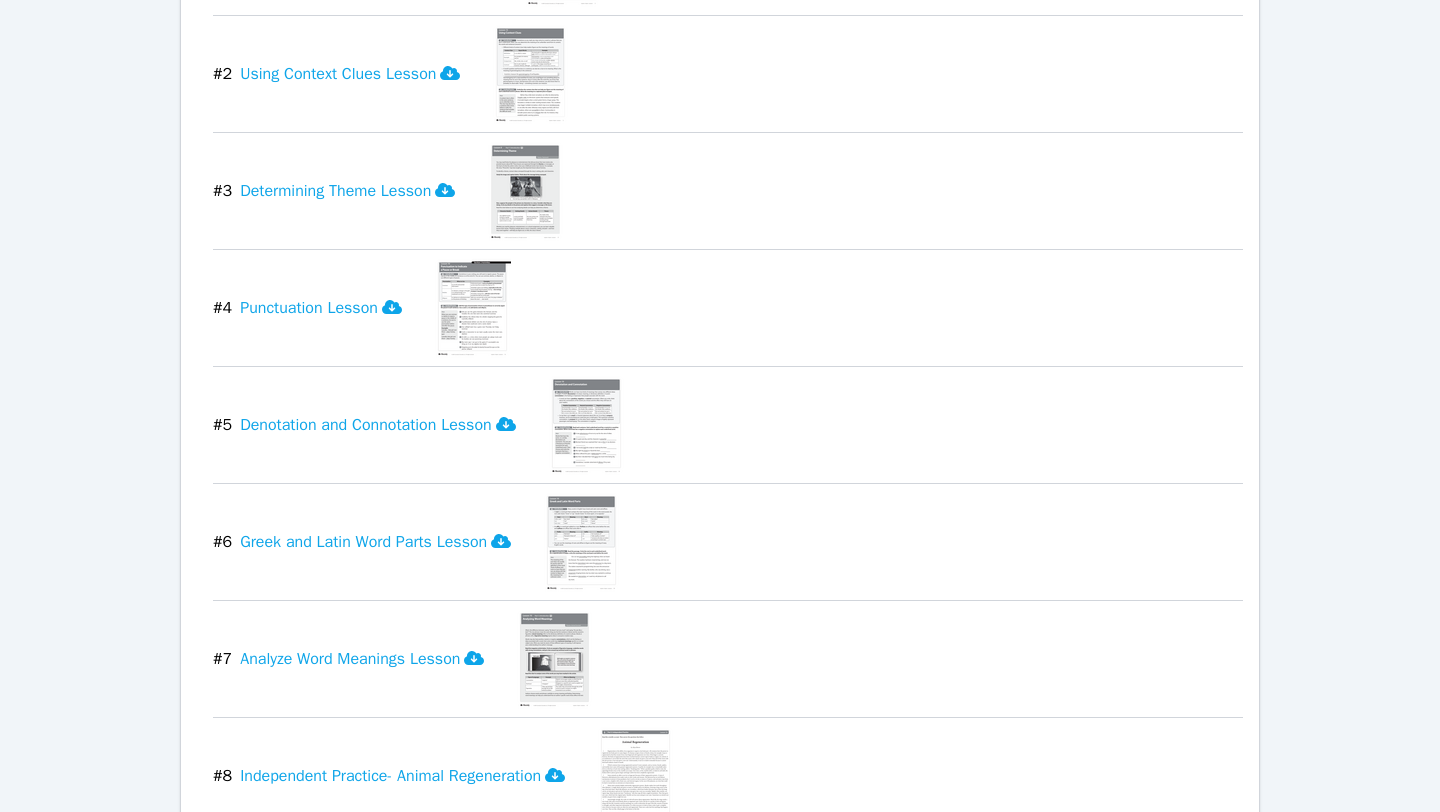 click at bounding box center [586, 425] 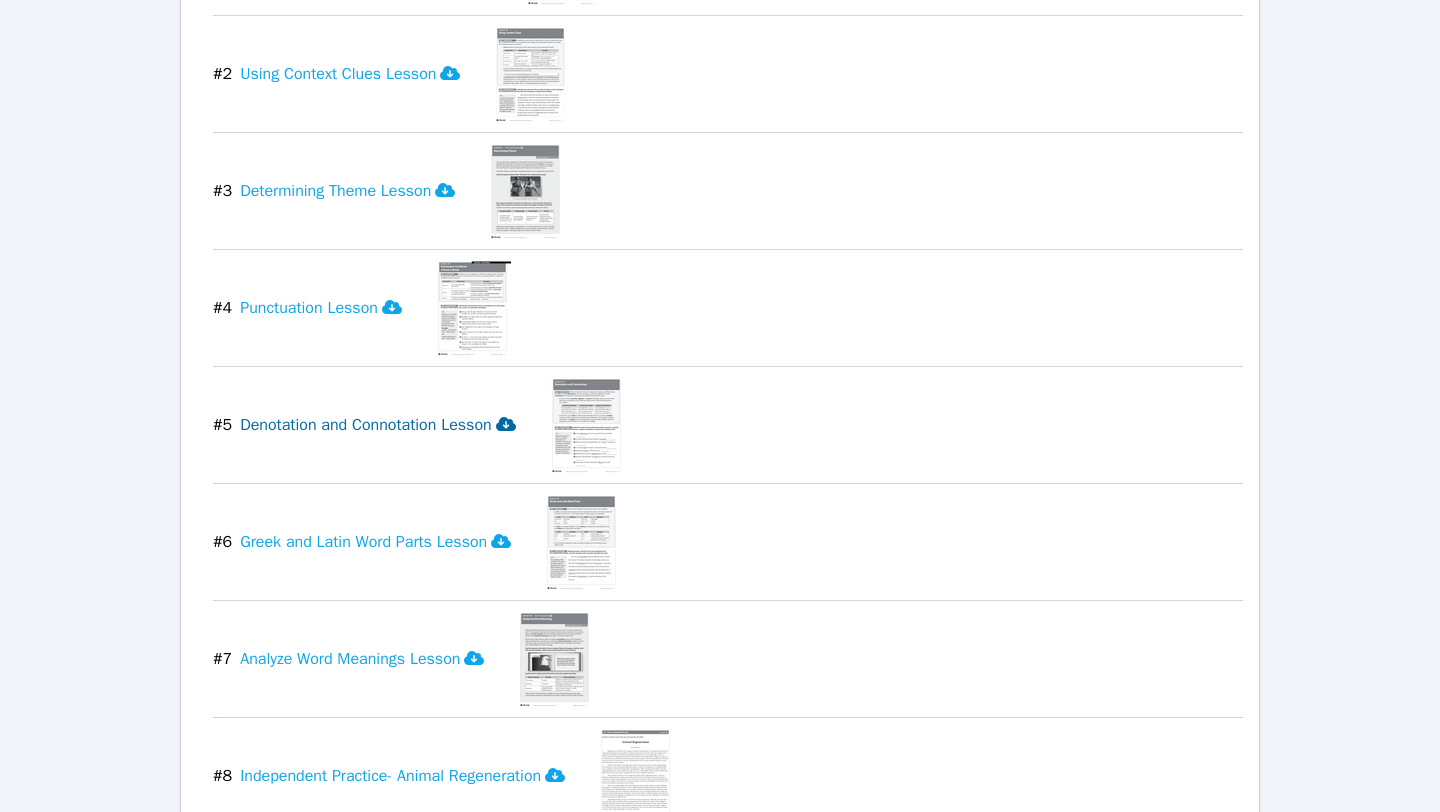 click on "Denotation and Connotation Lesson" at bounding box center [377, 425] 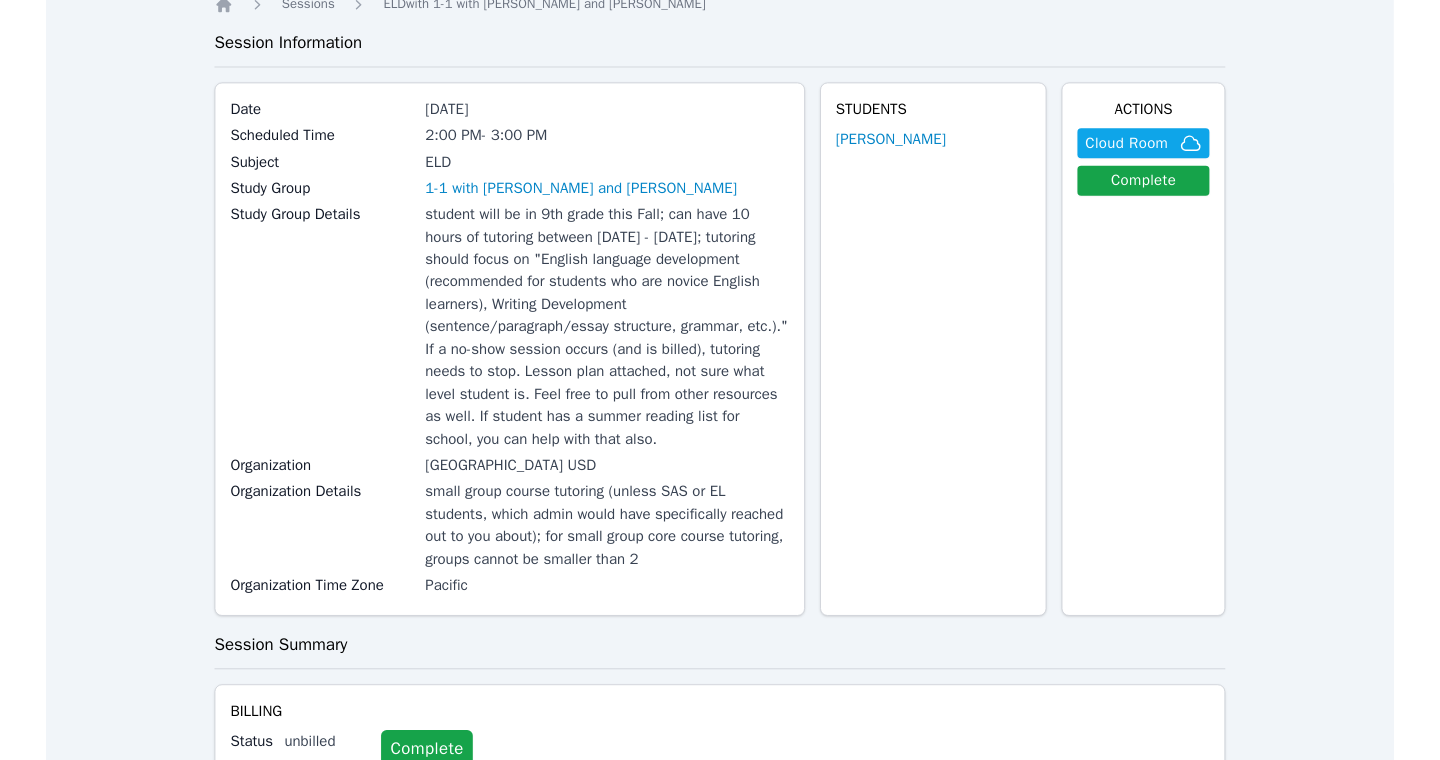 scroll, scrollTop: 0, scrollLeft: 0, axis: both 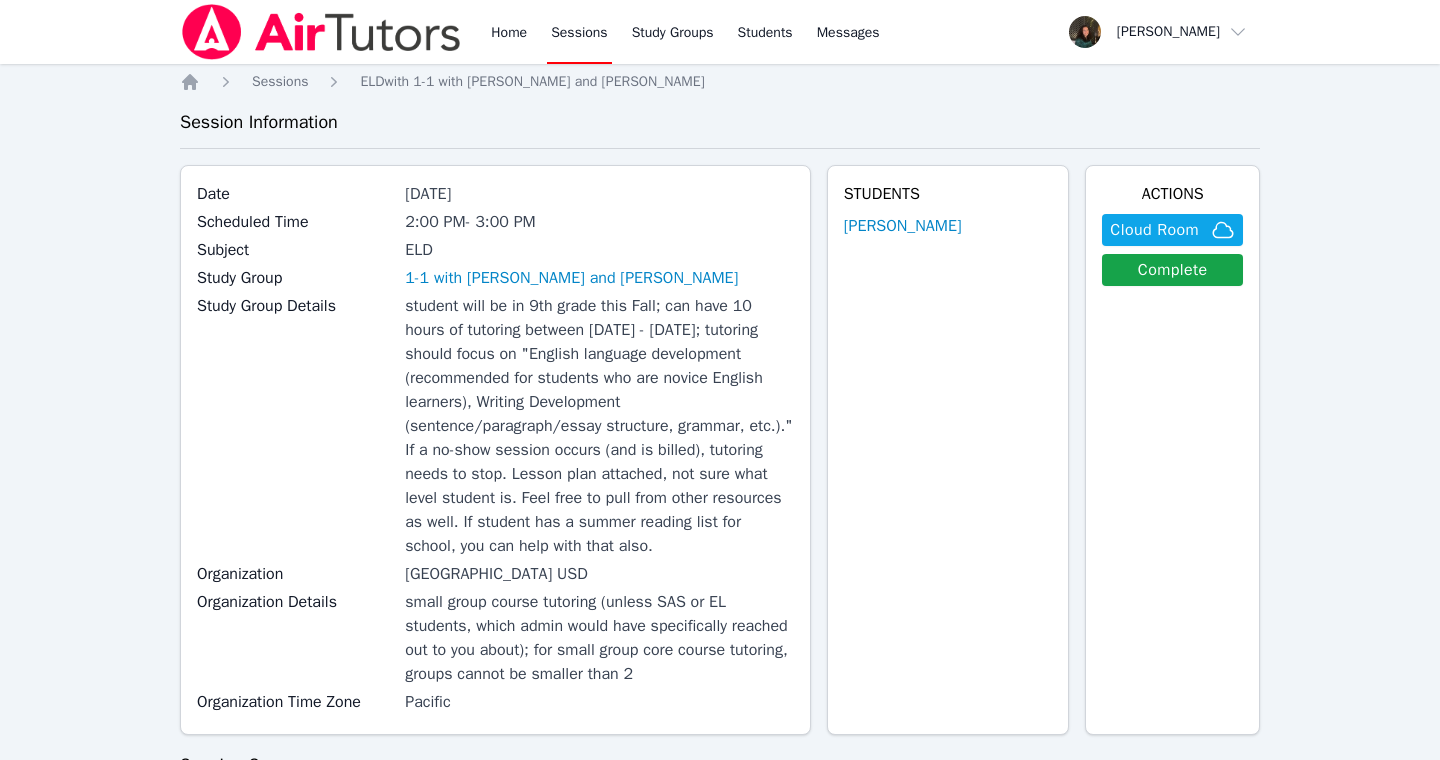 click on "Sessions" at bounding box center [579, 32] 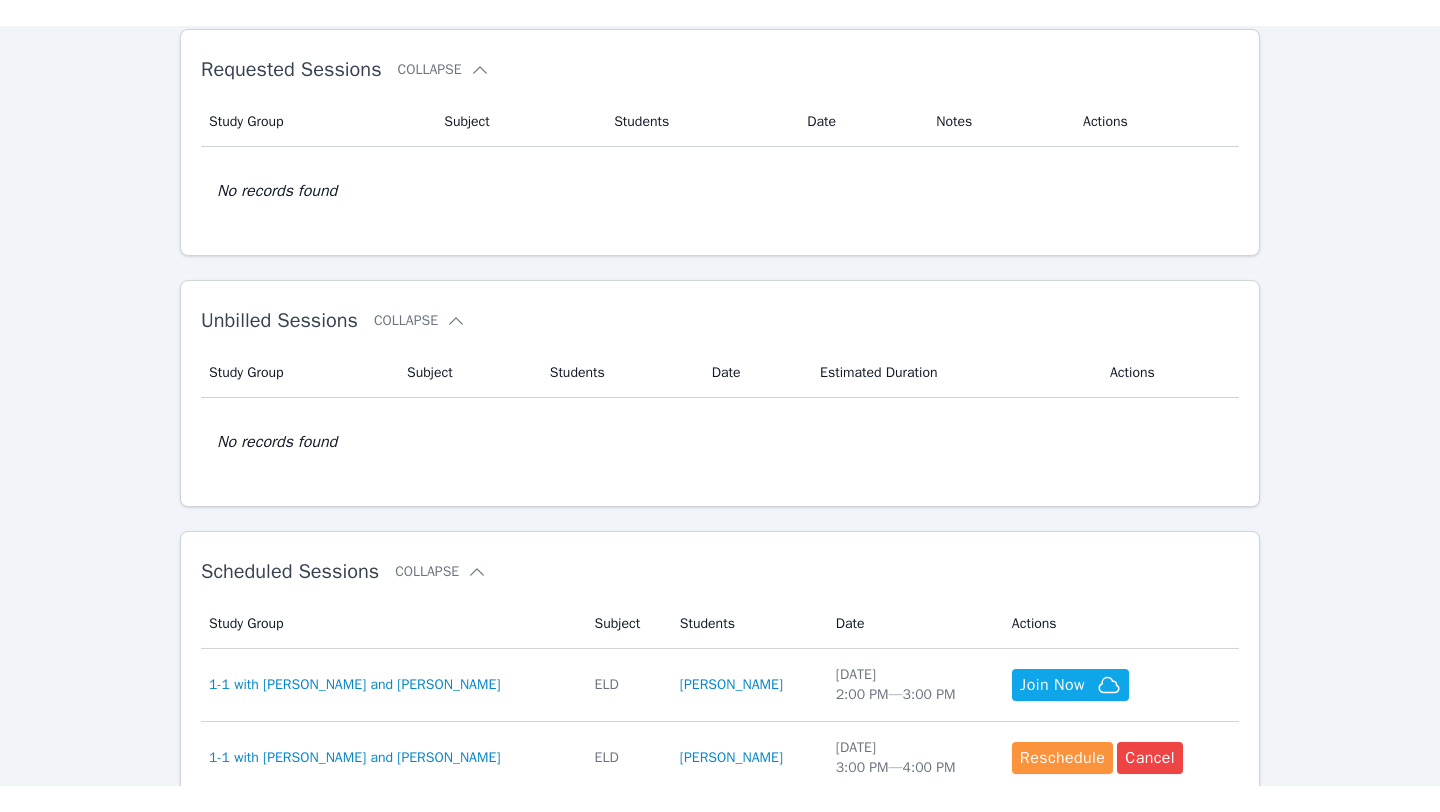 scroll, scrollTop: 0, scrollLeft: 0, axis: both 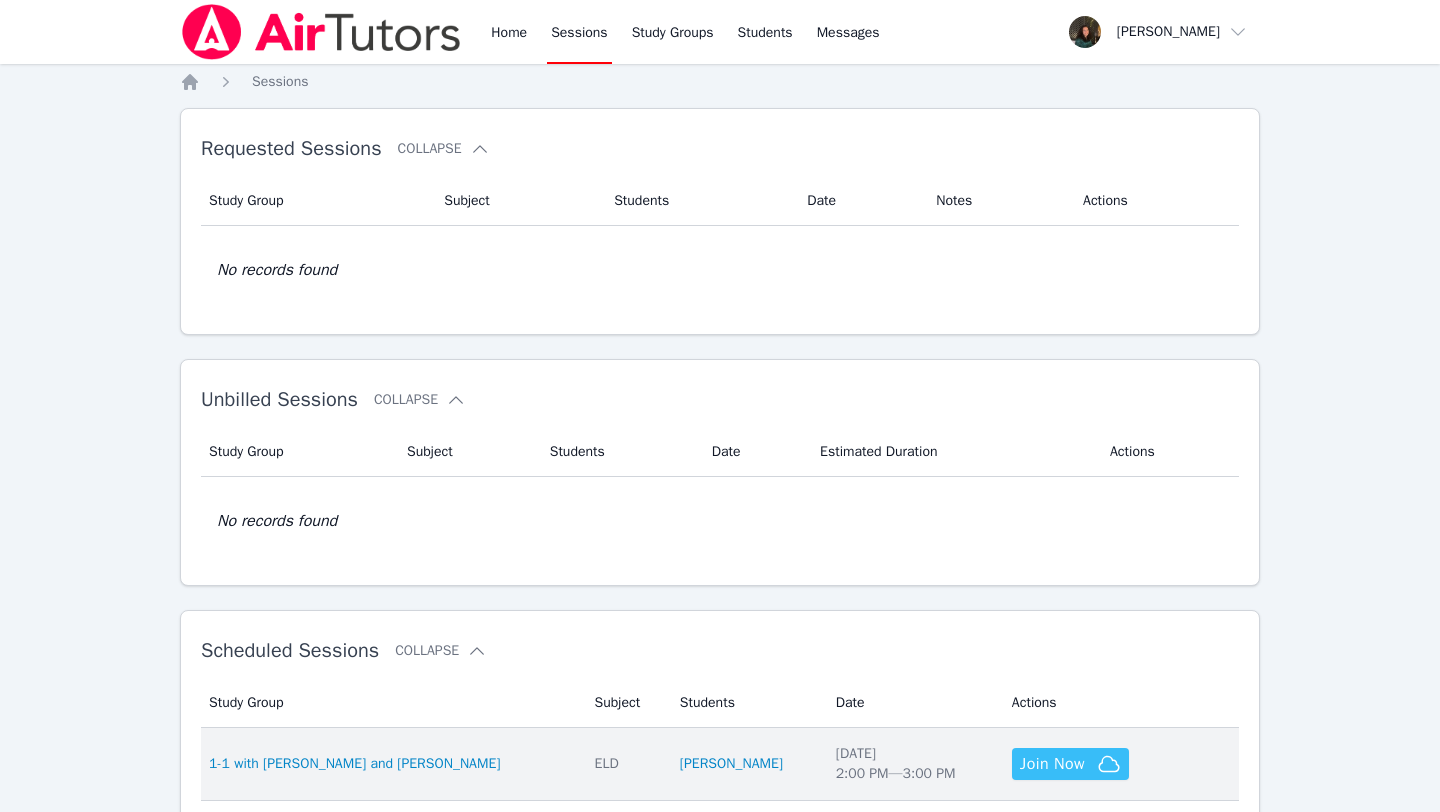 click on "Join Now" at bounding box center [1052, 764] 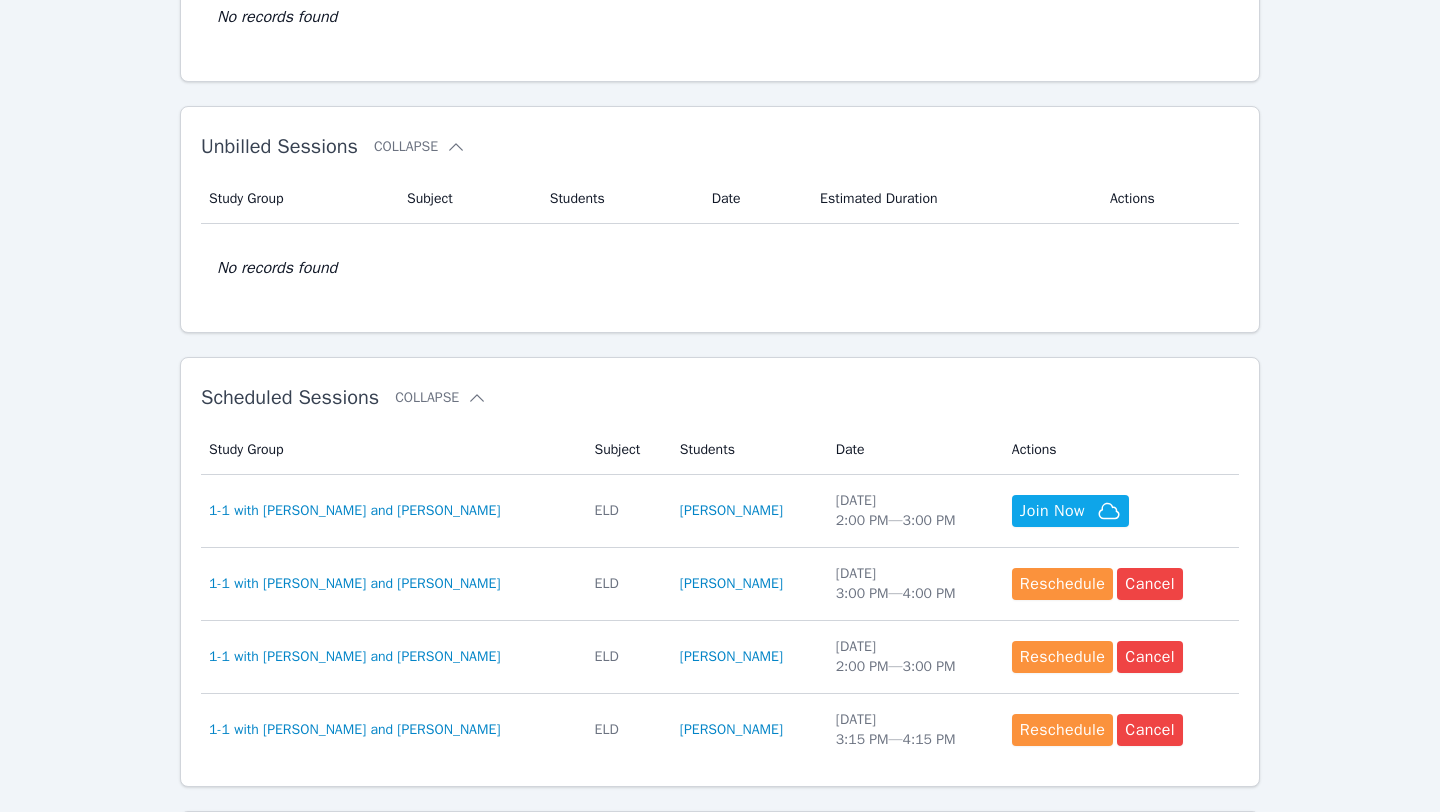 scroll, scrollTop: 414, scrollLeft: 0, axis: vertical 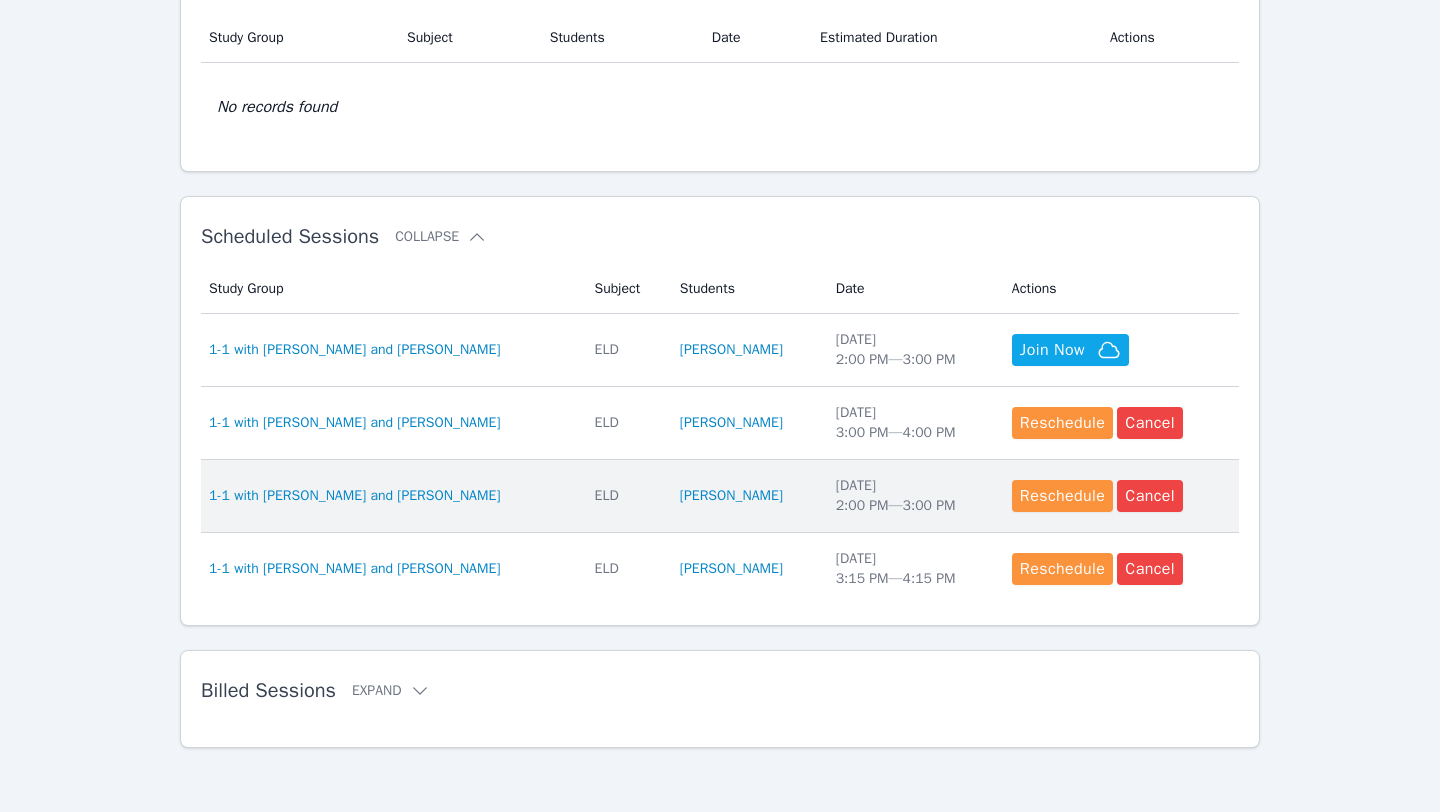 click on "1-1 with [PERSON_NAME] and [PERSON_NAME]" at bounding box center (390, 496) 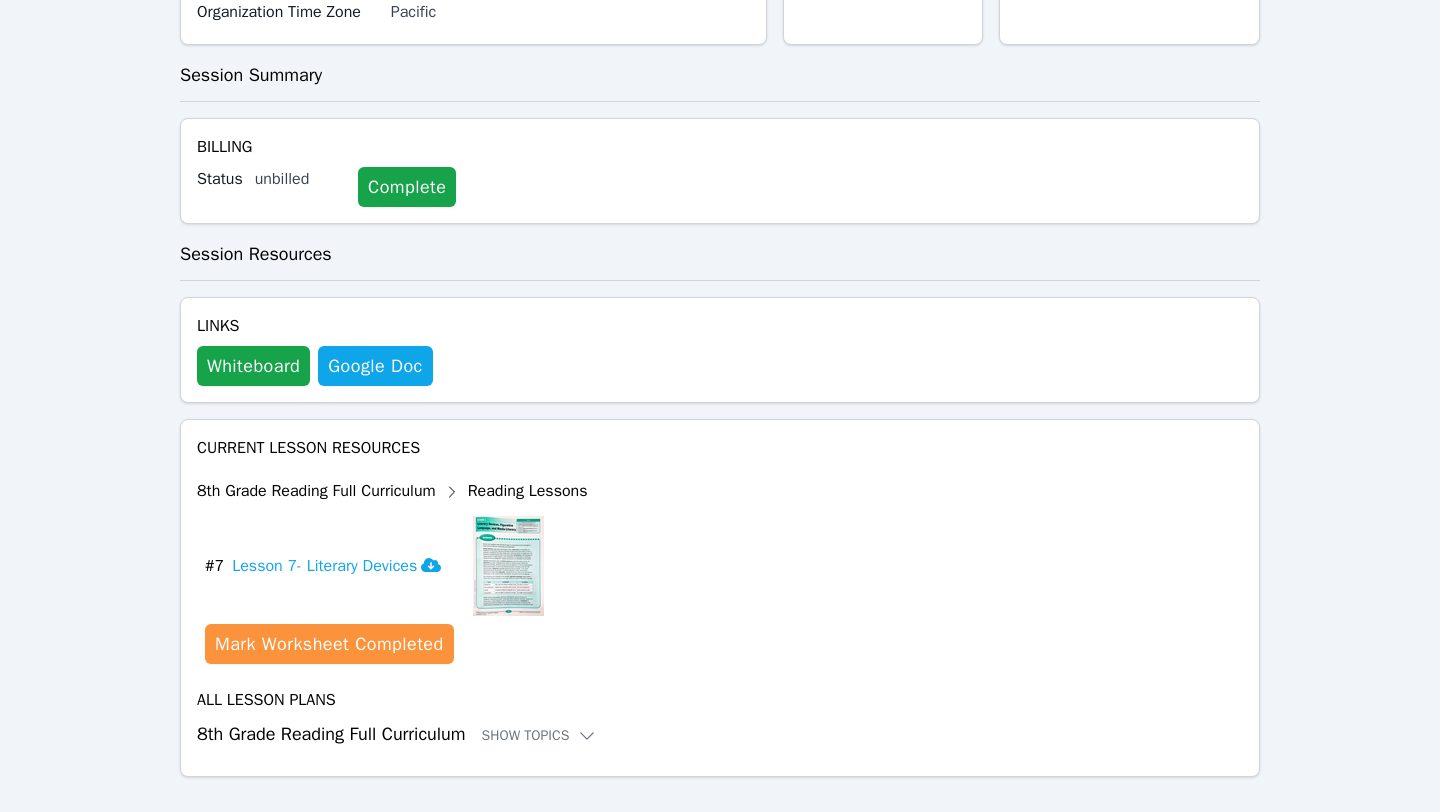 scroll, scrollTop: 719, scrollLeft: 0, axis: vertical 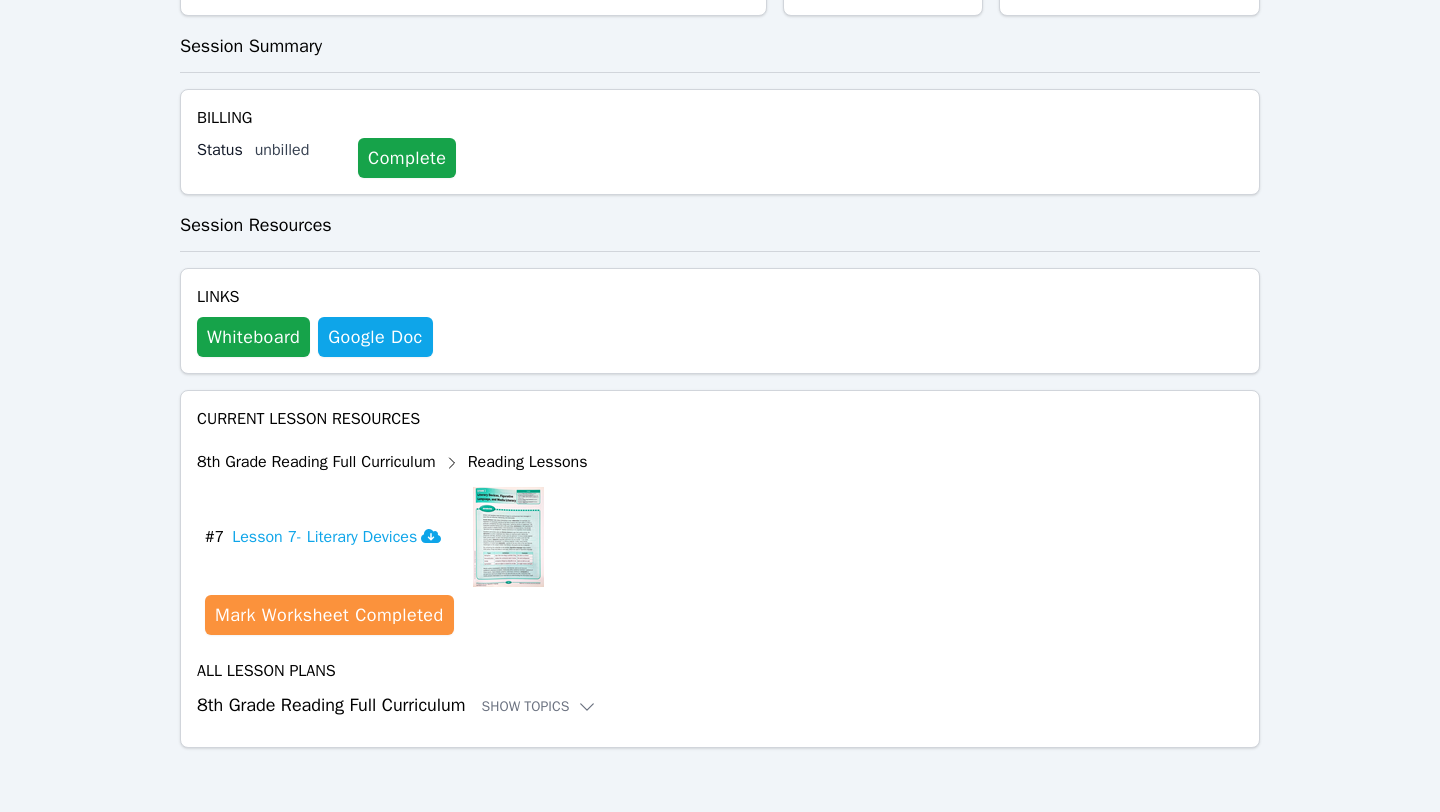 click on "8th Grade Reading Full Curriculum Show Topics" at bounding box center (720, 705) 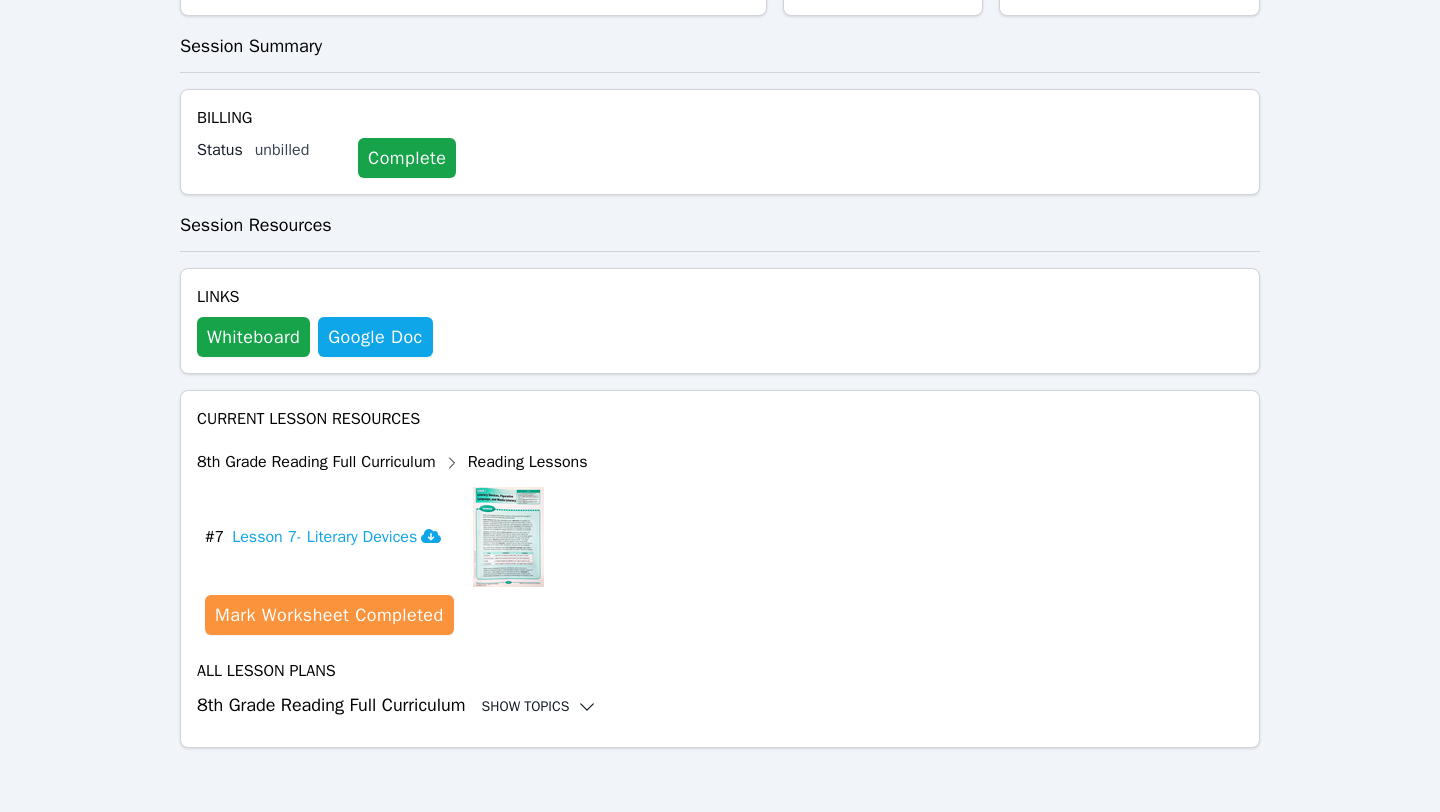 click 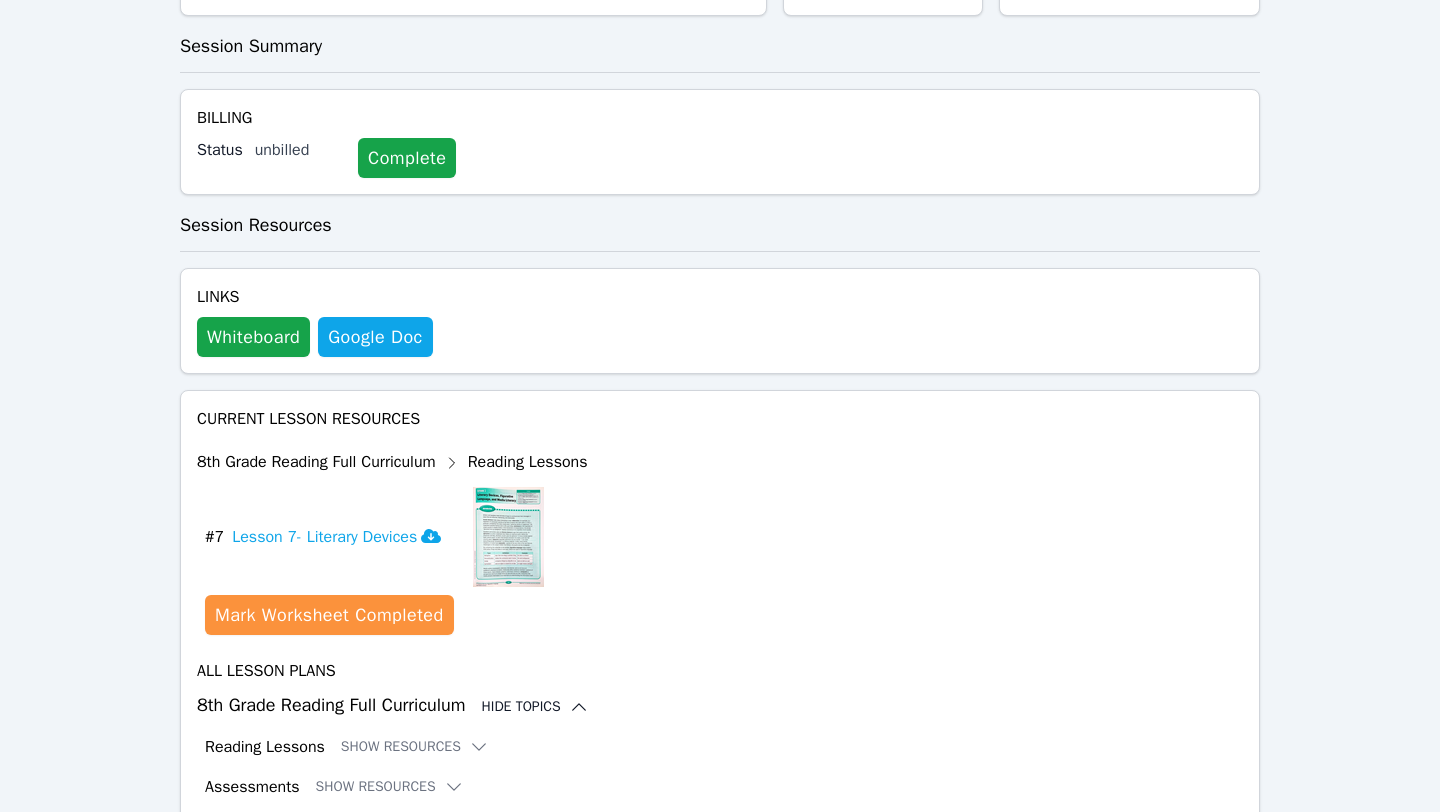 scroll, scrollTop: 883, scrollLeft: 0, axis: vertical 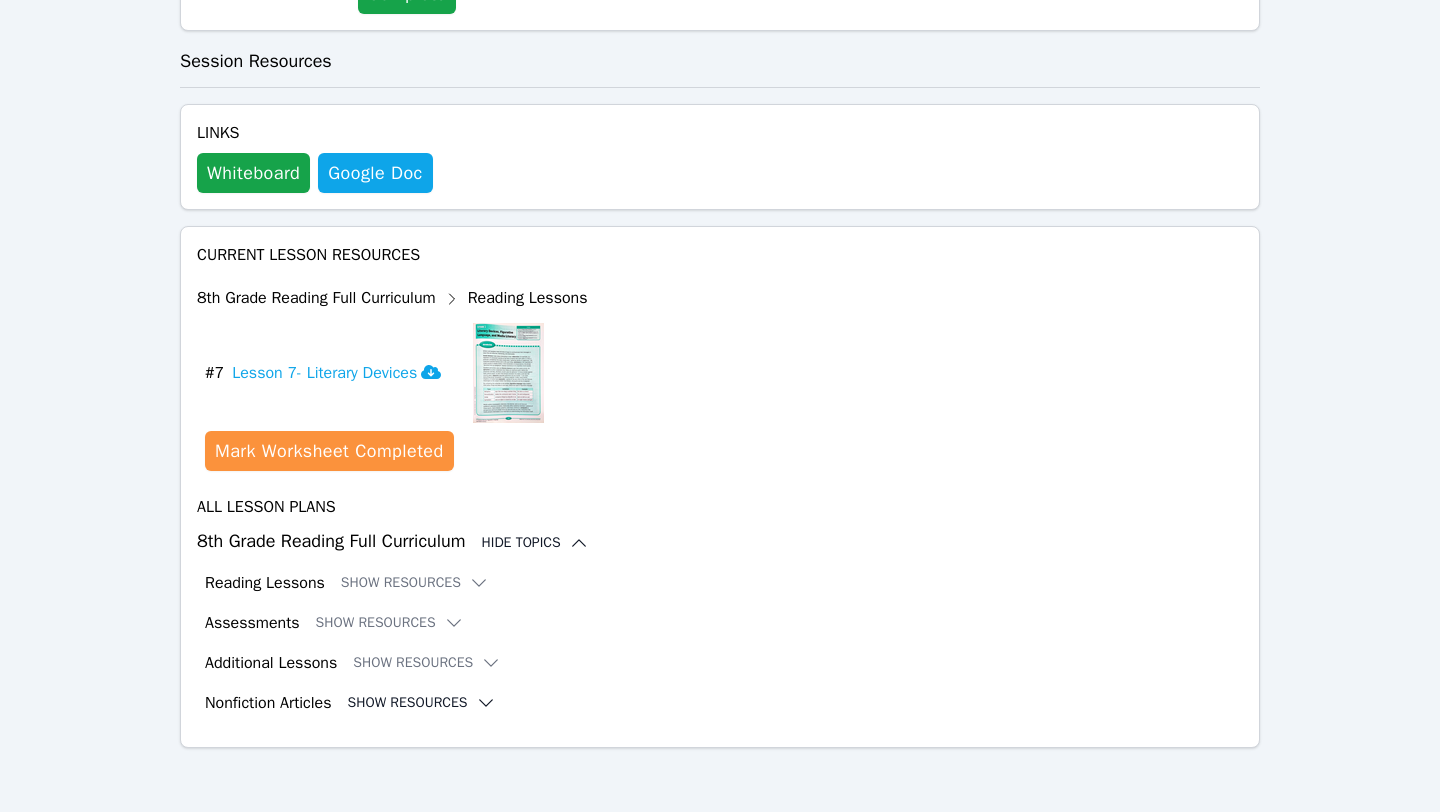 click on "Show Resources" at bounding box center [422, 703] 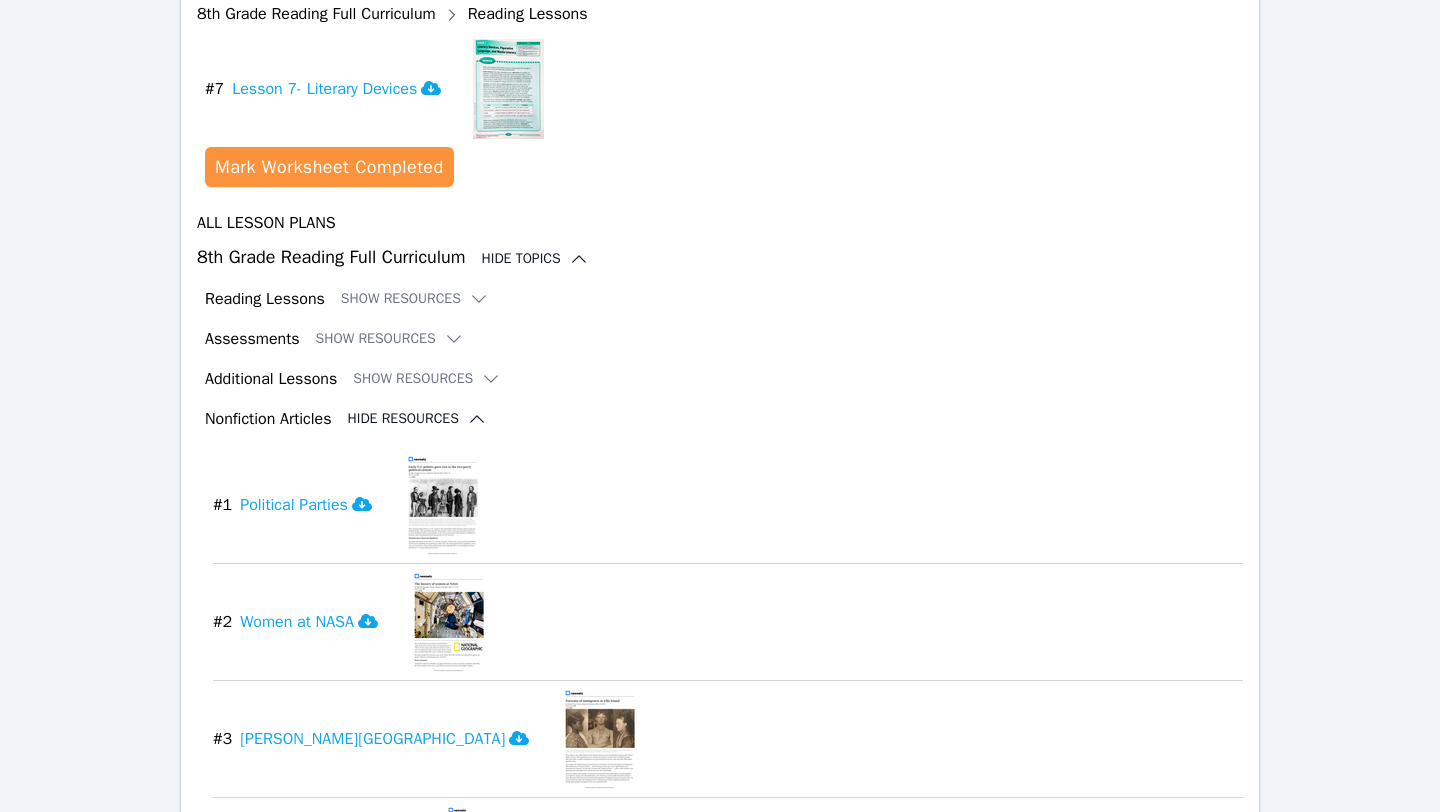scroll, scrollTop: 1584, scrollLeft: 0, axis: vertical 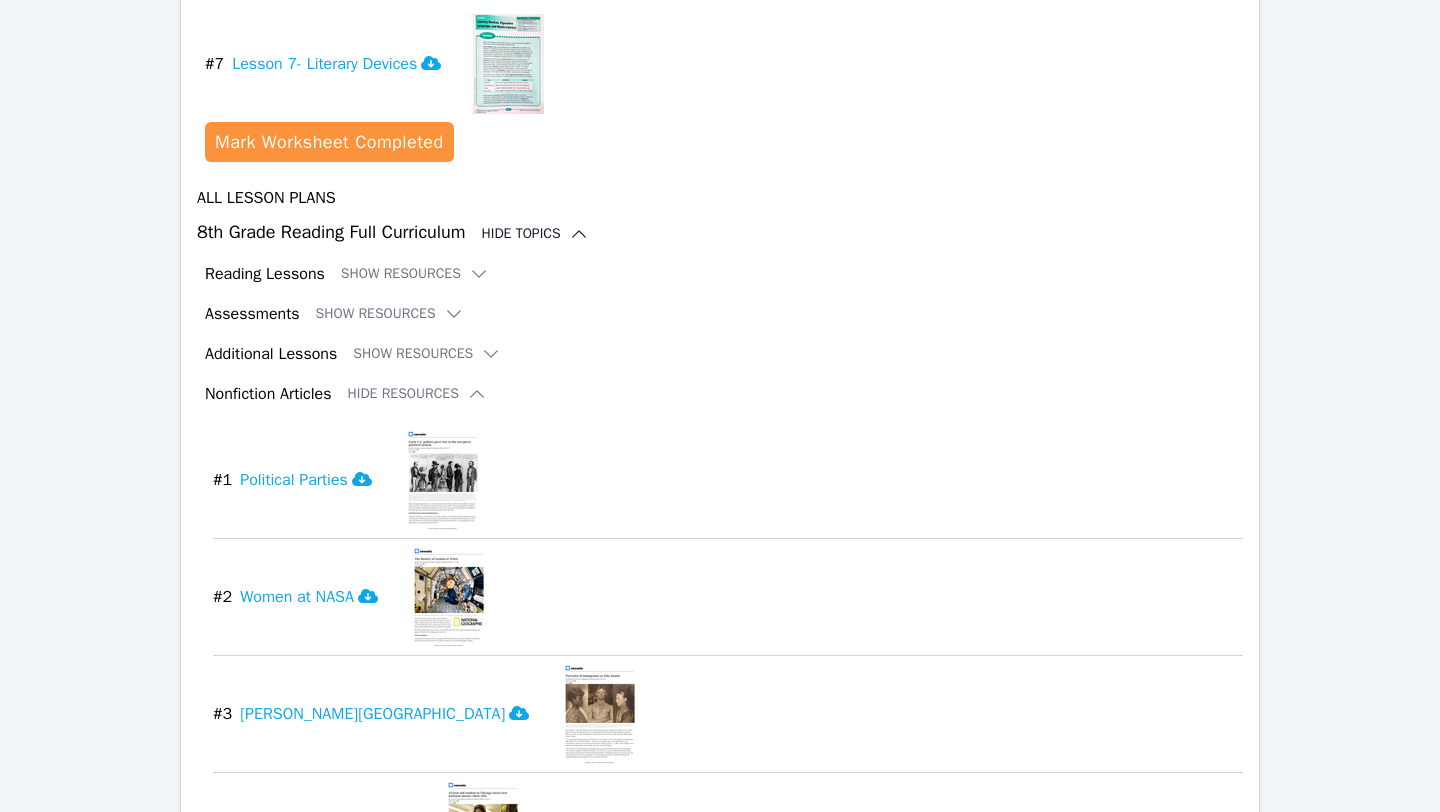 click on "Additional Lessons Show Resources" at bounding box center [724, 354] 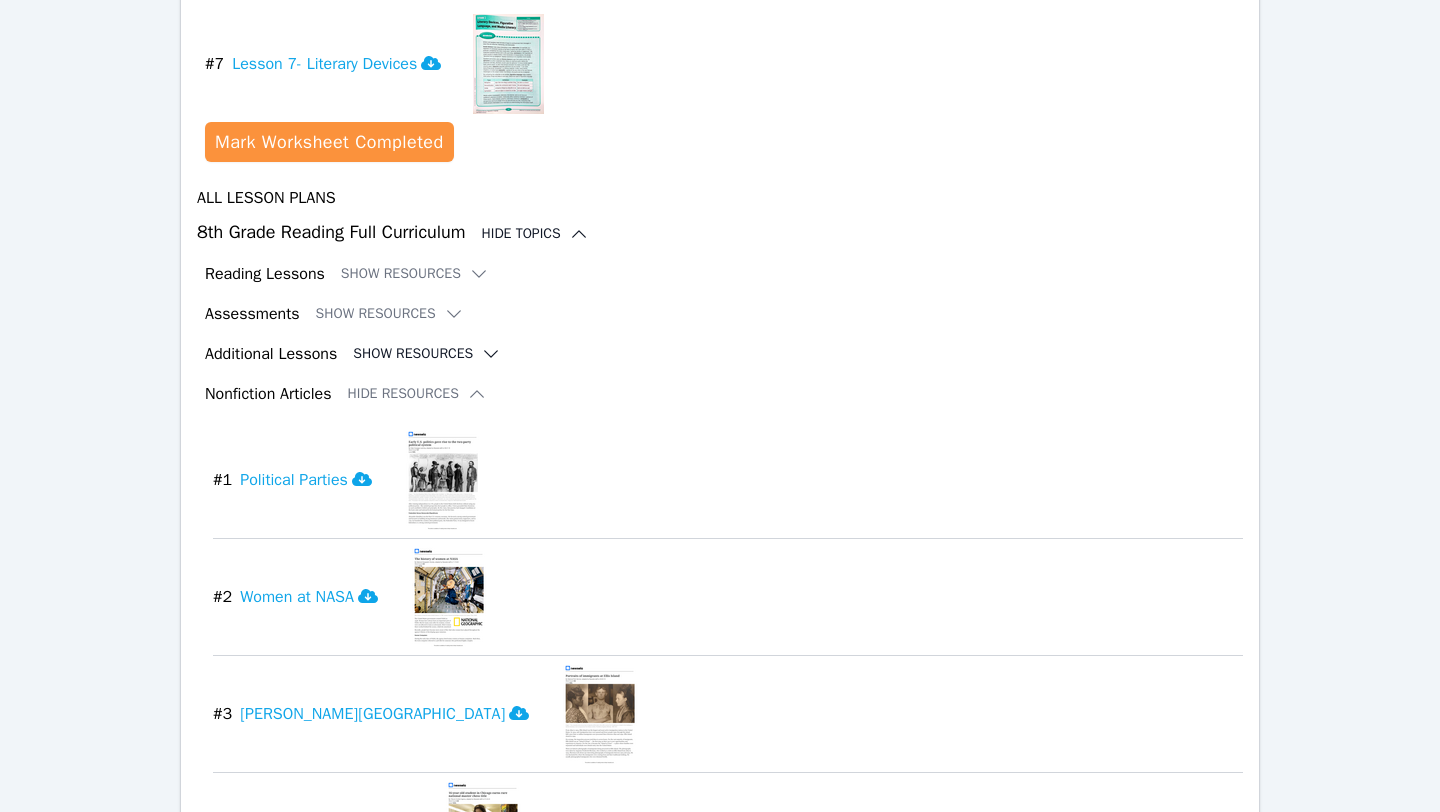 click 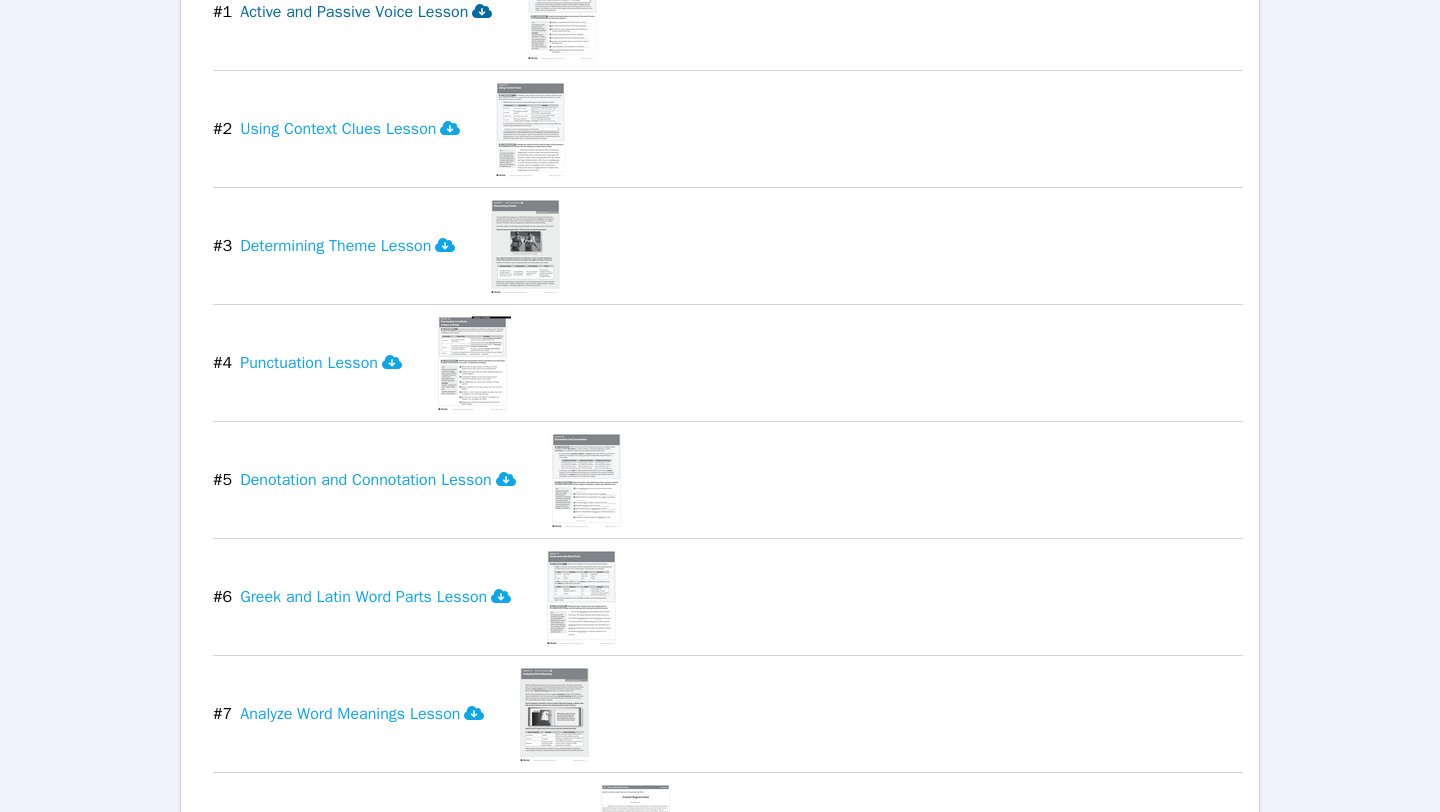 scroll, scrollTop: 1622, scrollLeft: 0, axis: vertical 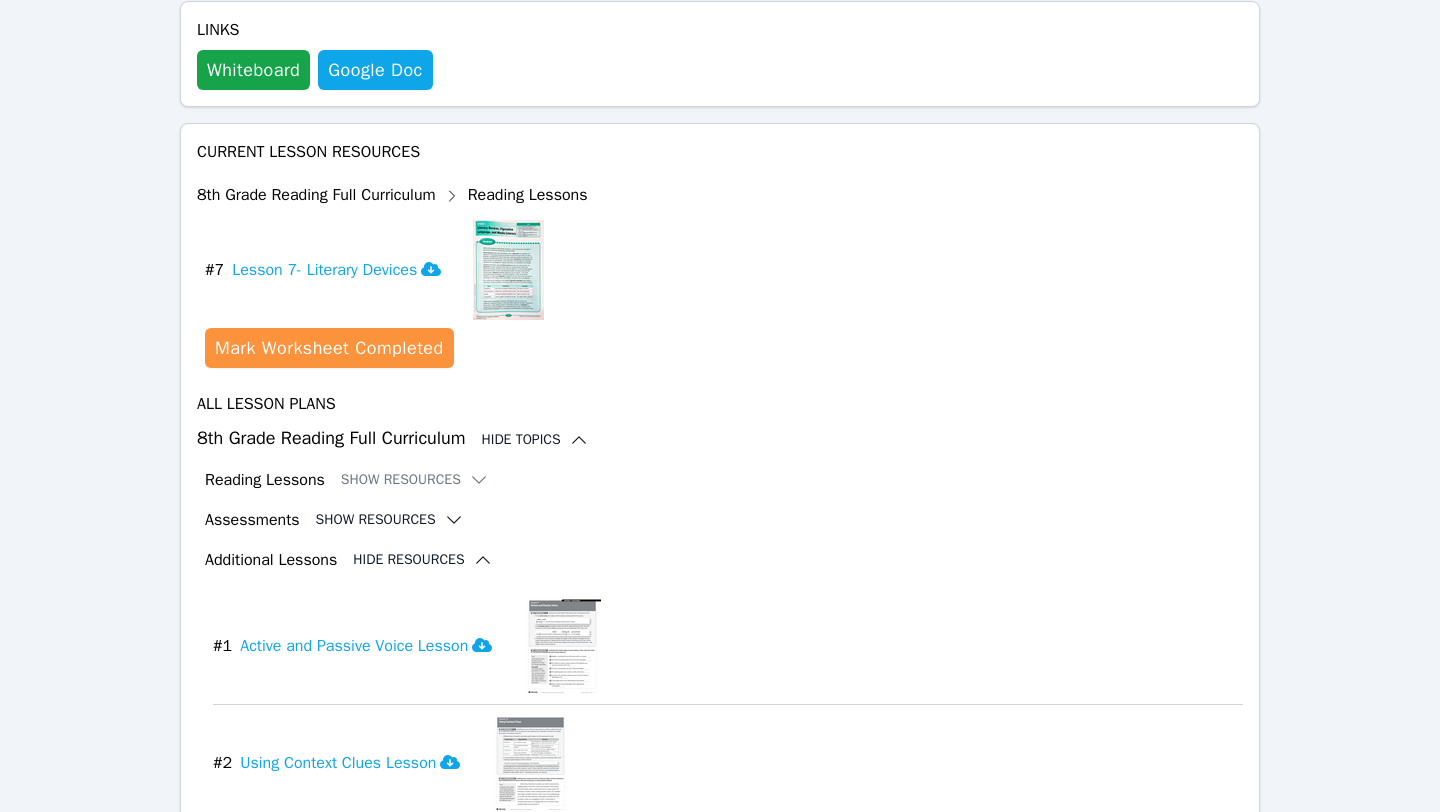click on "Show Resources" at bounding box center [390, 520] 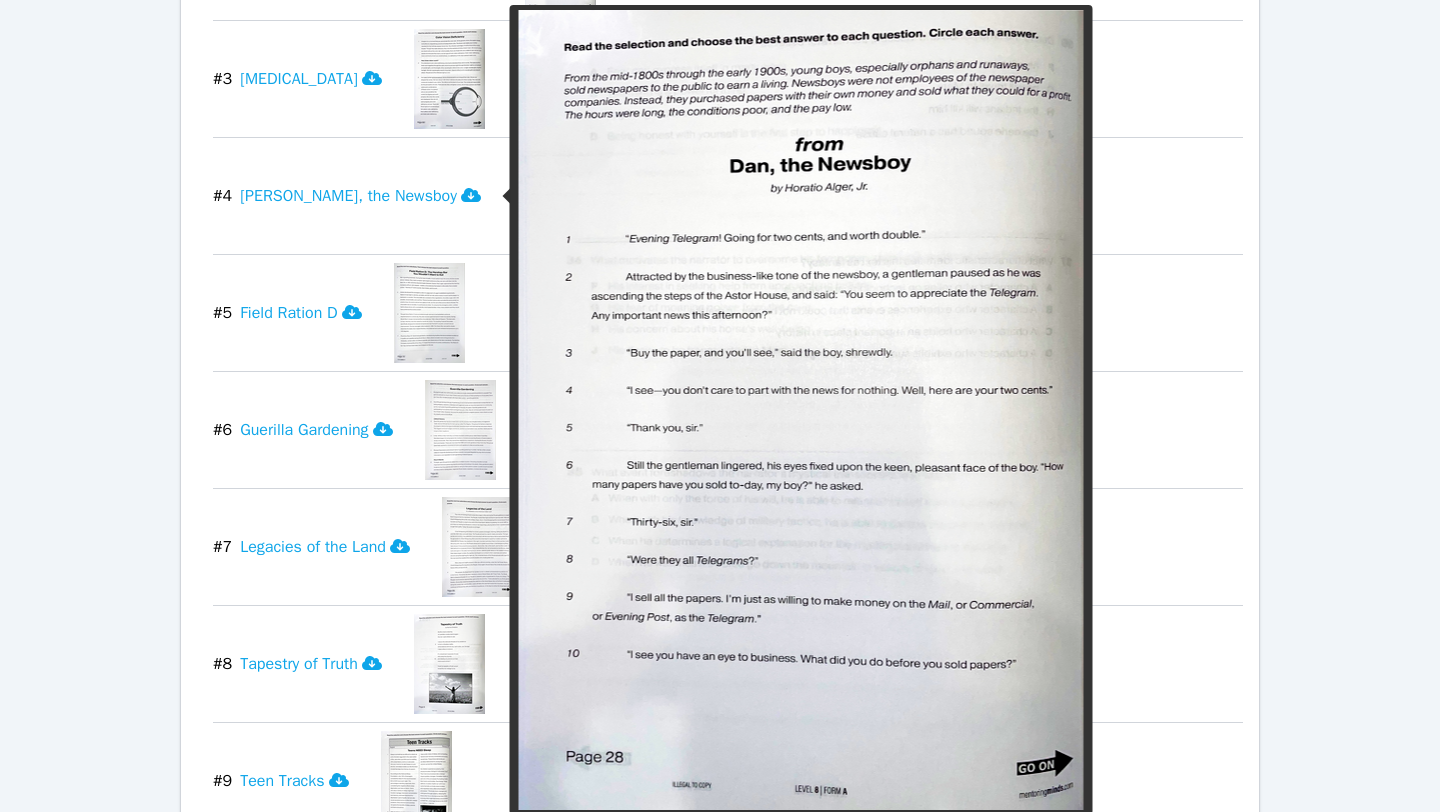 scroll, scrollTop: 1750, scrollLeft: 0, axis: vertical 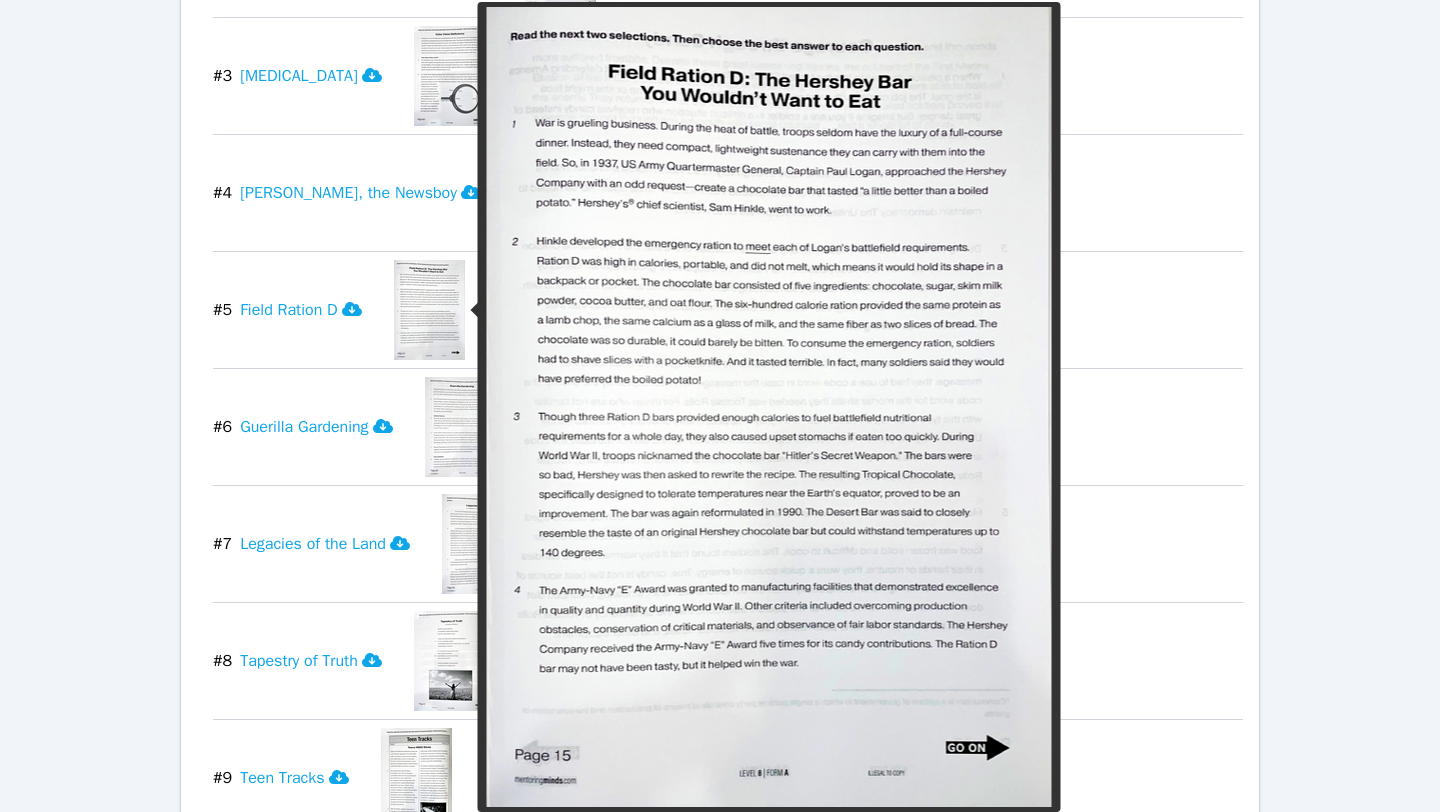 click at bounding box center (429, 310) 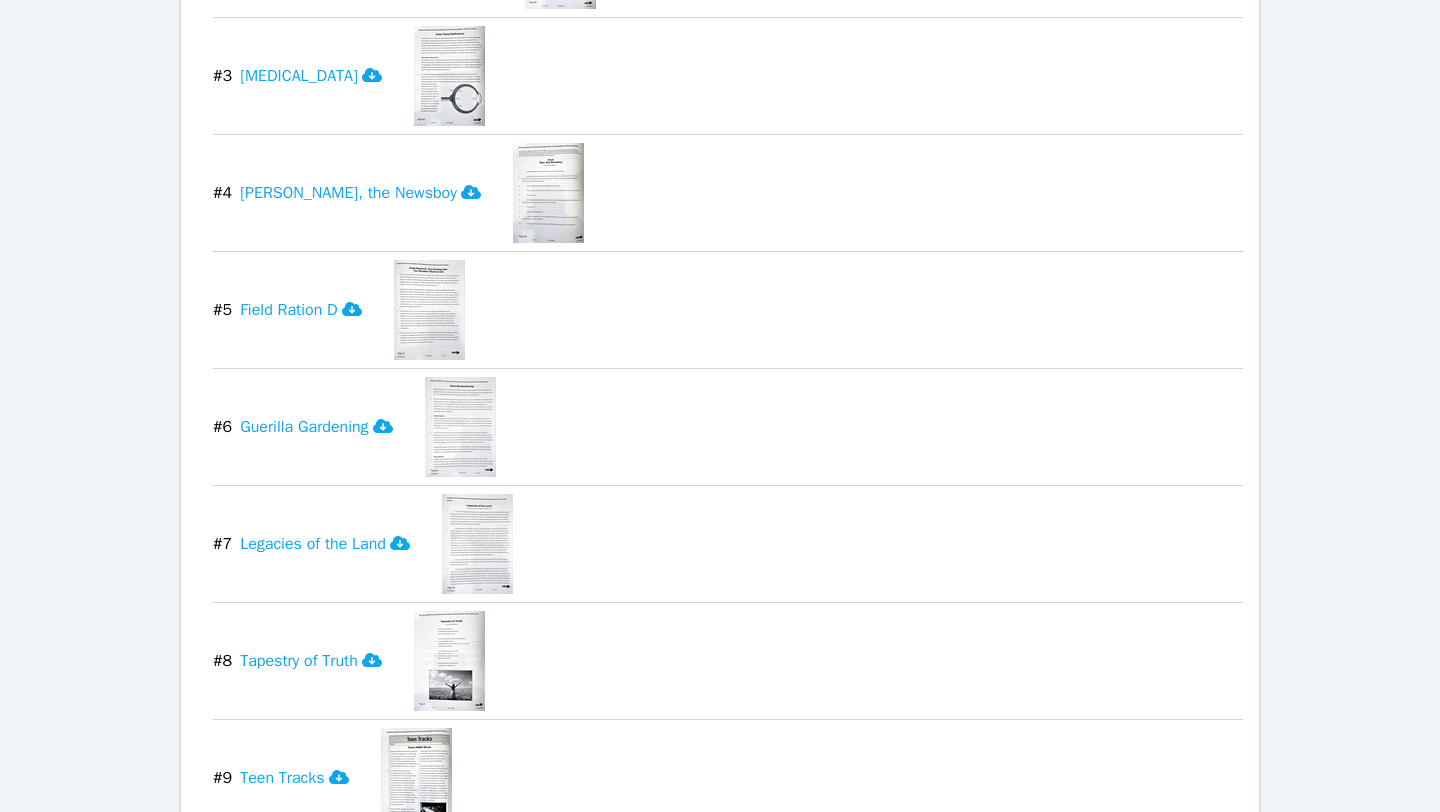 click at bounding box center [429, 310] 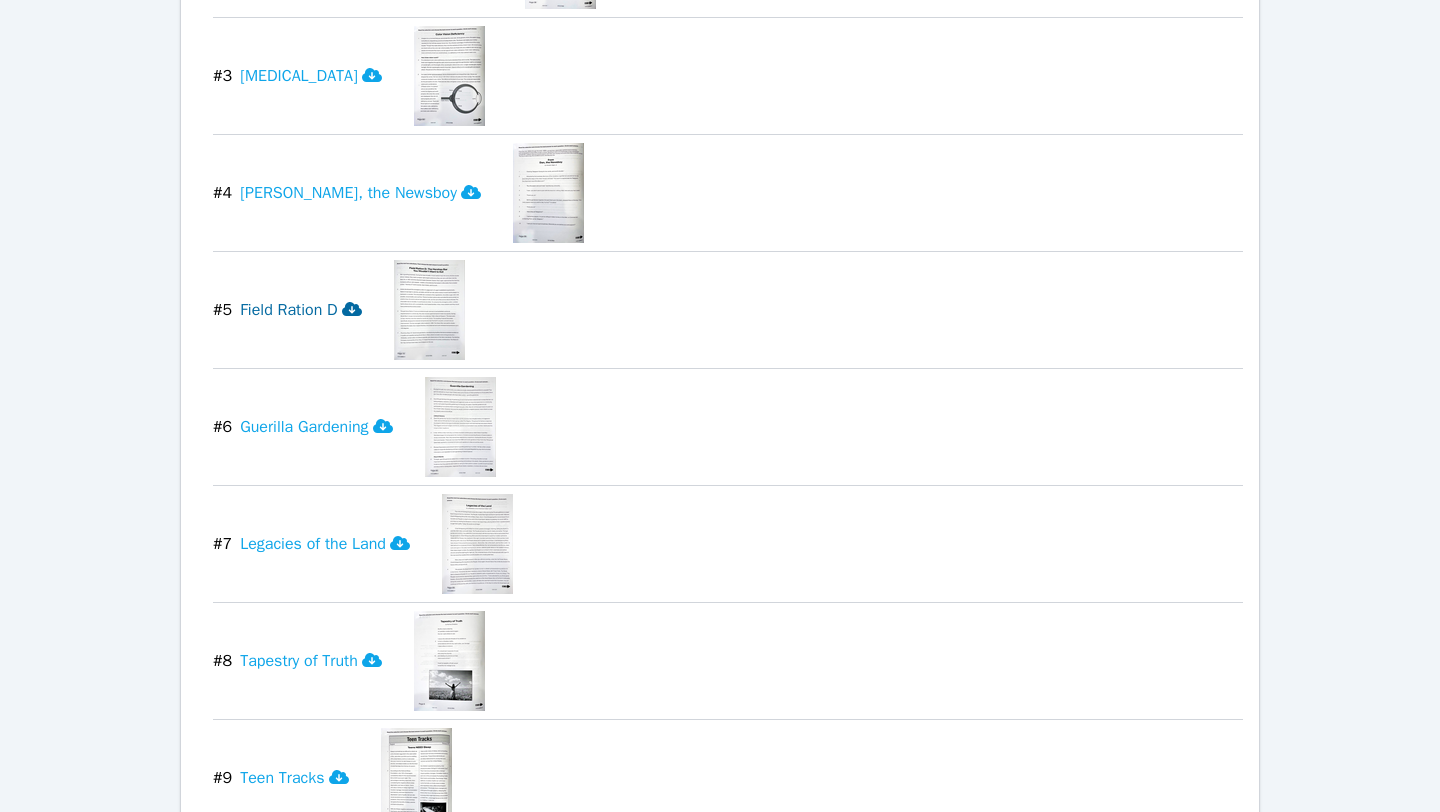 click on "Field Ration D" at bounding box center [300, 310] 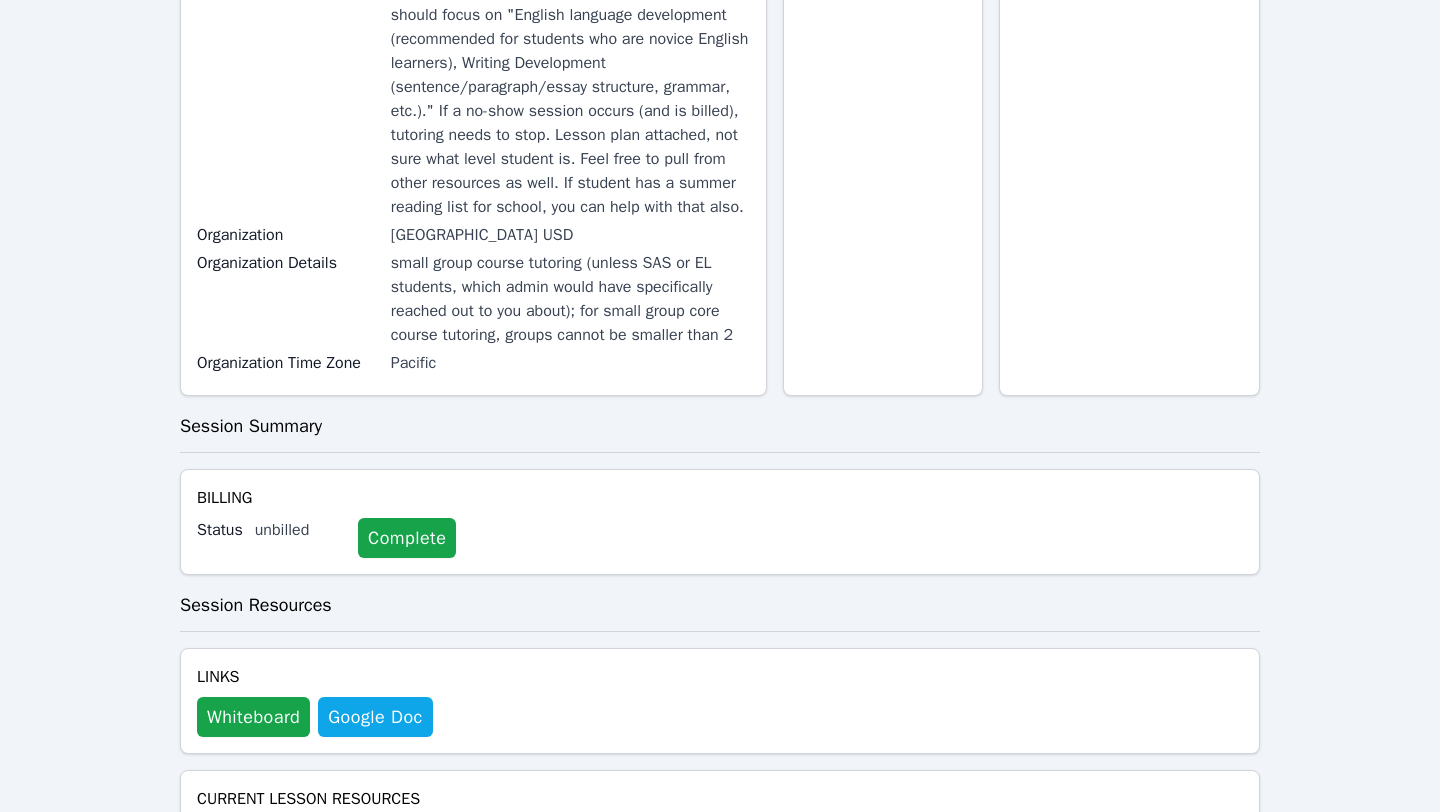 scroll, scrollTop: 0, scrollLeft: 0, axis: both 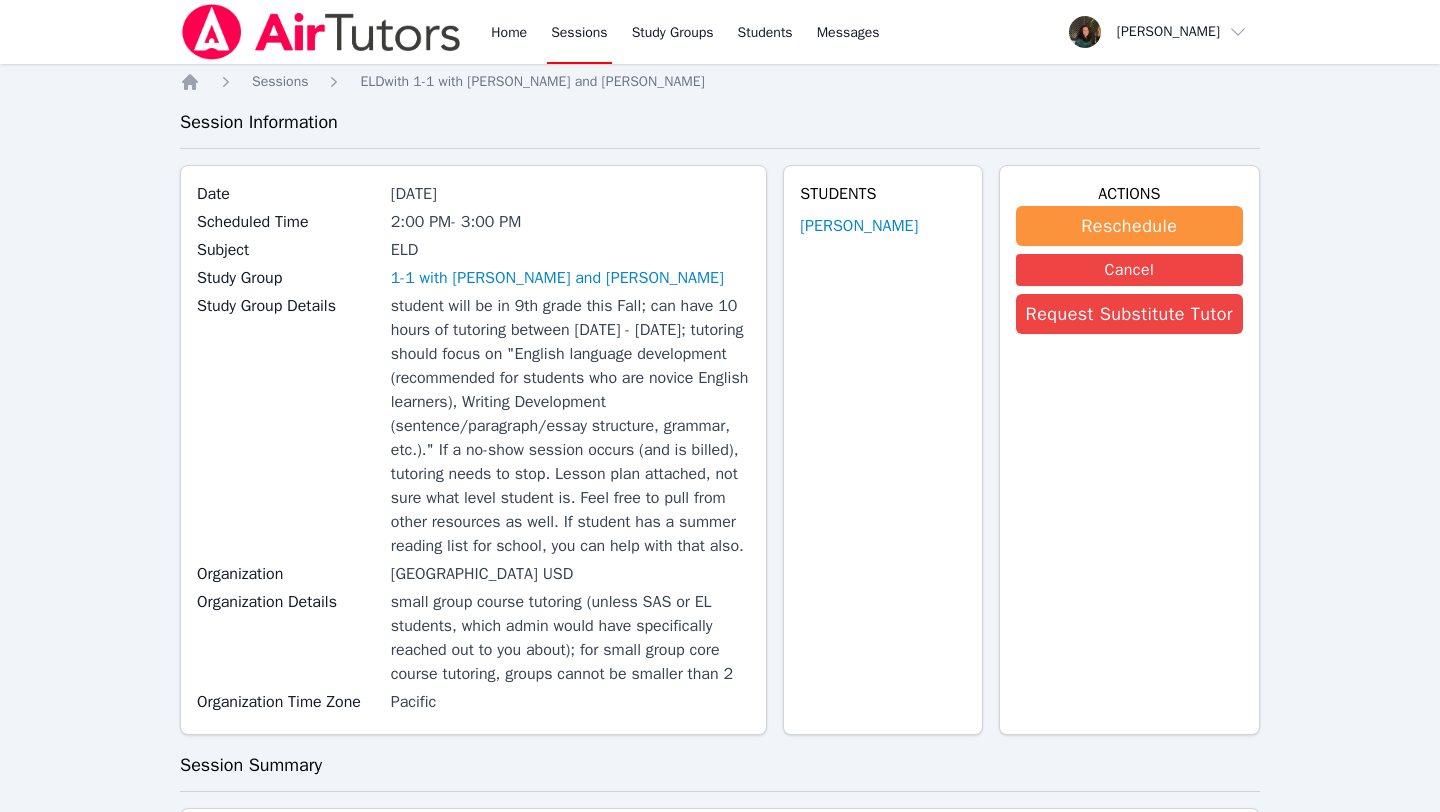 click on "Sessions" at bounding box center (579, 32) 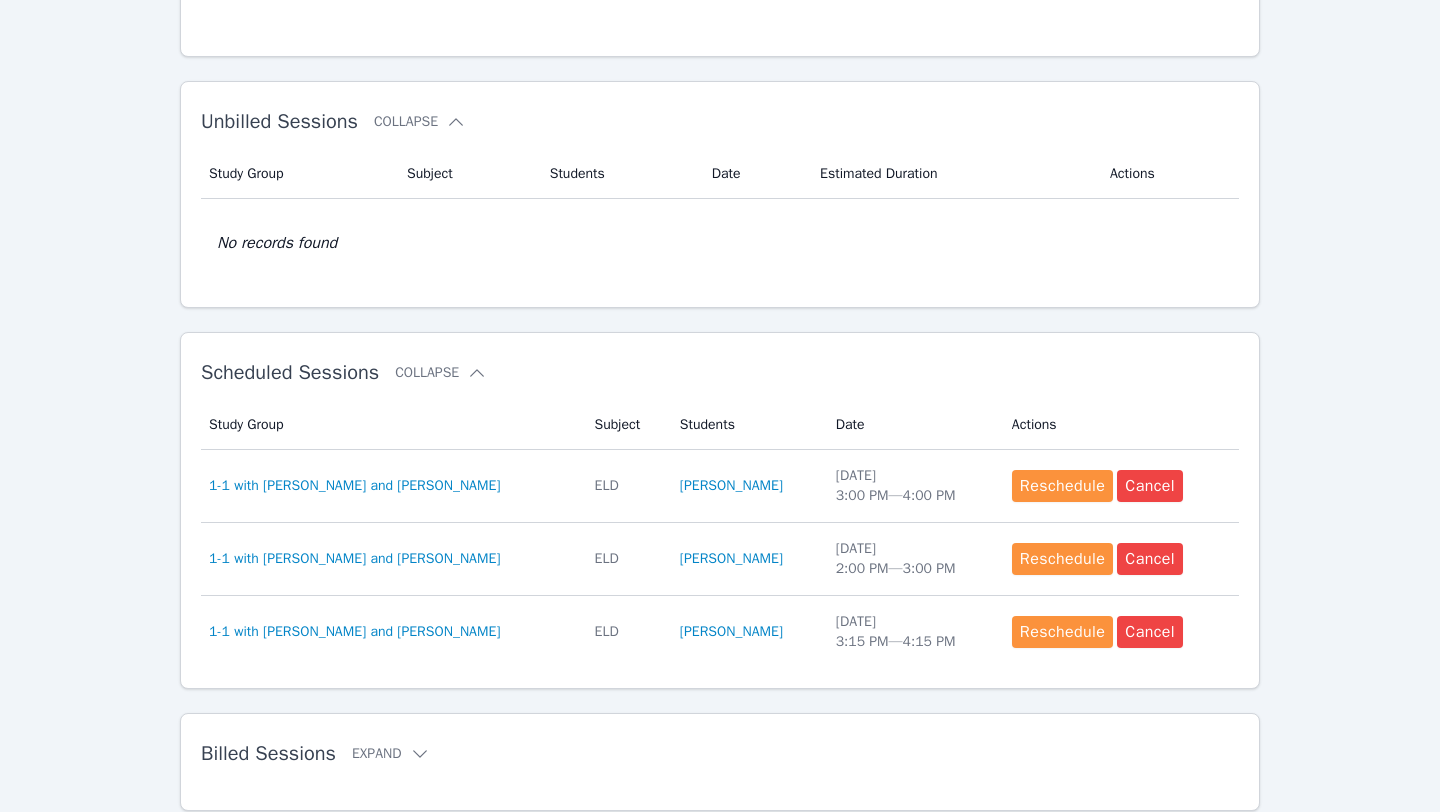 scroll, scrollTop: 341, scrollLeft: 0, axis: vertical 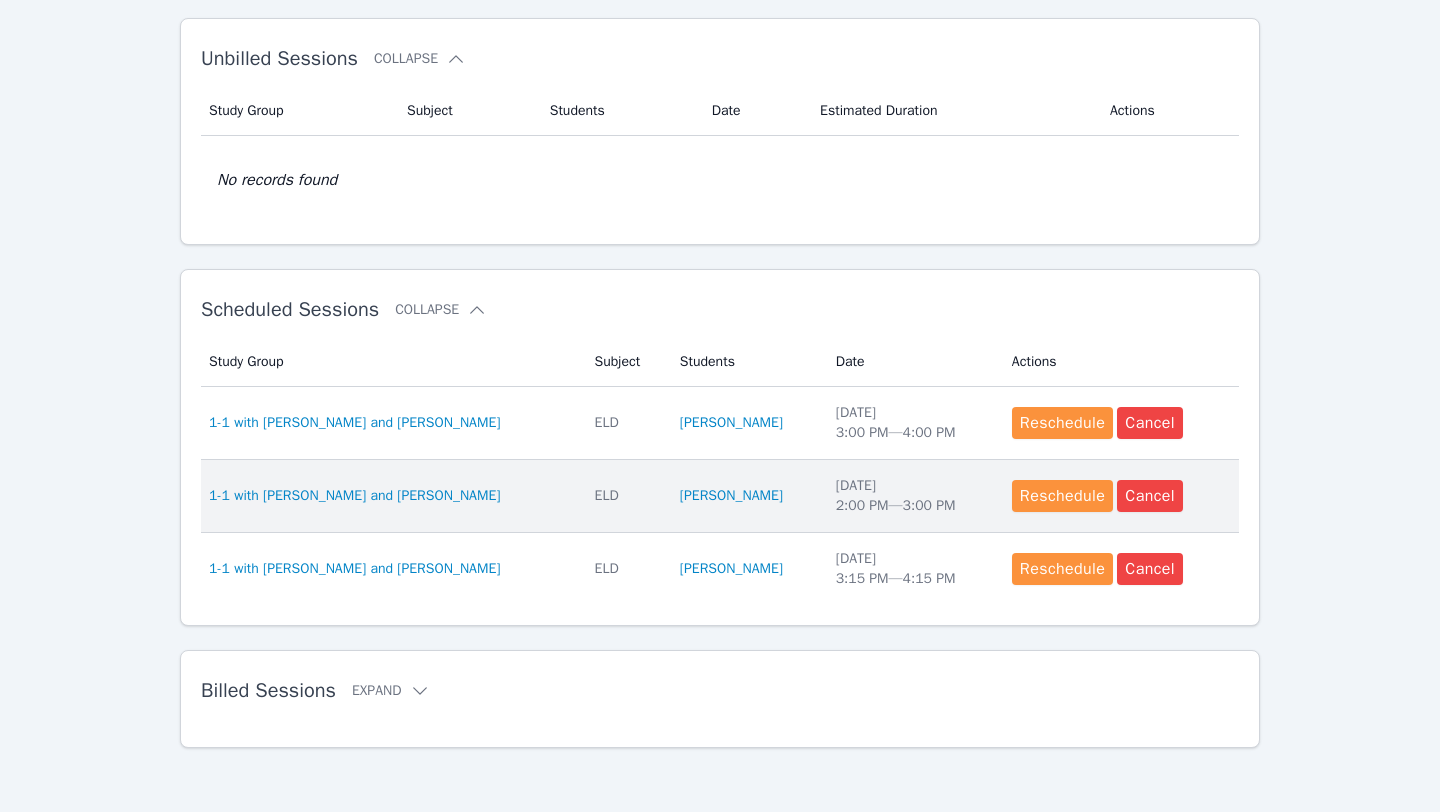 click on "[DATE] 2:00 PM — 3:00 PM" at bounding box center (912, 496) 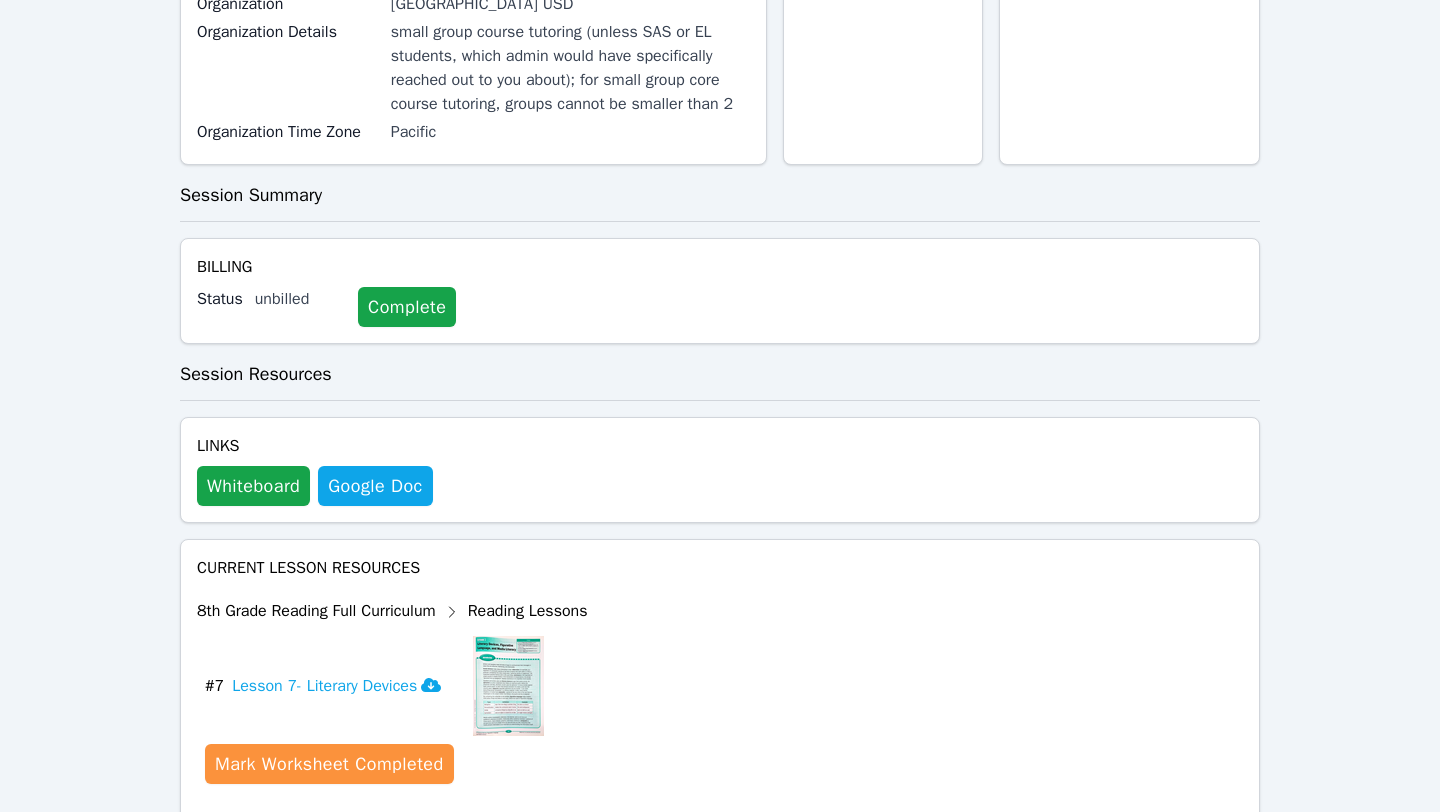 scroll, scrollTop: 719, scrollLeft: 0, axis: vertical 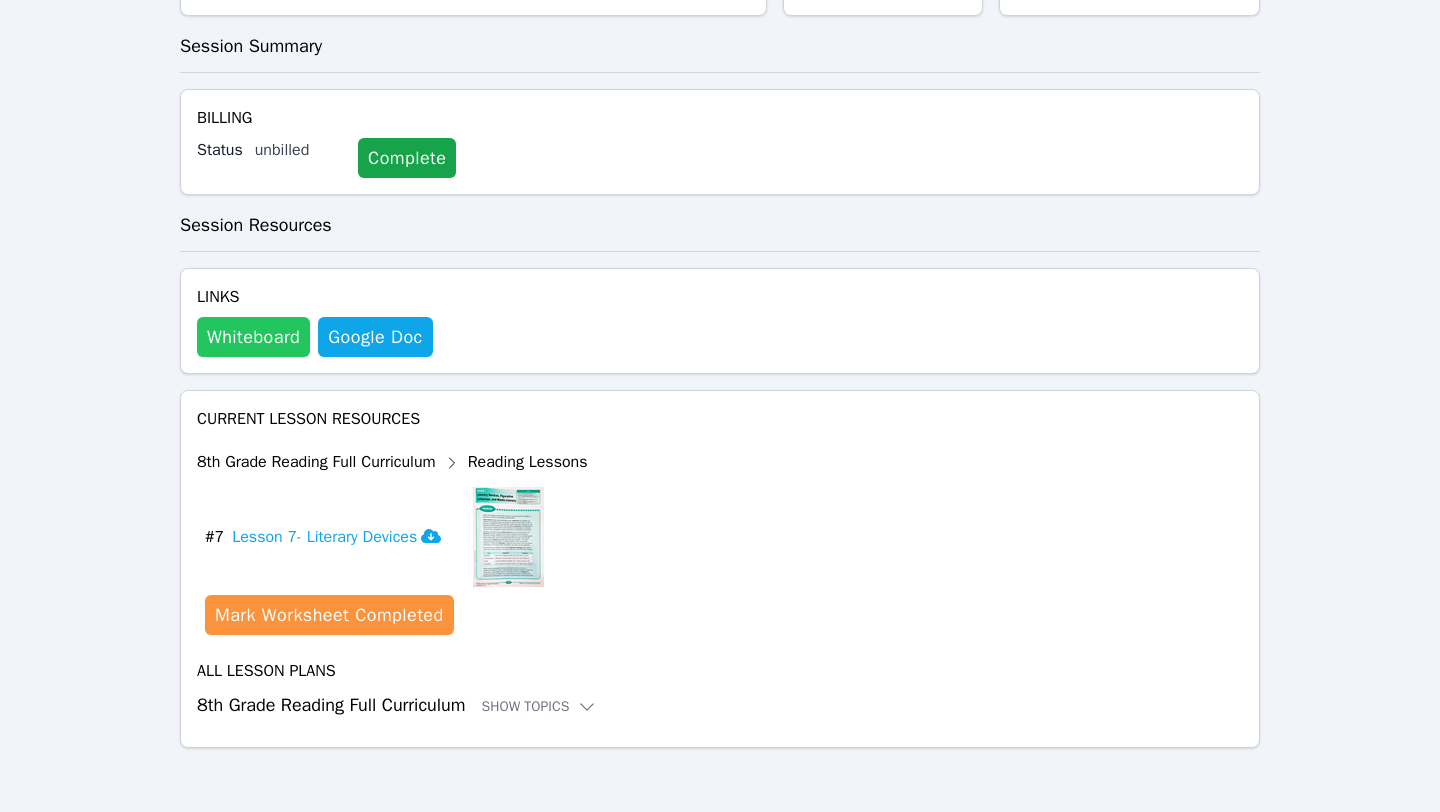 click on "Whiteboard" at bounding box center [253, 337] 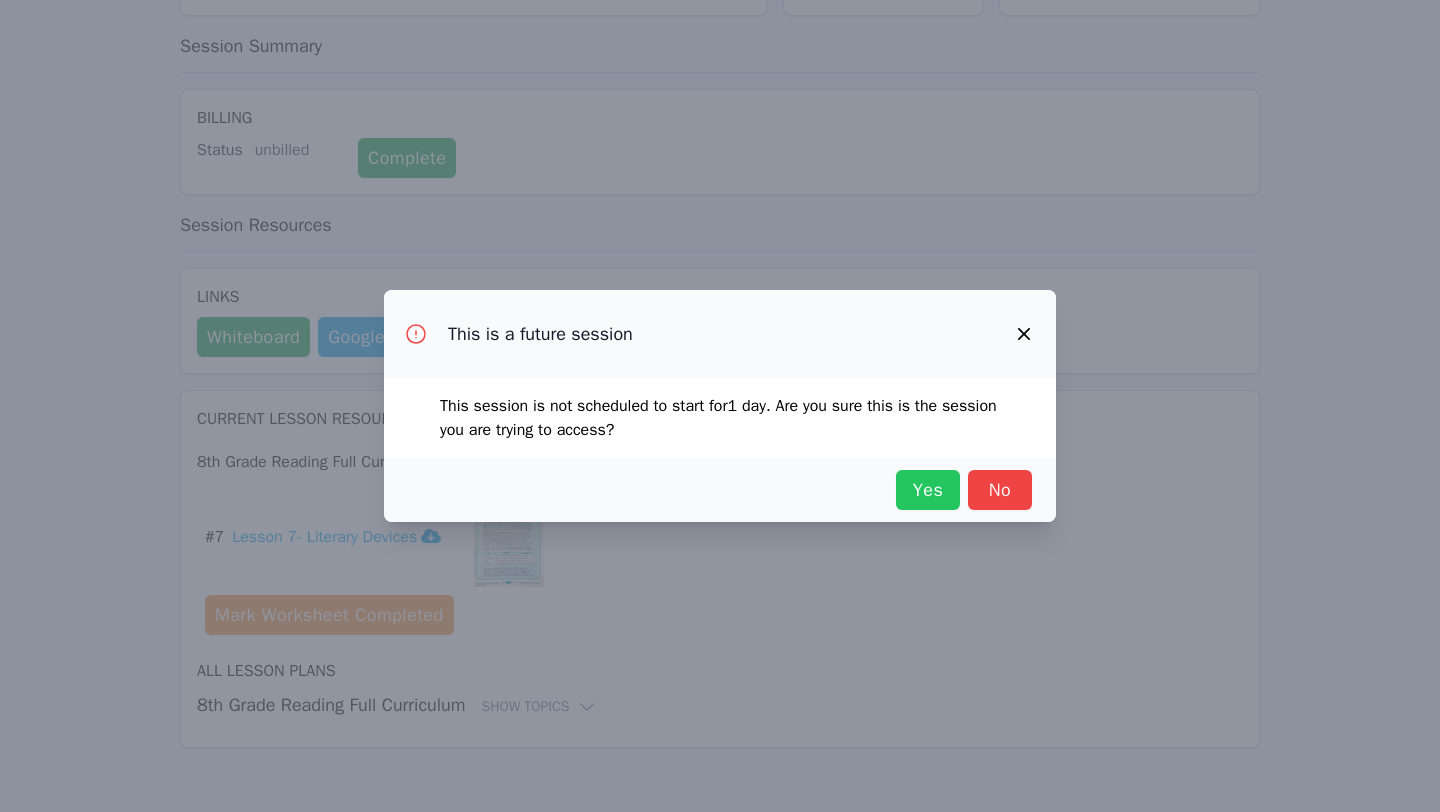 click on "Yes" at bounding box center [928, 490] 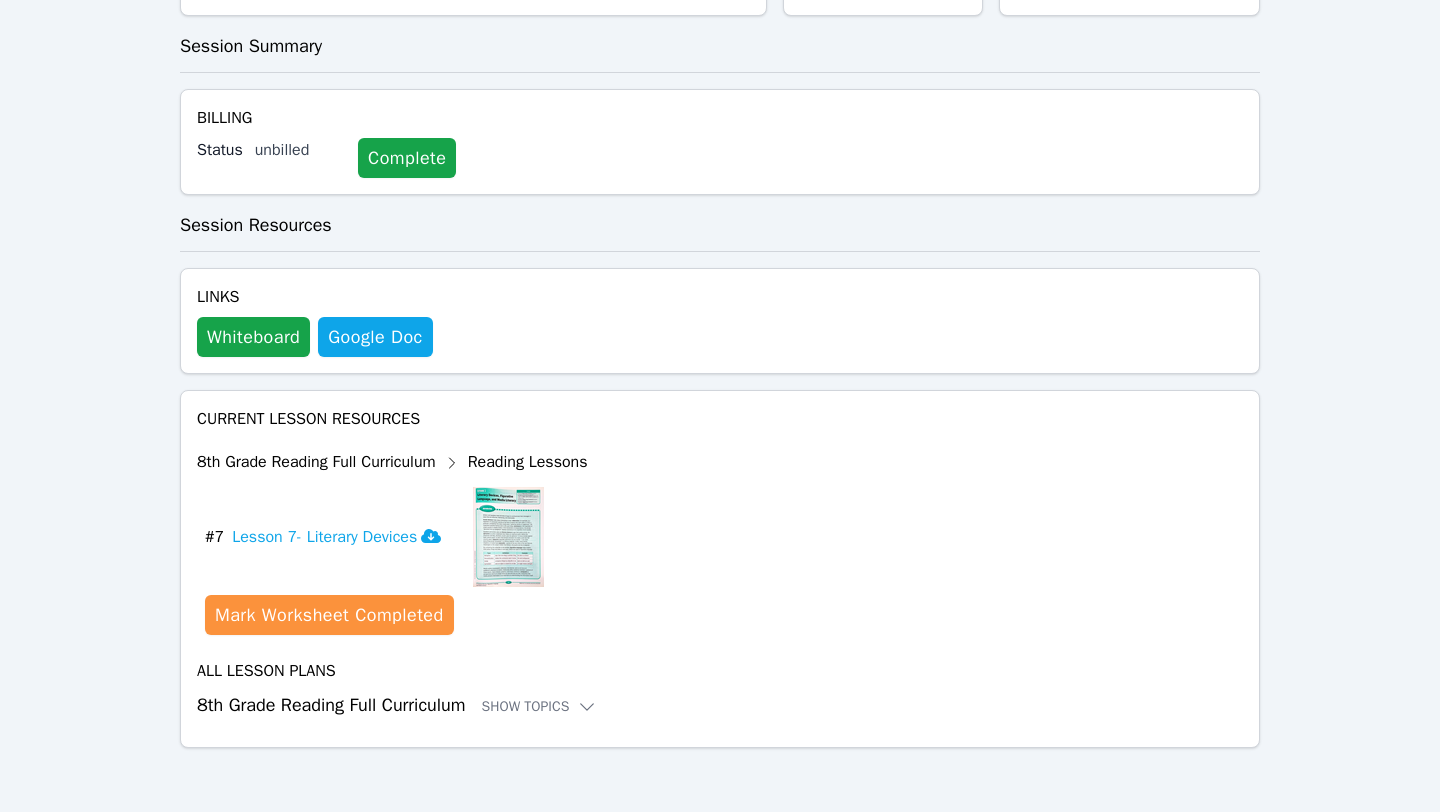 scroll, scrollTop: 0, scrollLeft: 0, axis: both 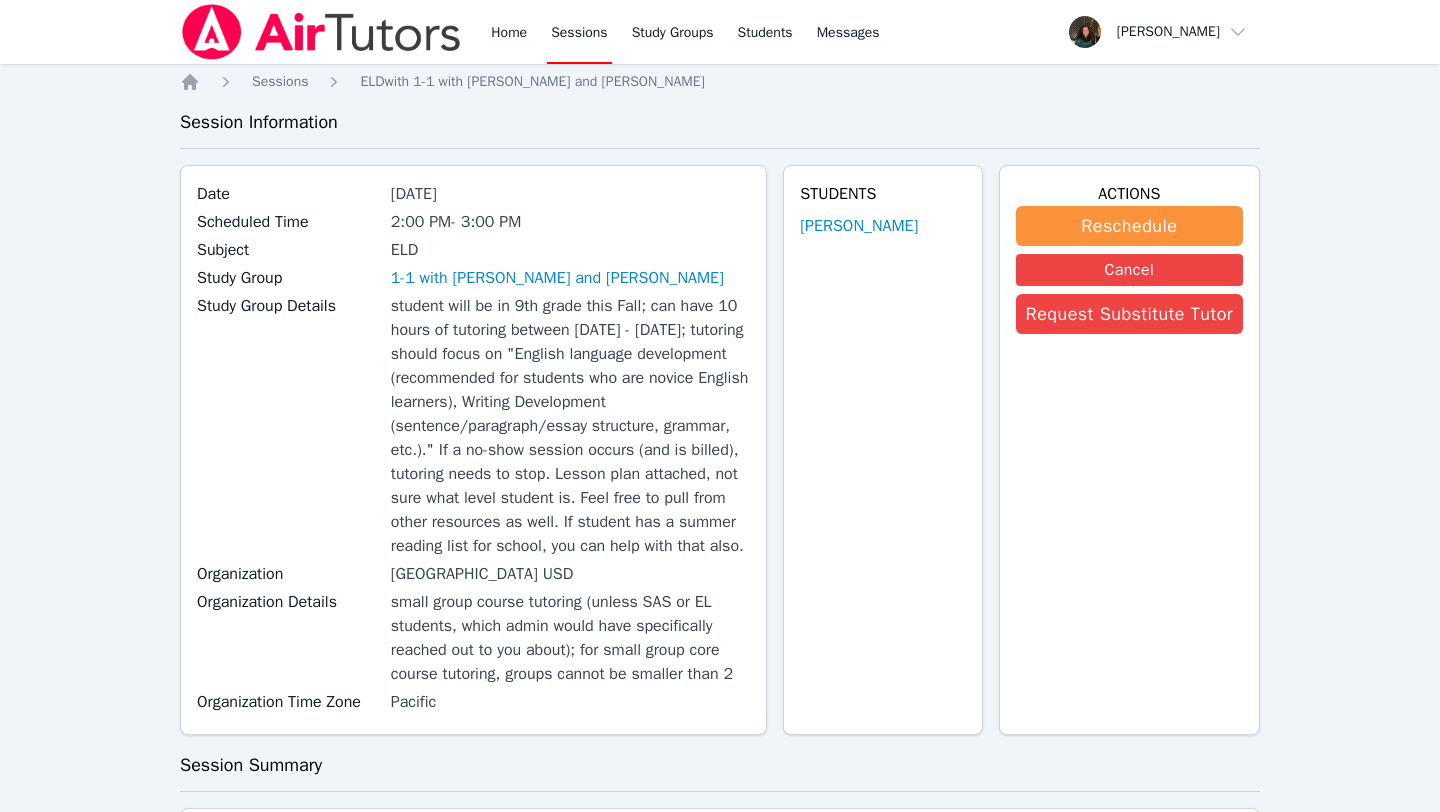 click on "Sessions" at bounding box center (579, 32) 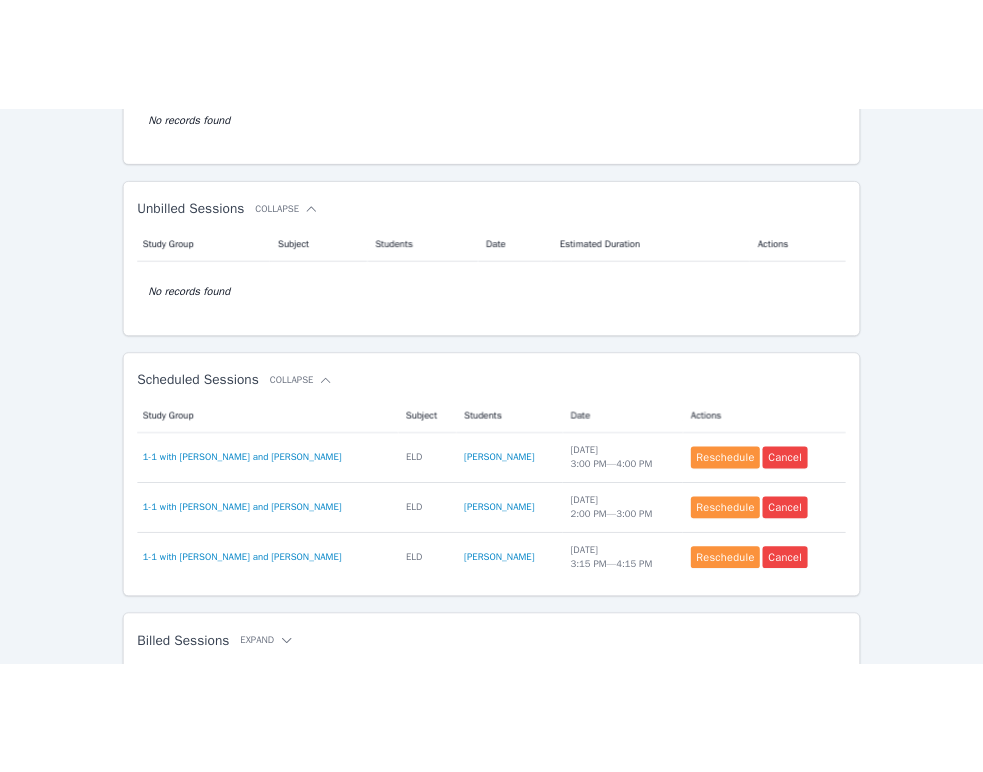 scroll, scrollTop: 258, scrollLeft: 0, axis: vertical 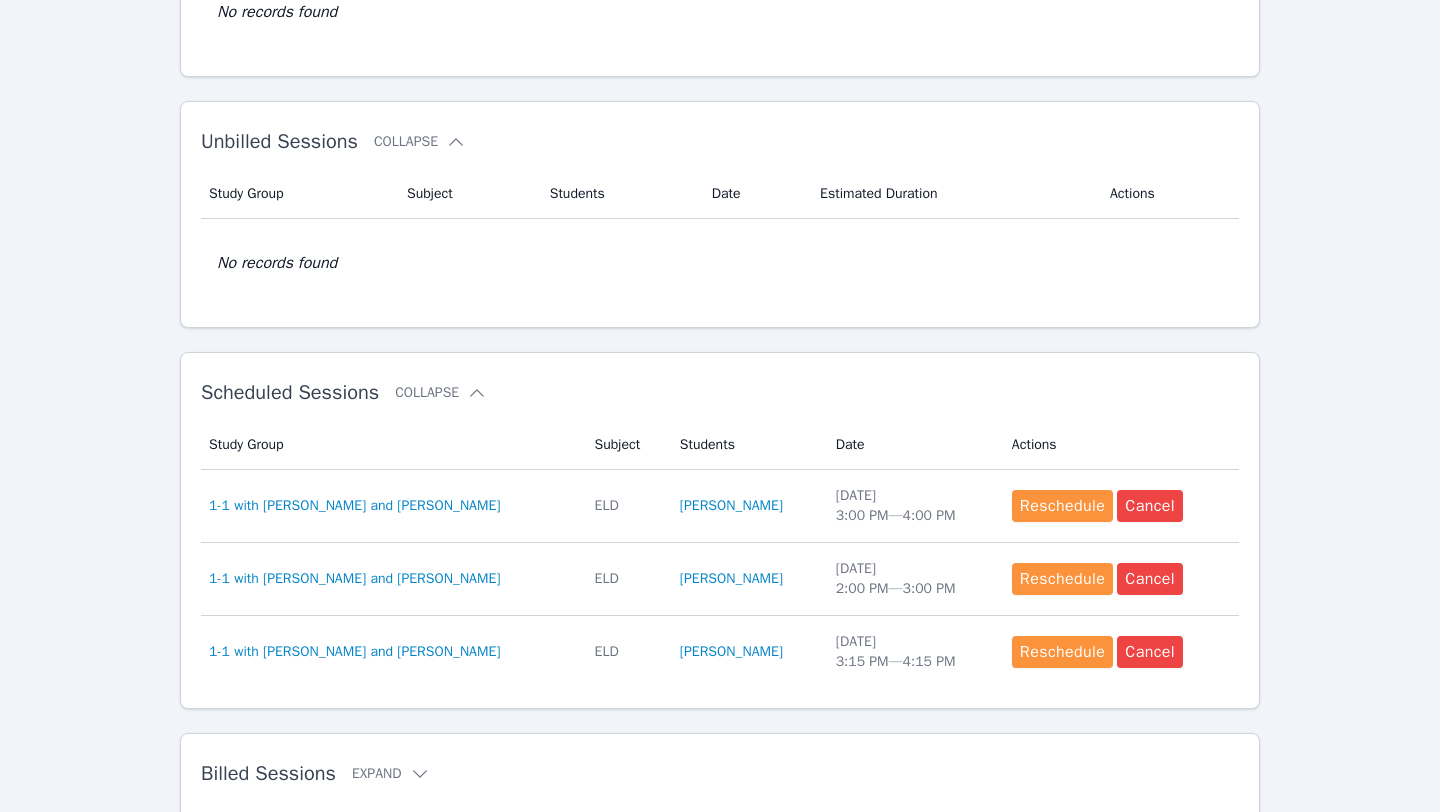 click on "Home Sessions Study Groups Students Messages Open user menu [PERSON_NAME] Open main menu Home Sessions Study Groups Students Messages [PERSON_NAME] [EMAIL_ADDRESS][DOMAIN_NAME] Profile Sign out Home Sessions Requested Sessions Collapse Study Group Subject Students Date Notes Actions No records found Unbilled Sessions Collapse Study Group Subject Students Date Estimated Duration Actions No records found Scheduled Sessions Collapse Study Group Subject Students Date Actions Study Group 1-1 with [PERSON_NAME] and [PERSON_NAME] Subject ELD Students [PERSON_NAME] Date [DATE] 3:00 PM — 4:00 PM Actions Reschedule Cancel Study Group 1-1 with [PERSON_NAME] and [PERSON_NAME] Subject ELD Students [PERSON_NAME] Date [DATE] 2:00 PM — 3:00 PM Actions Reschedule Cancel Study Group 1-1 with [PERSON_NAME] and [PERSON_NAME] Subject ELD Students [PERSON_NAME] Date [DATE] 3:15 PM — 4:15 PM Actions Reschedule Cancel Billed Sessions Expand Study Group Subject Students Date Duration Study Group Subject ELD Students Date —" at bounding box center (720, 318) 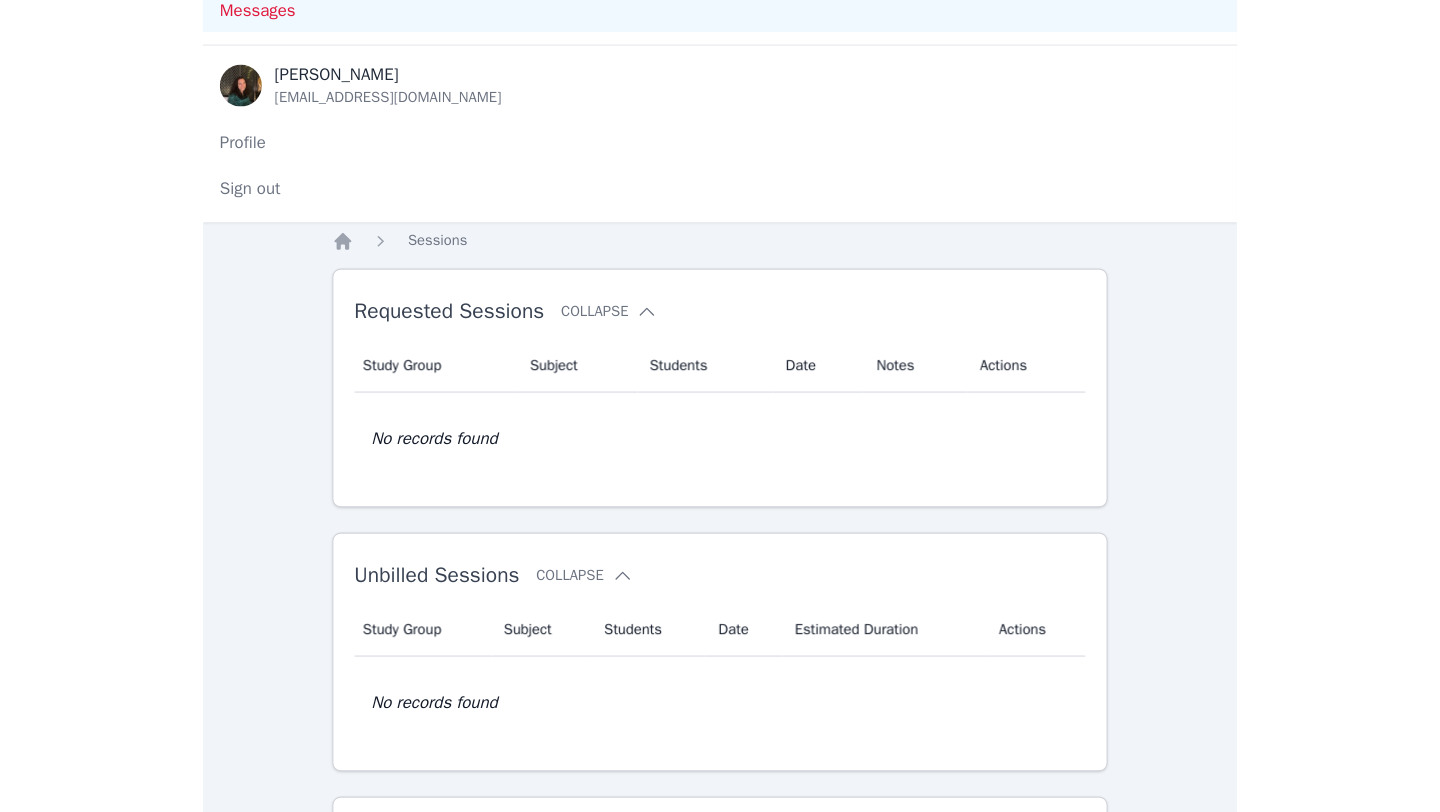 scroll, scrollTop: 0, scrollLeft: 0, axis: both 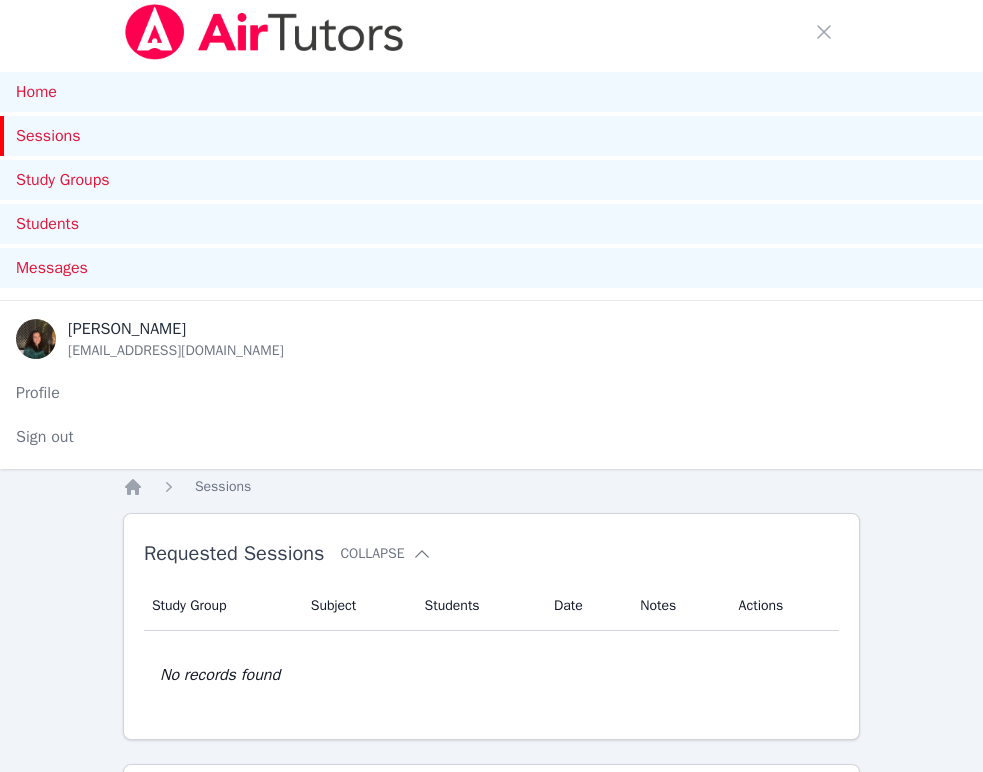 click on "Sessions" at bounding box center (491, 136) 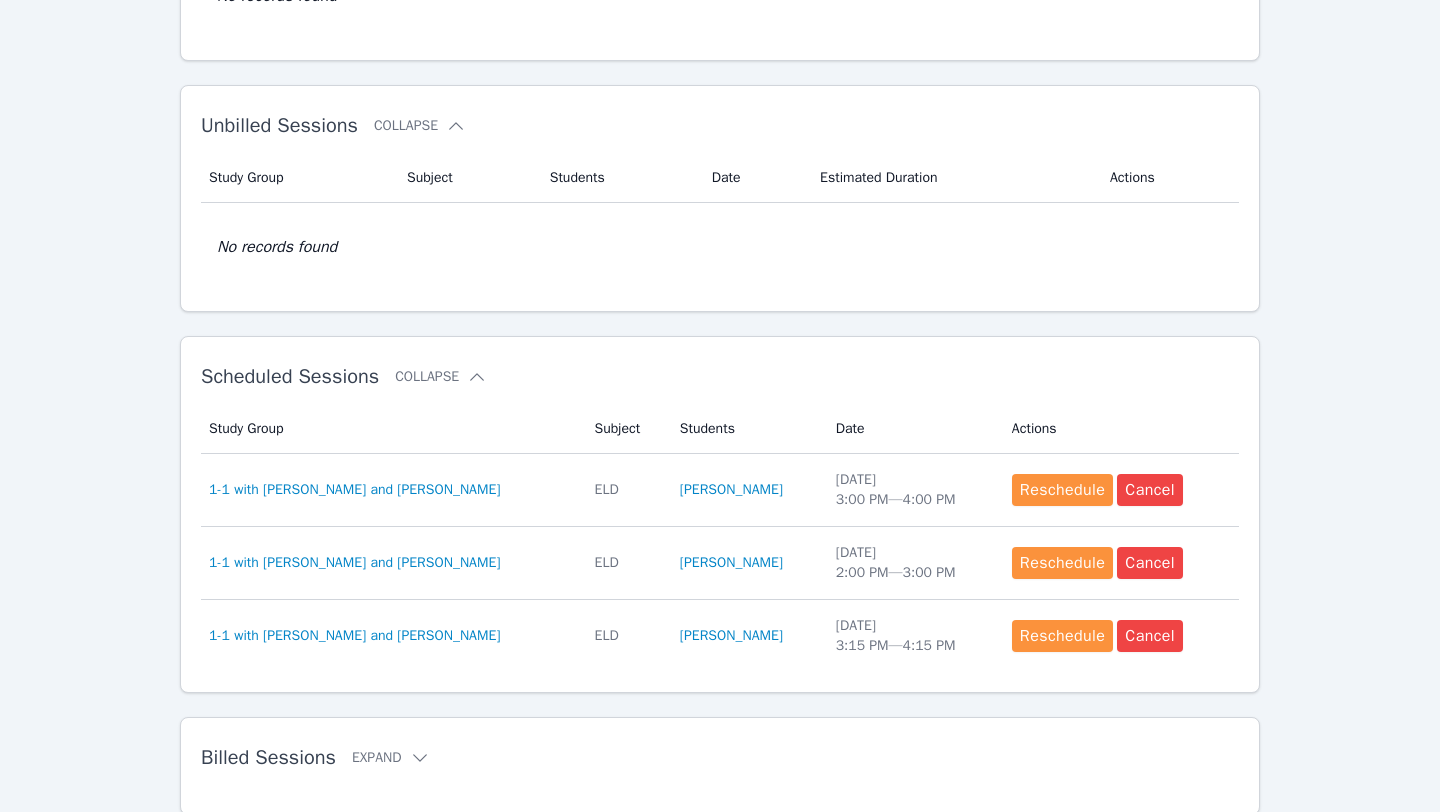 scroll, scrollTop: 301, scrollLeft: 0, axis: vertical 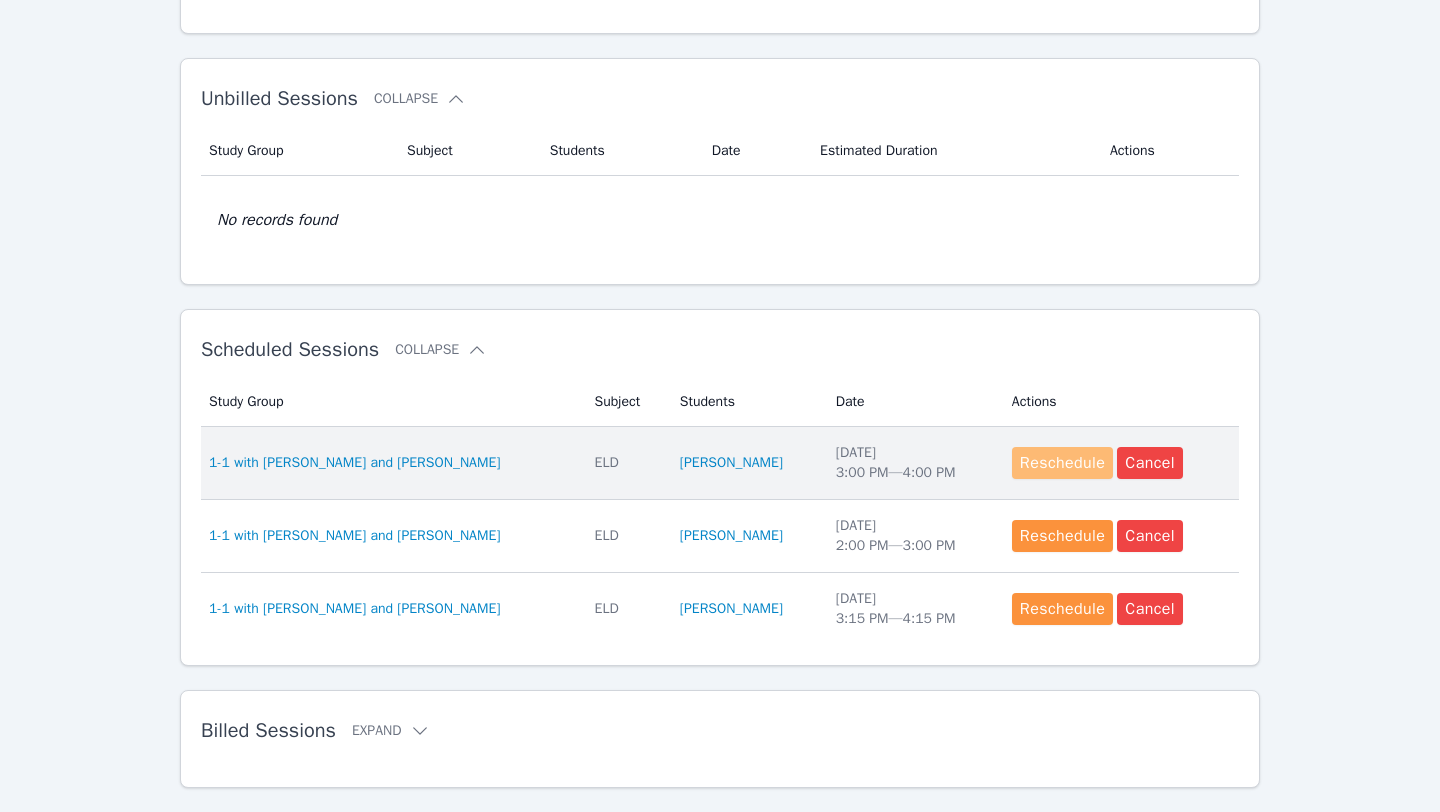 click on "Reschedule" at bounding box center (1062, 463) 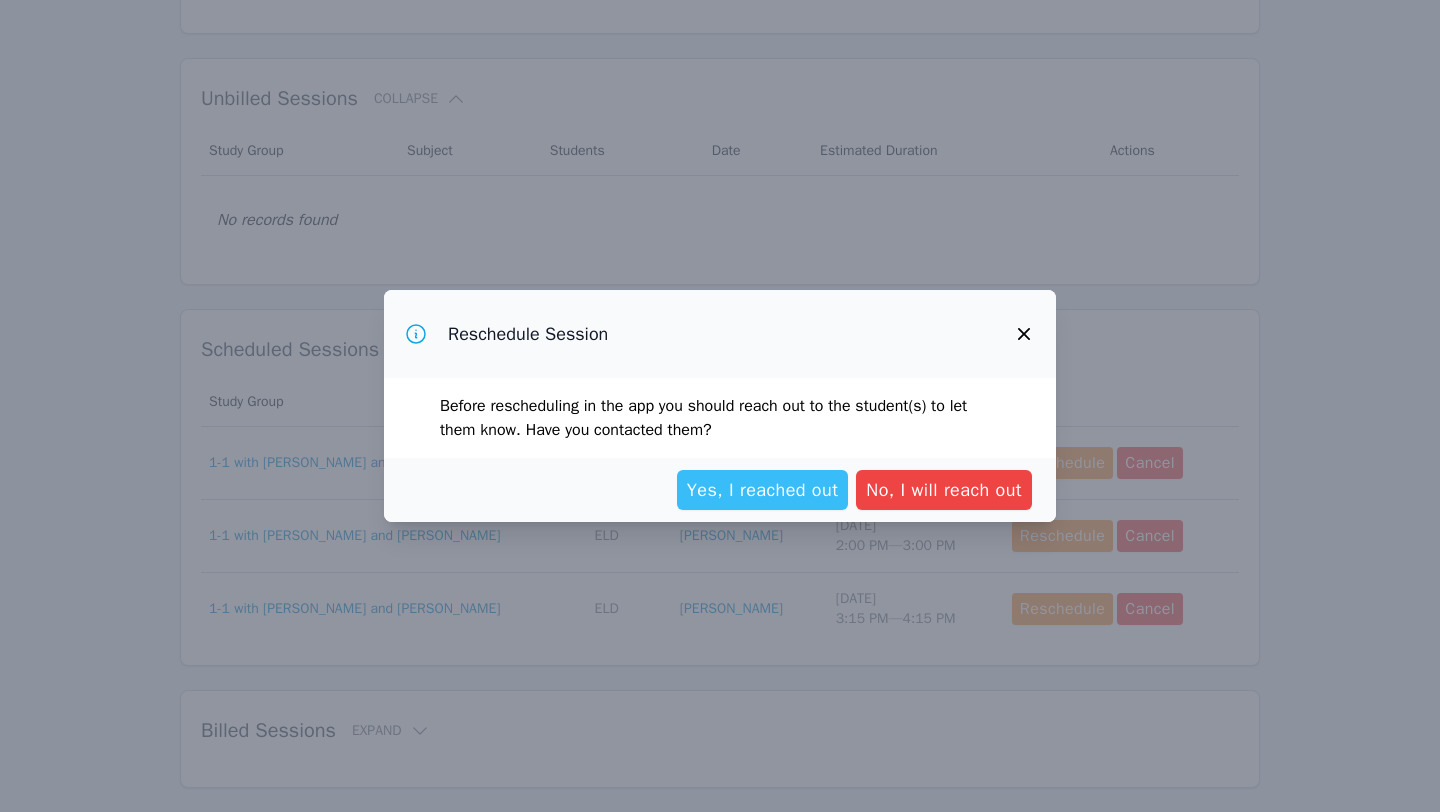 click on "Yes, I reached out" at bounding box center (763, 490) 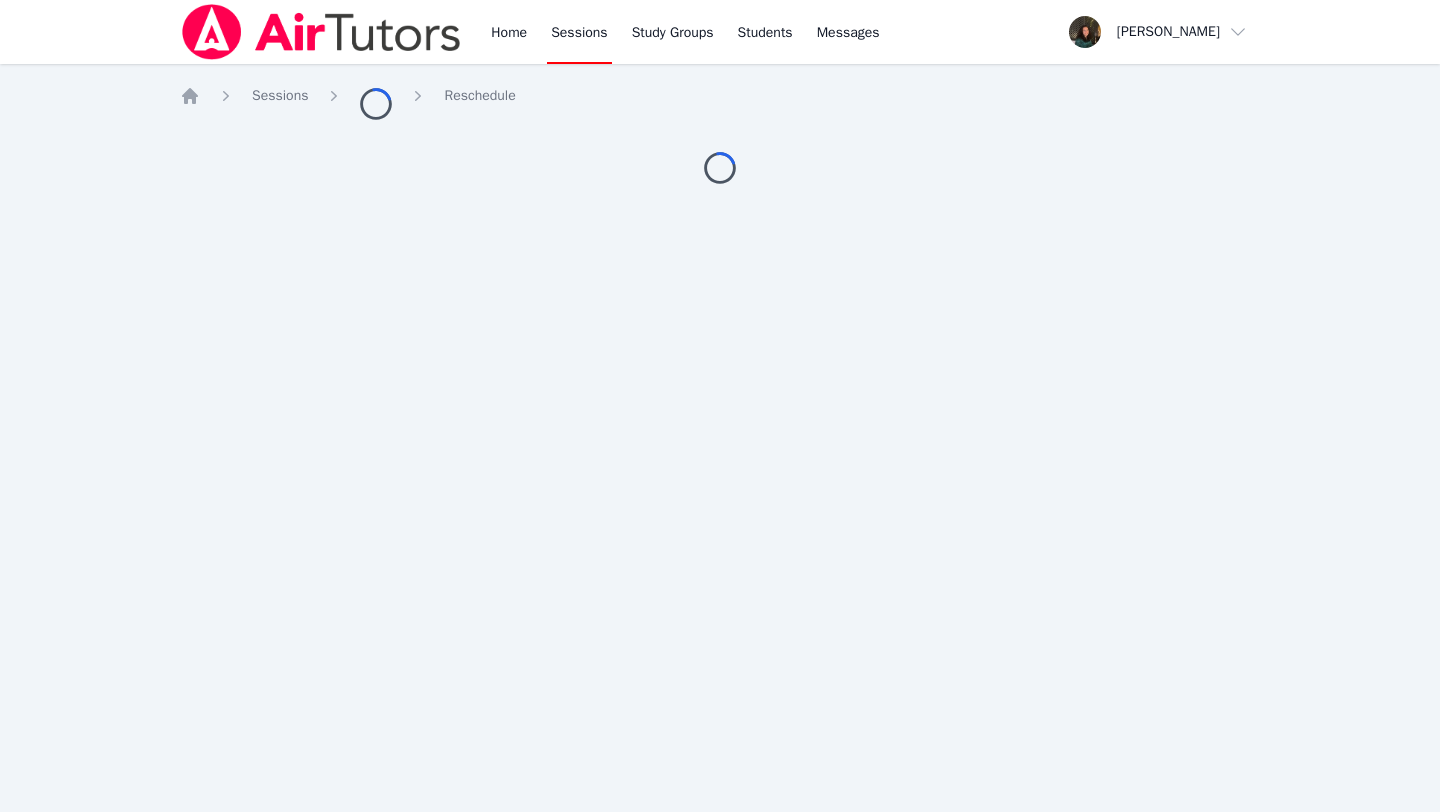 scroll, scrollTop: 0, scrollLeft: 0, axis: both 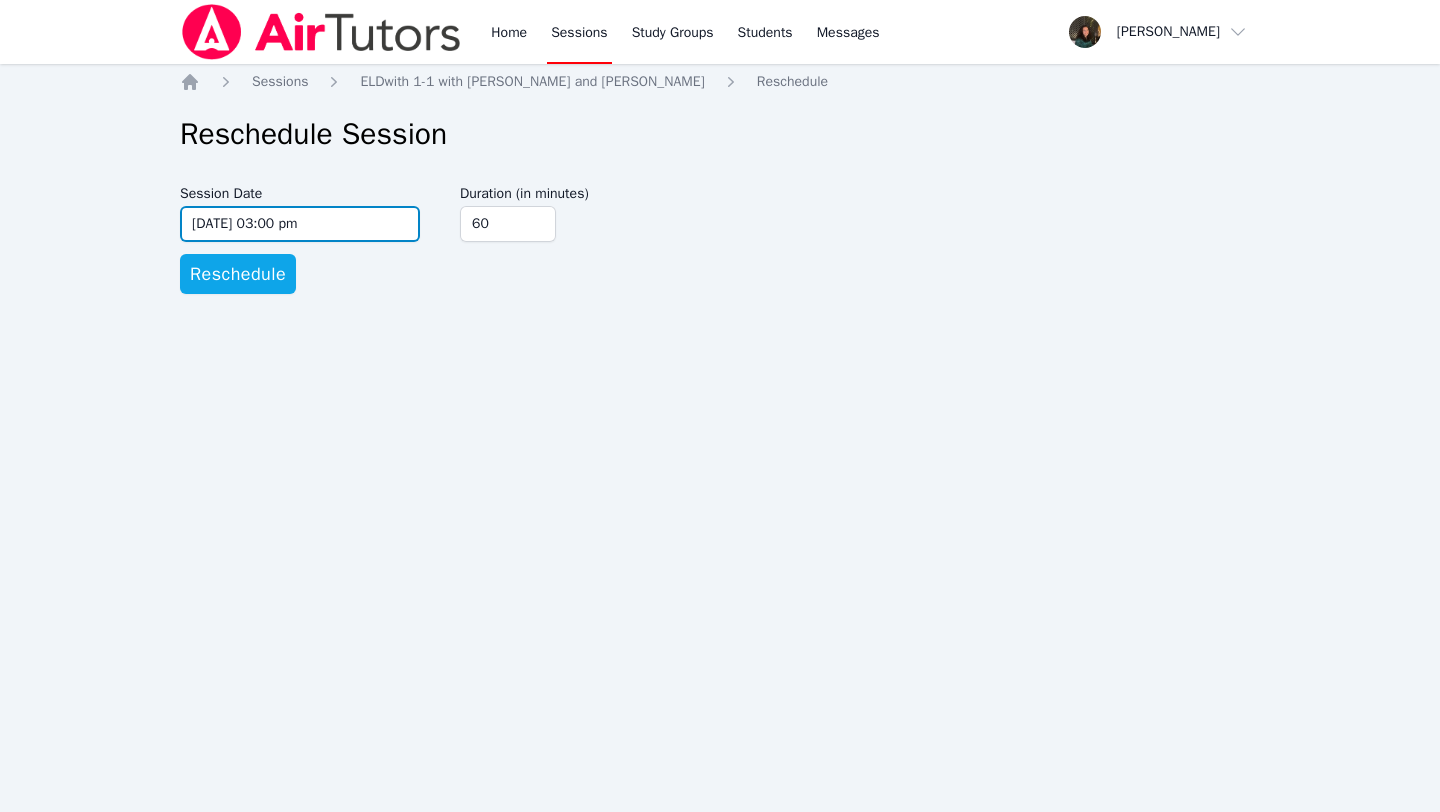 click on "[DATE] 03:00 pm" at bounding box center [300, 224] 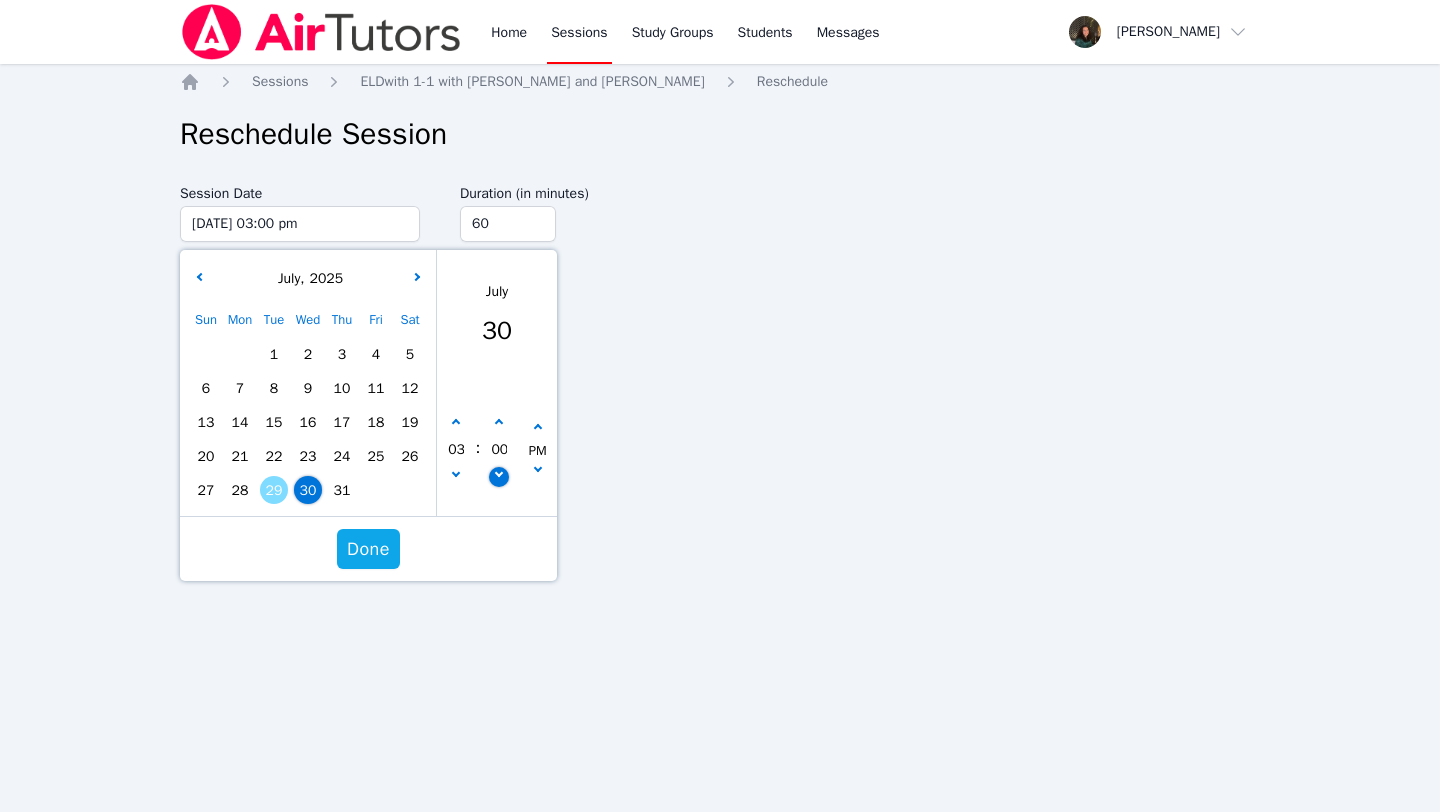 click at bounding box center [499, 477] 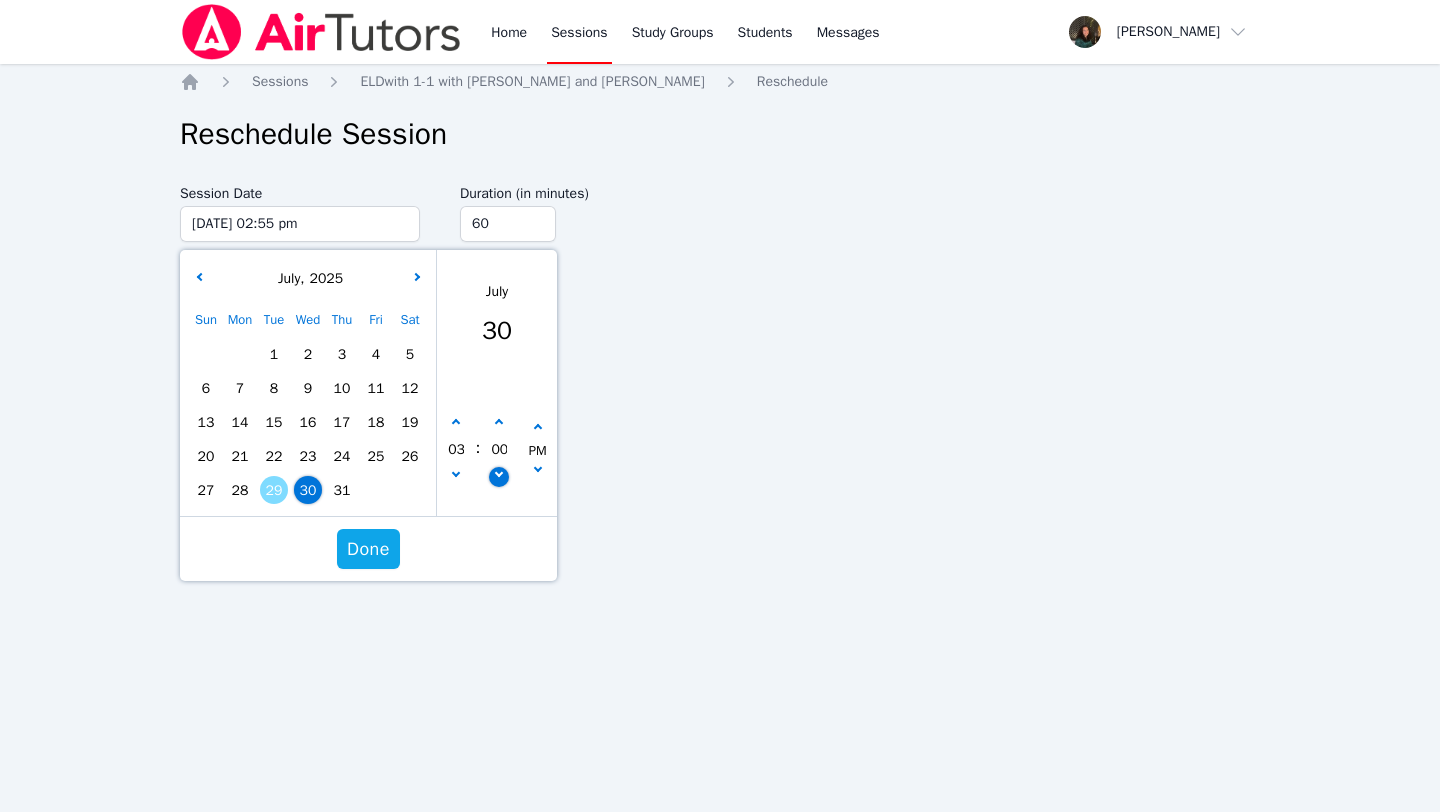 type on "02" 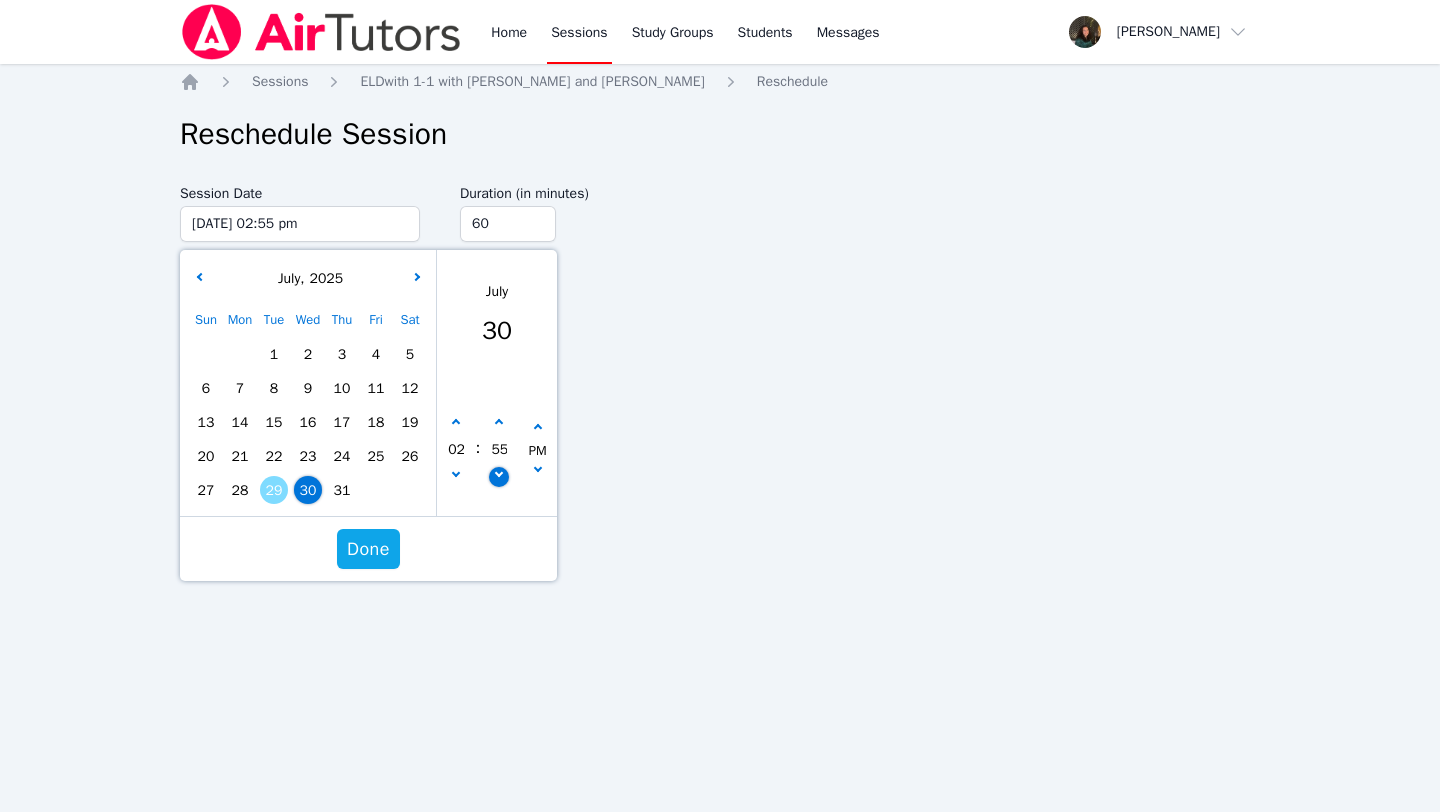 click at bounding box center [499, 477] 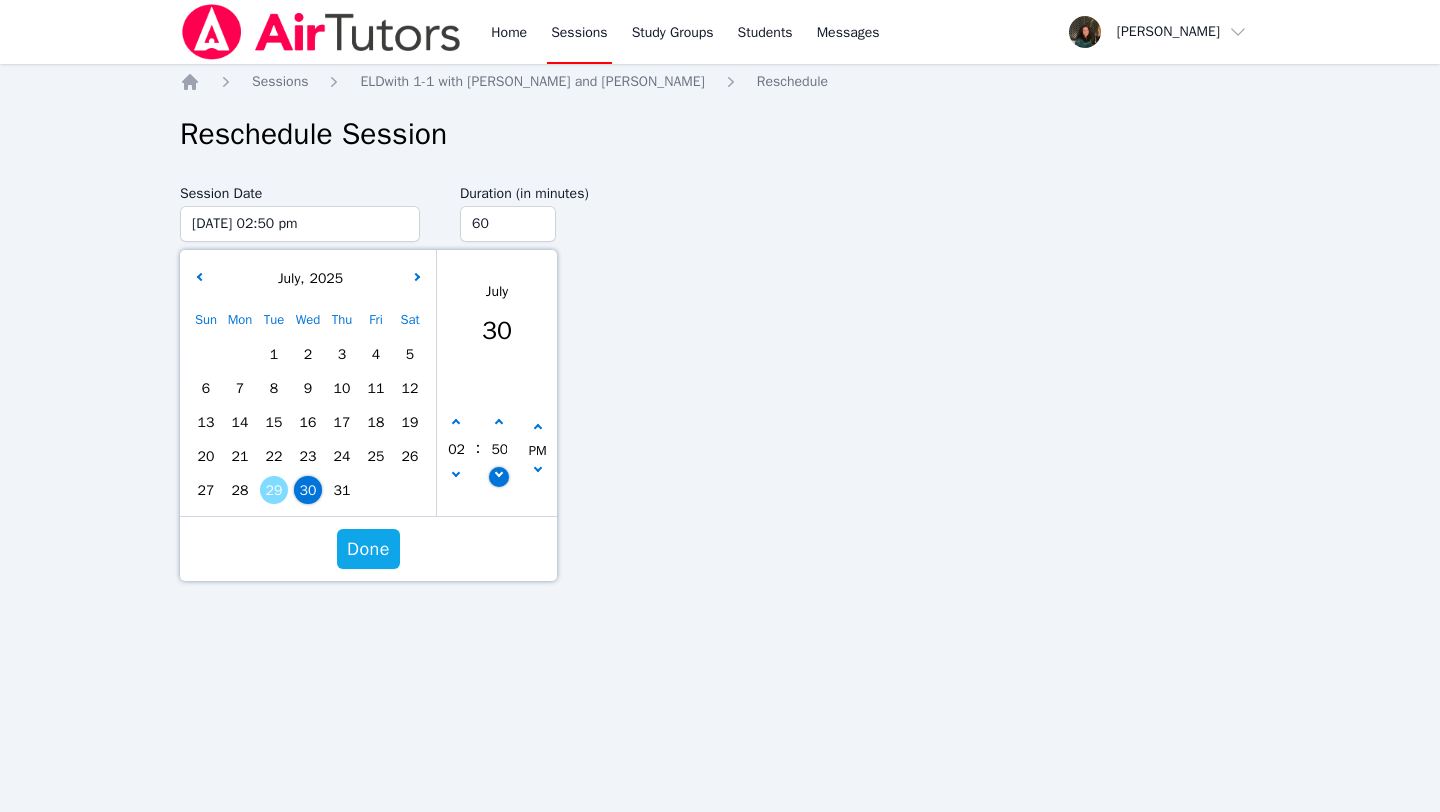 click at bounding box center (499, 477) 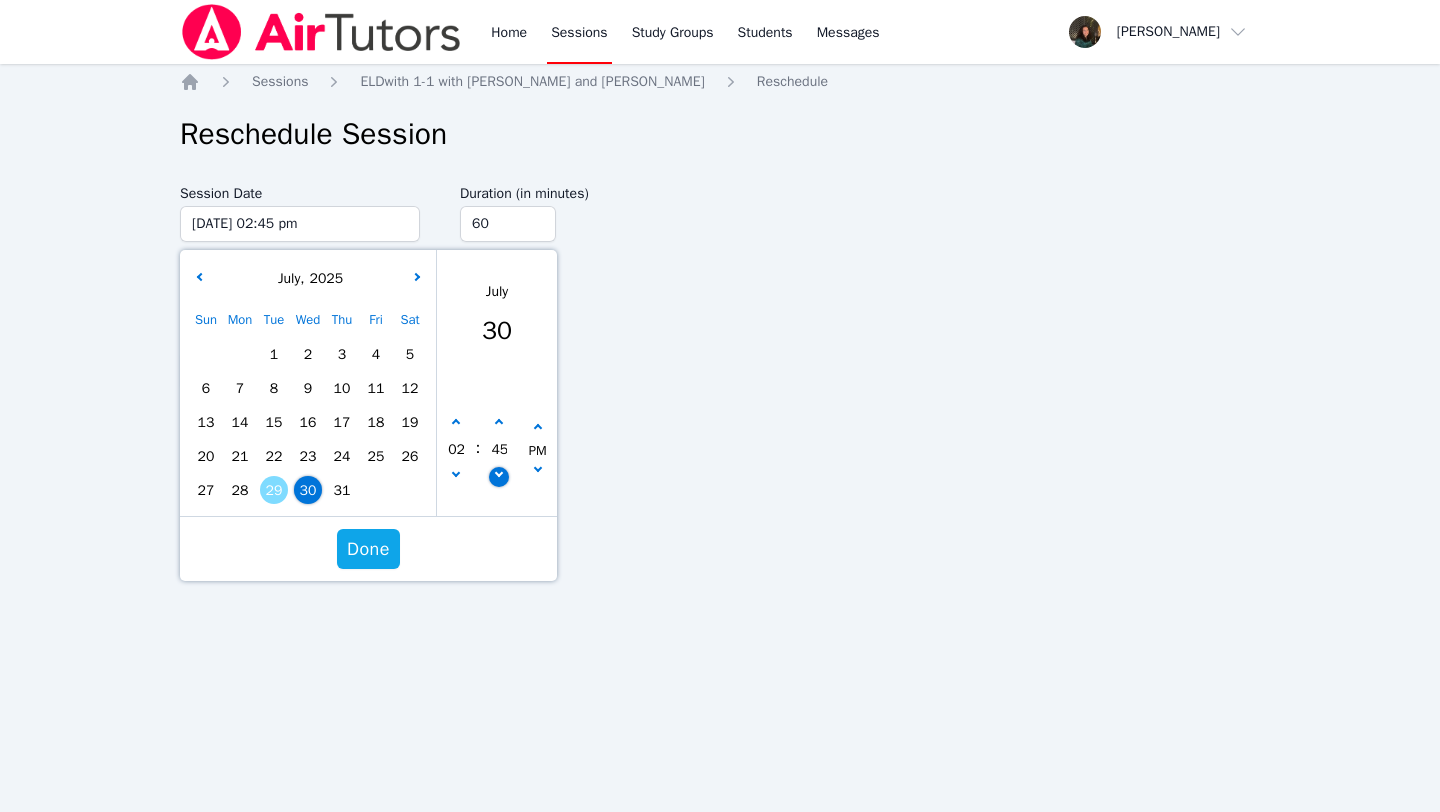 click at bounding box center (499, 477) 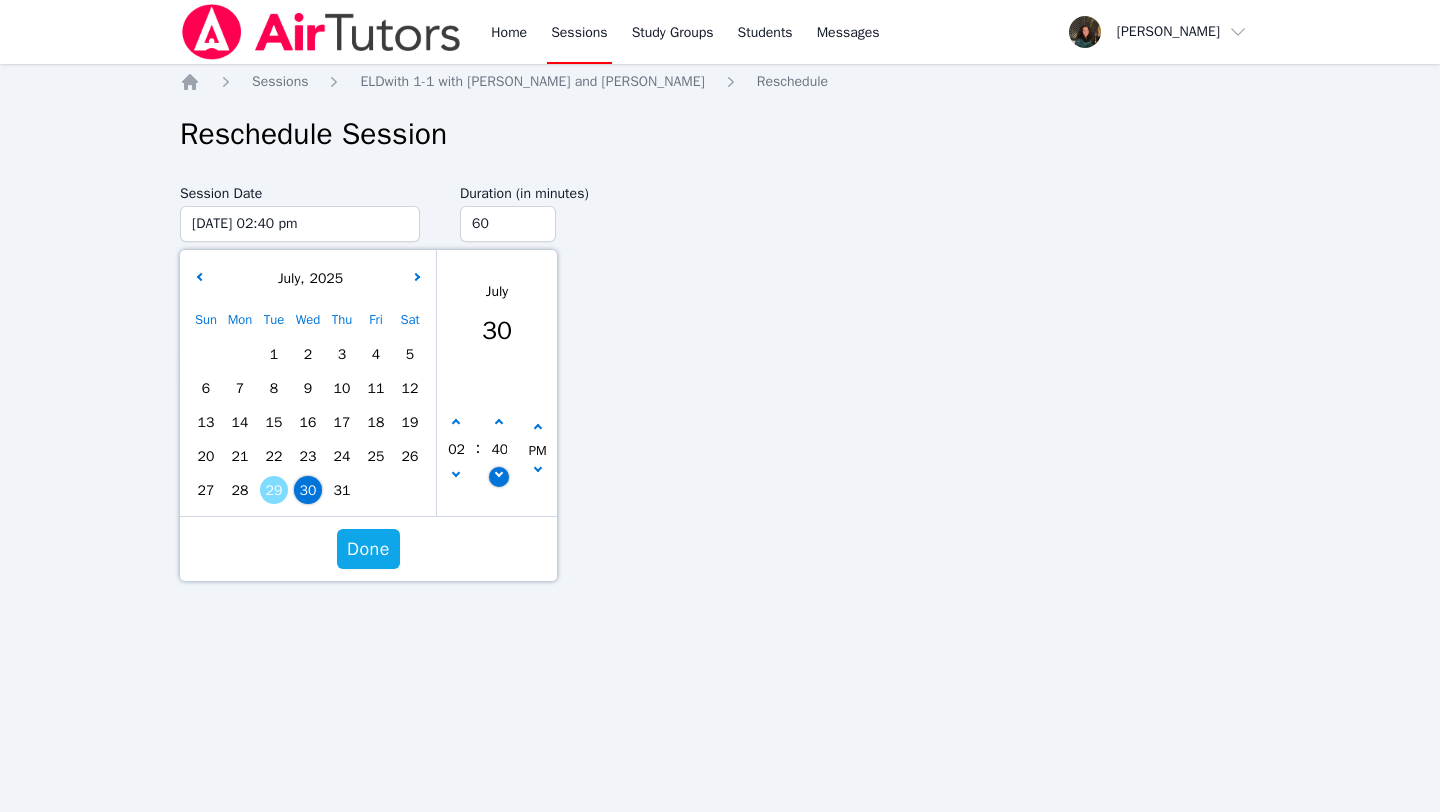 click at bounding box center (499, 477) 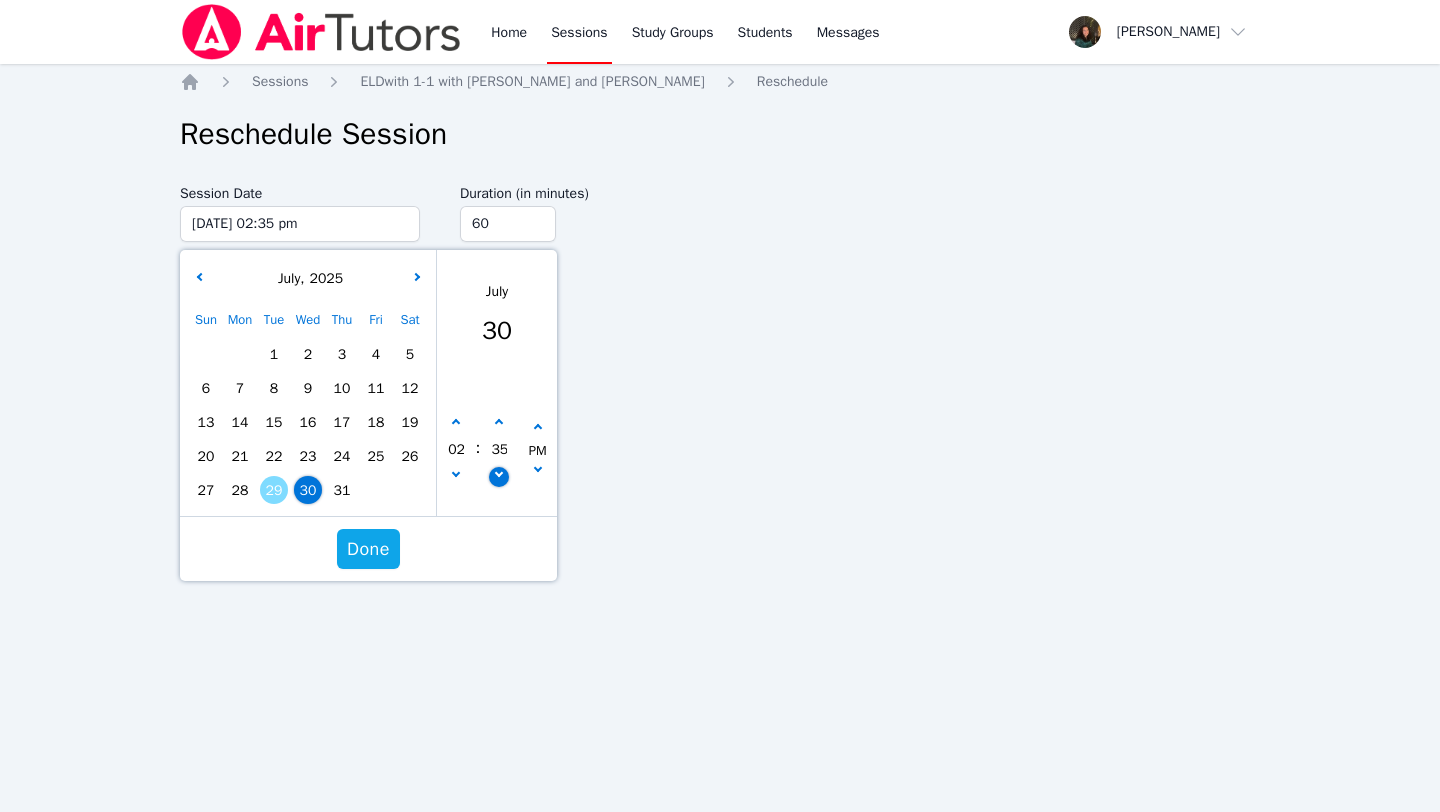 click at bounding box center [499, 477] 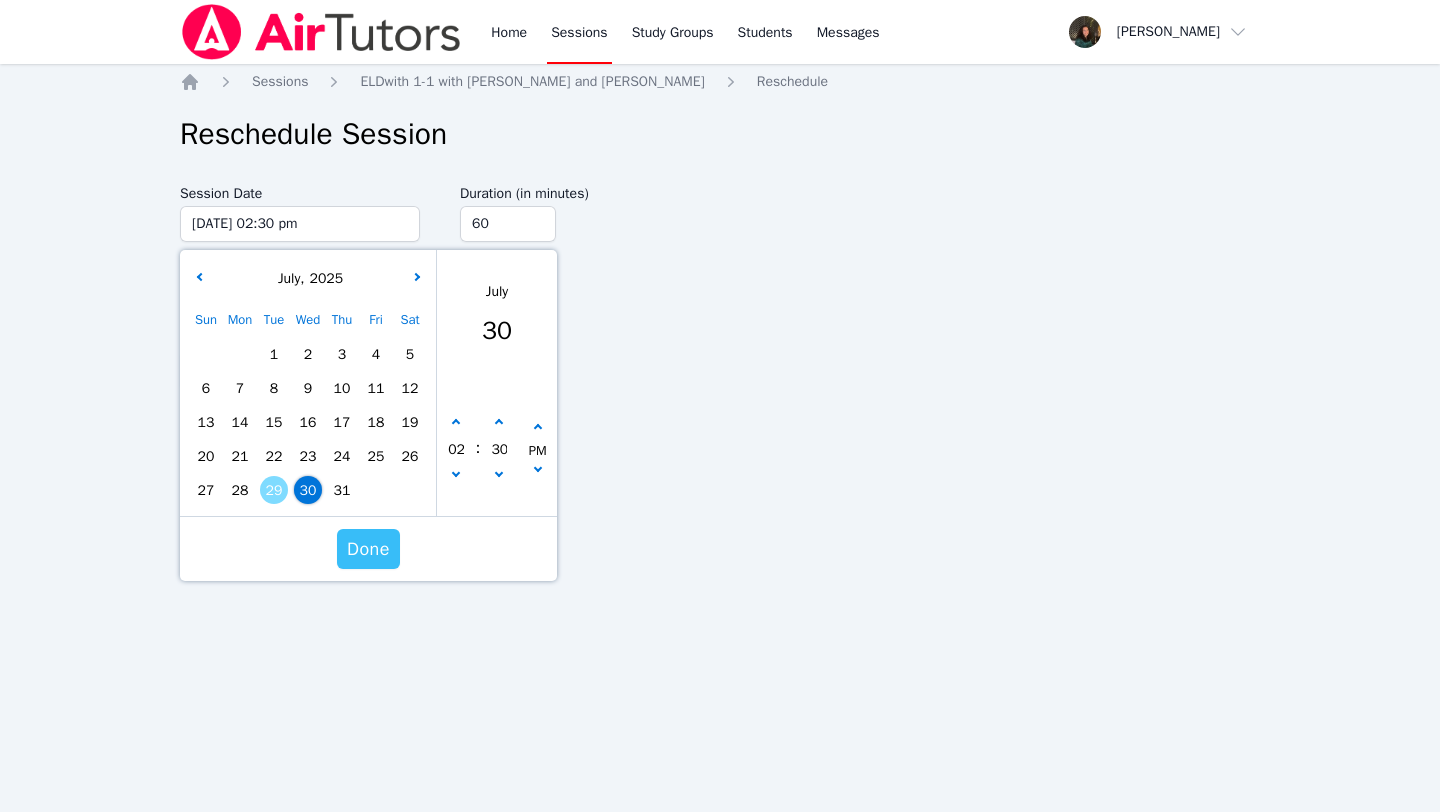 click on "Done" at bounding box center [368, 549] 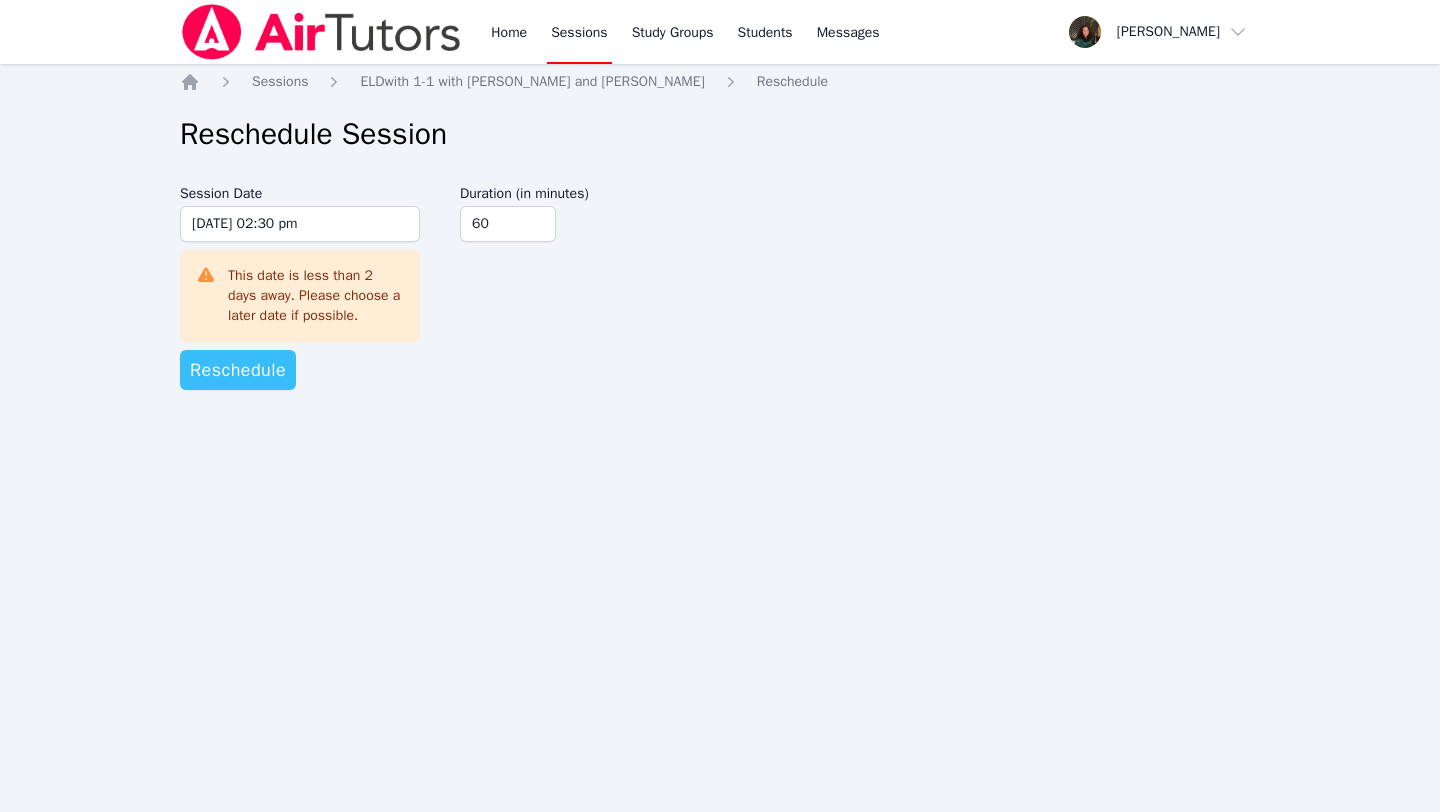 click on "Reschedule" at bounding box center (238, 370) 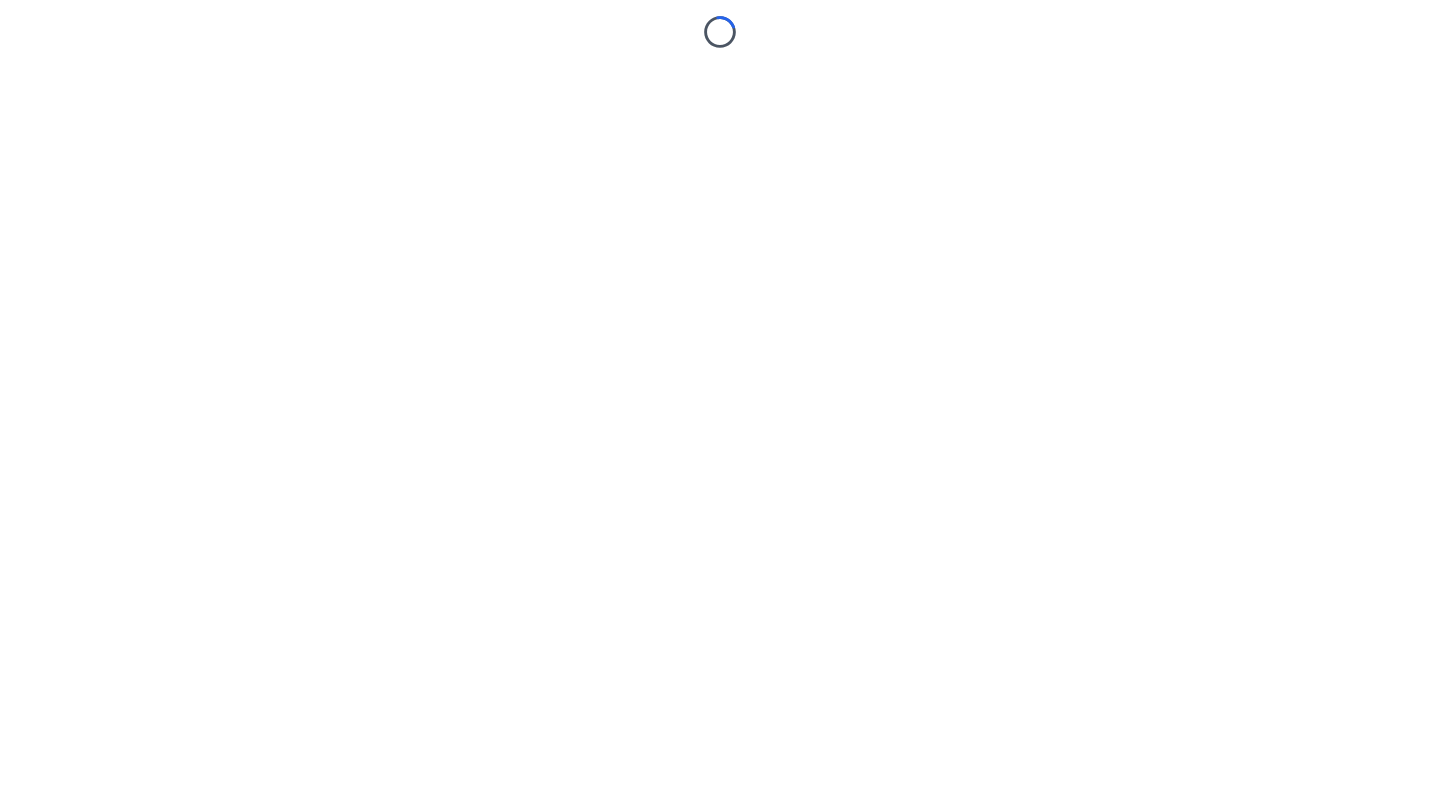 scroll, scrollTop: 0, scrollLeft: 0, axis: both 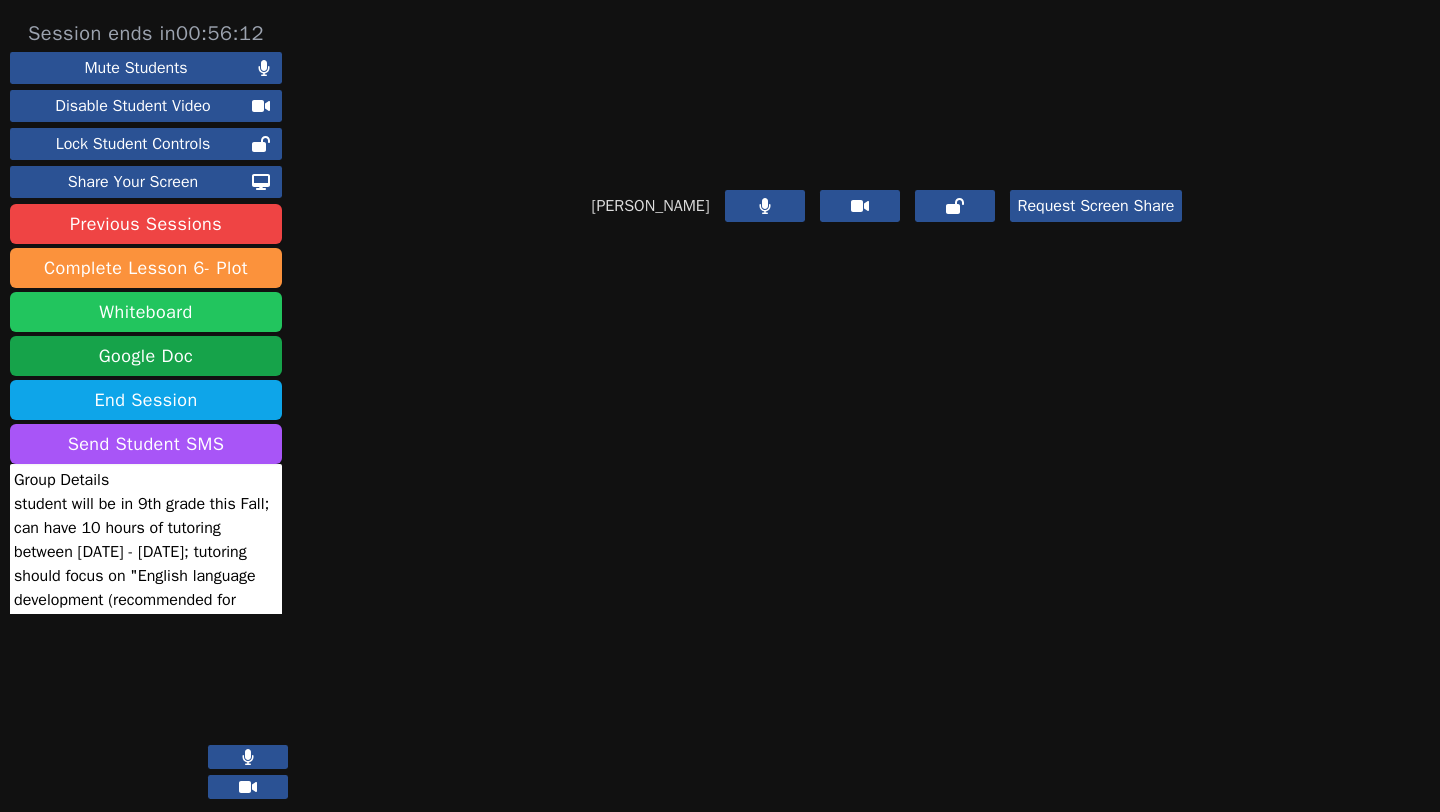 click on "Whiteboard" at bounding box center [146, 312] 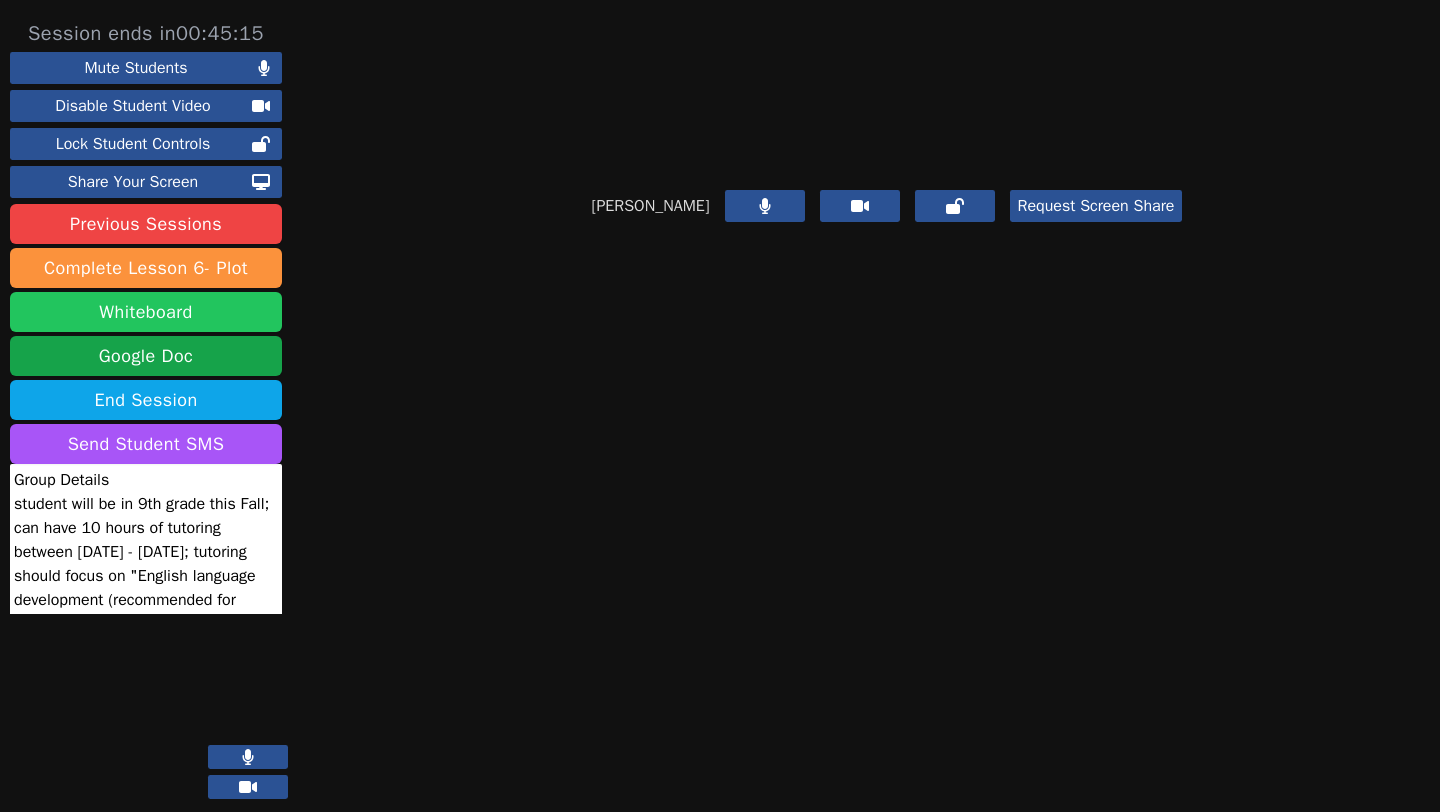 click on "Whiteboard" at bounding box center (146, 312) 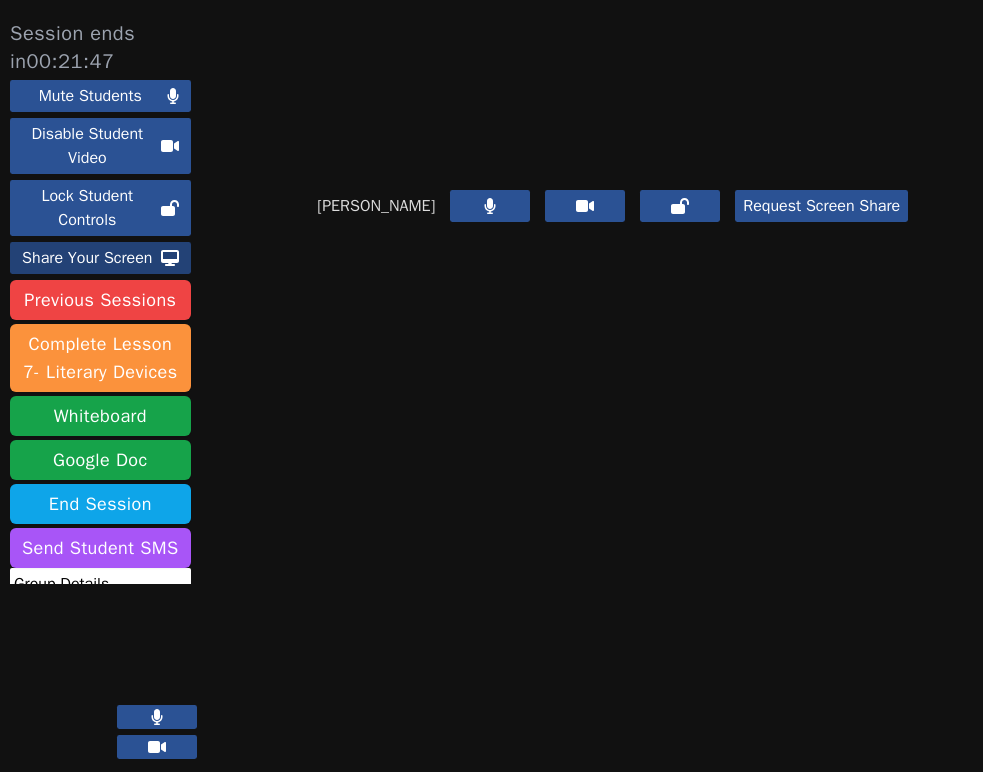 click on "Share Your Screen" at bounding box center (87, 258) 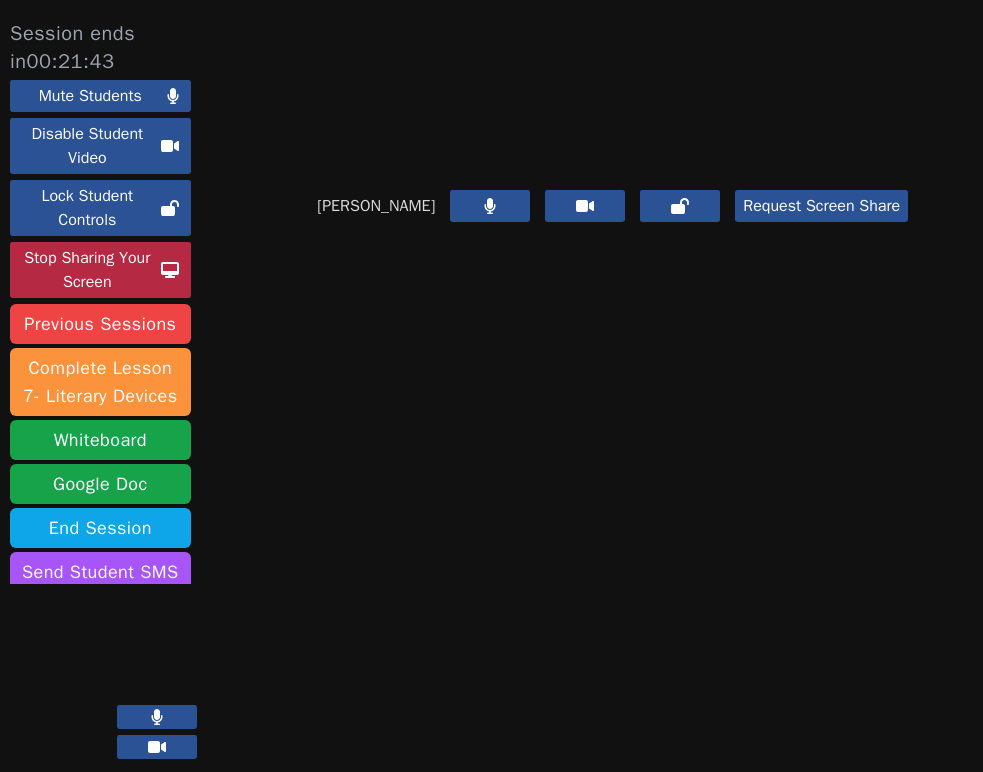 click at bounding box center (157, 717) 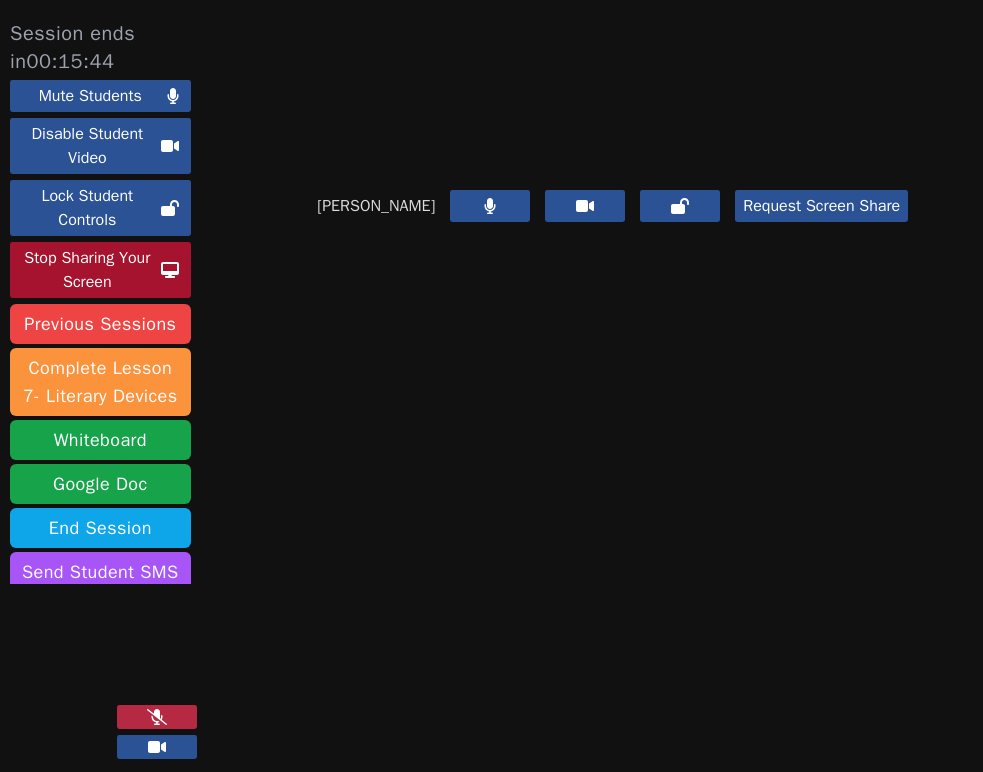click on "Stop Sharing Your Screen" at bounding box center [87, 270] 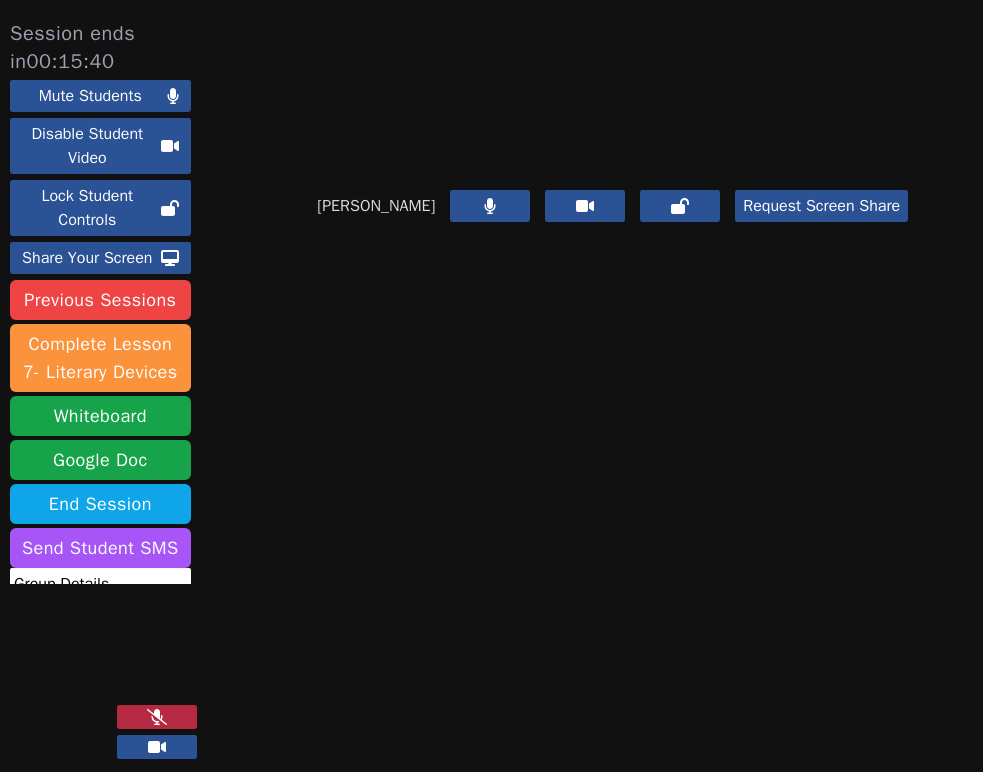 click 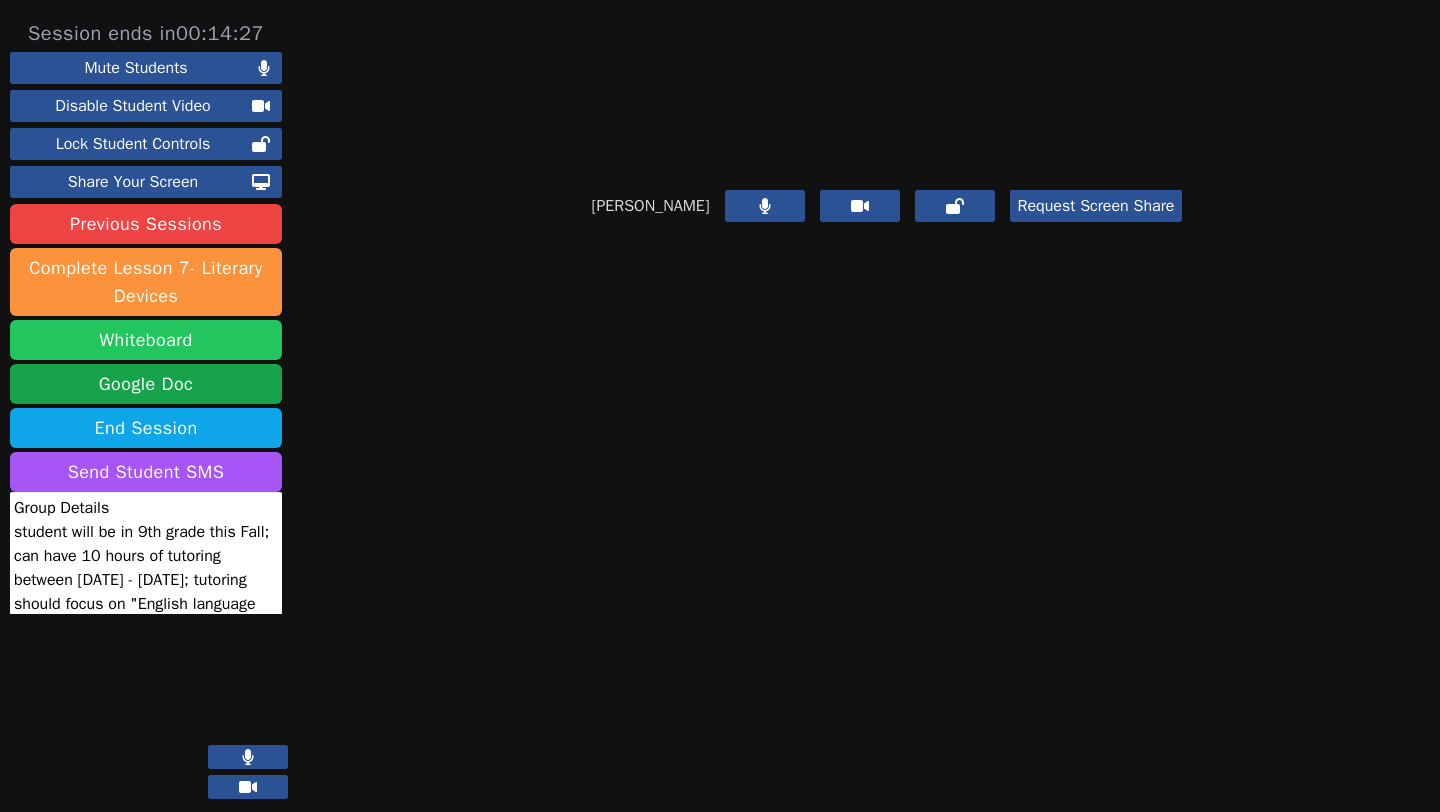 click on "Whiteboard" at bounding box center [146, 340] 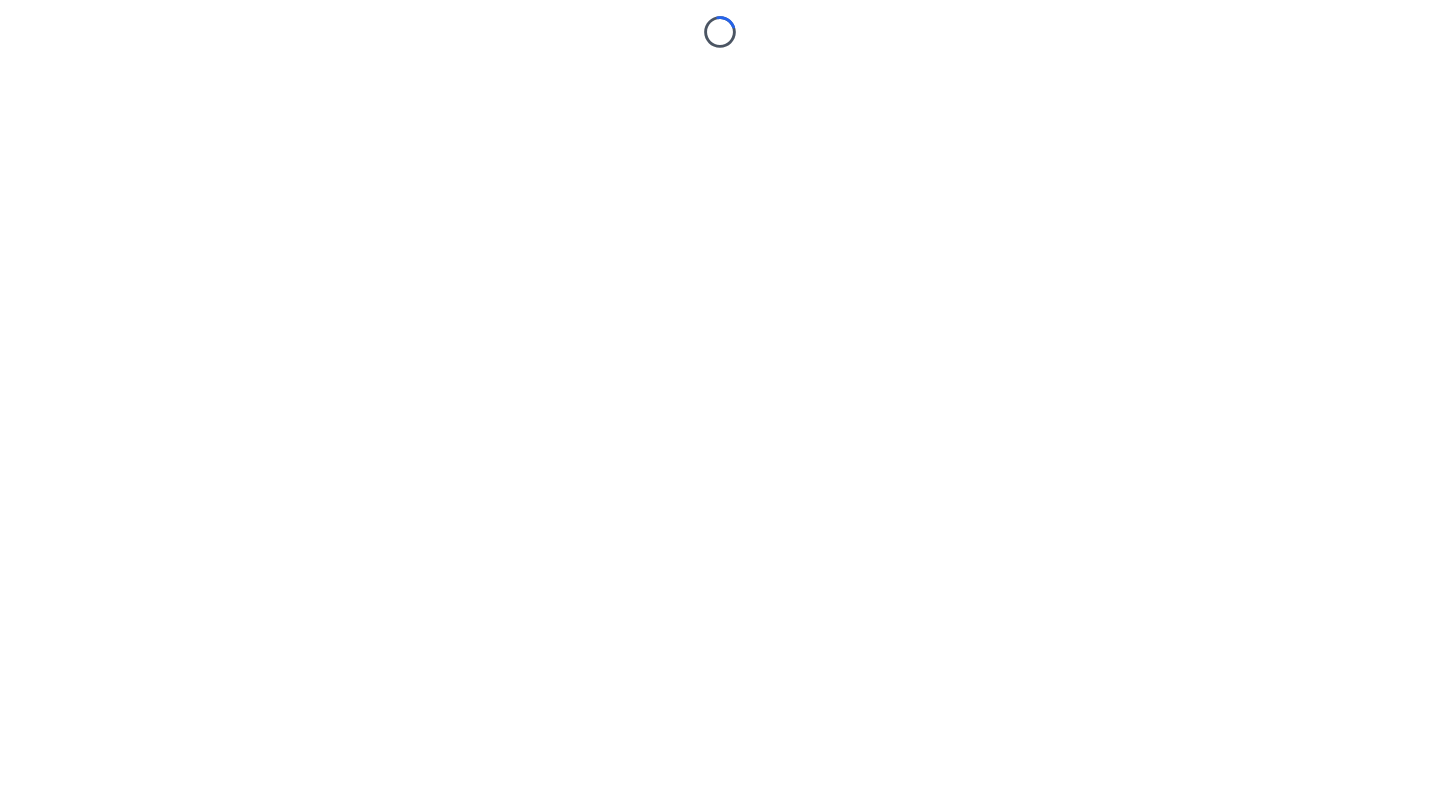 scroll, scrollTop: 0, scrollLeft: 0, axis: both 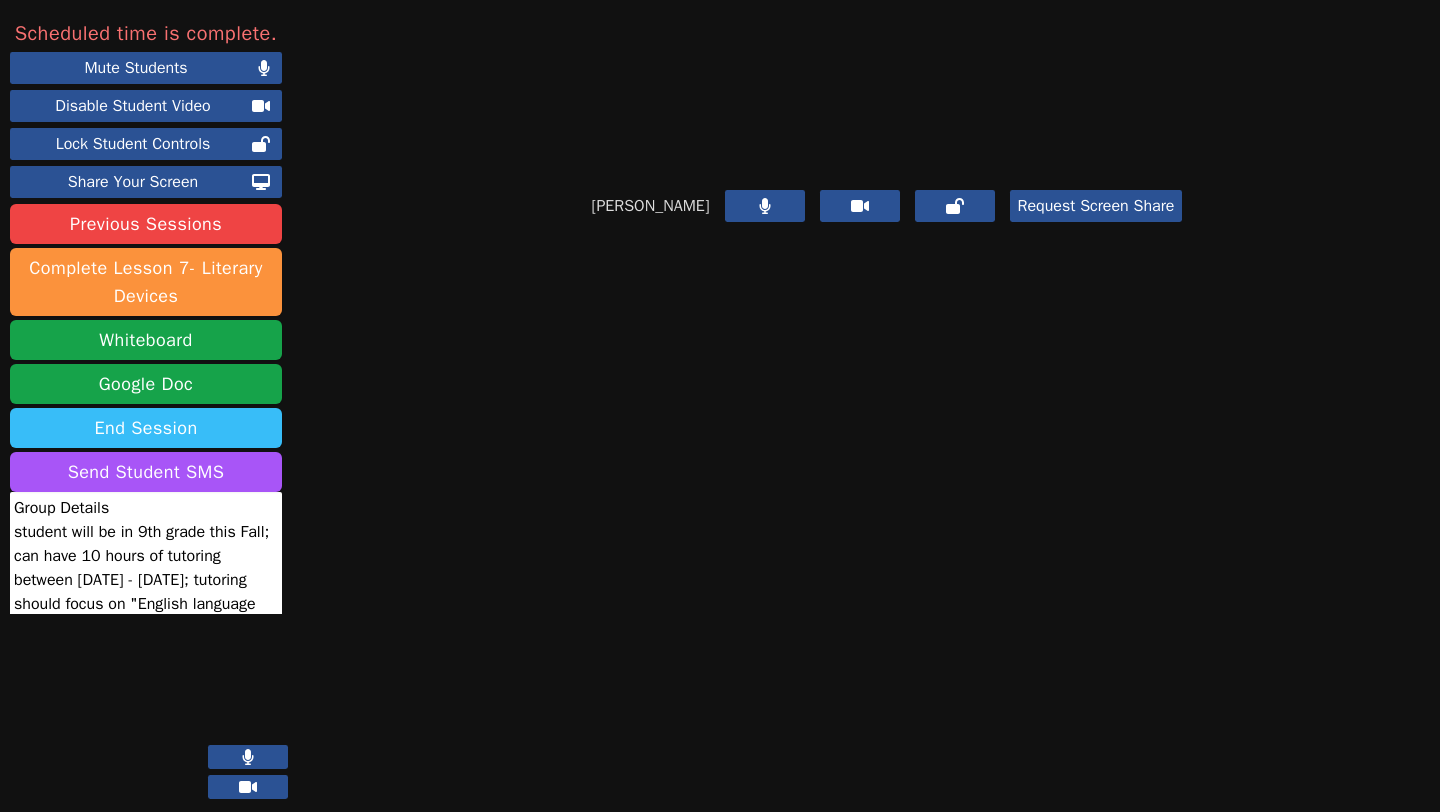 click on "End Session" at bounding box center [146, 428] 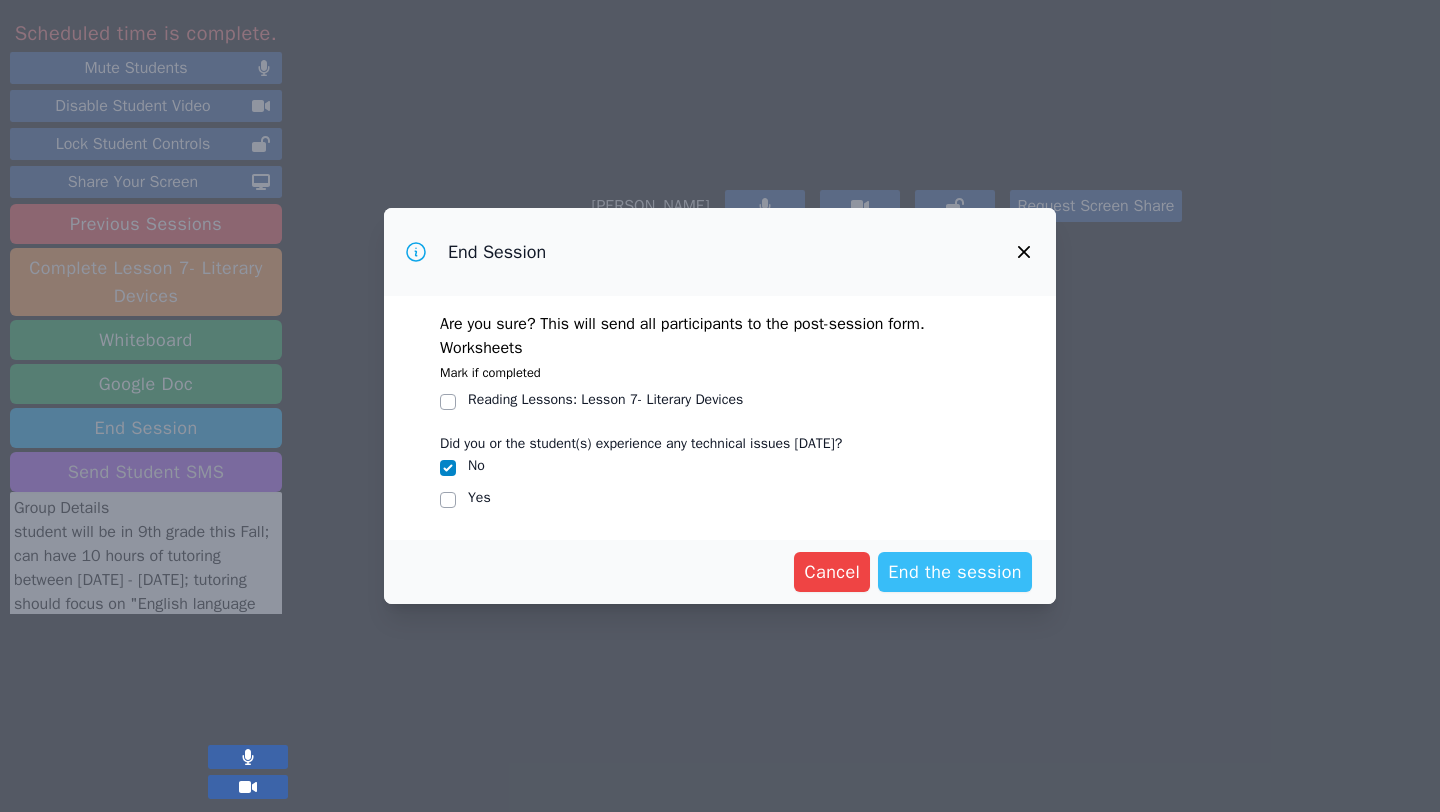 click on "End the session" at bounding box center (955, 572) 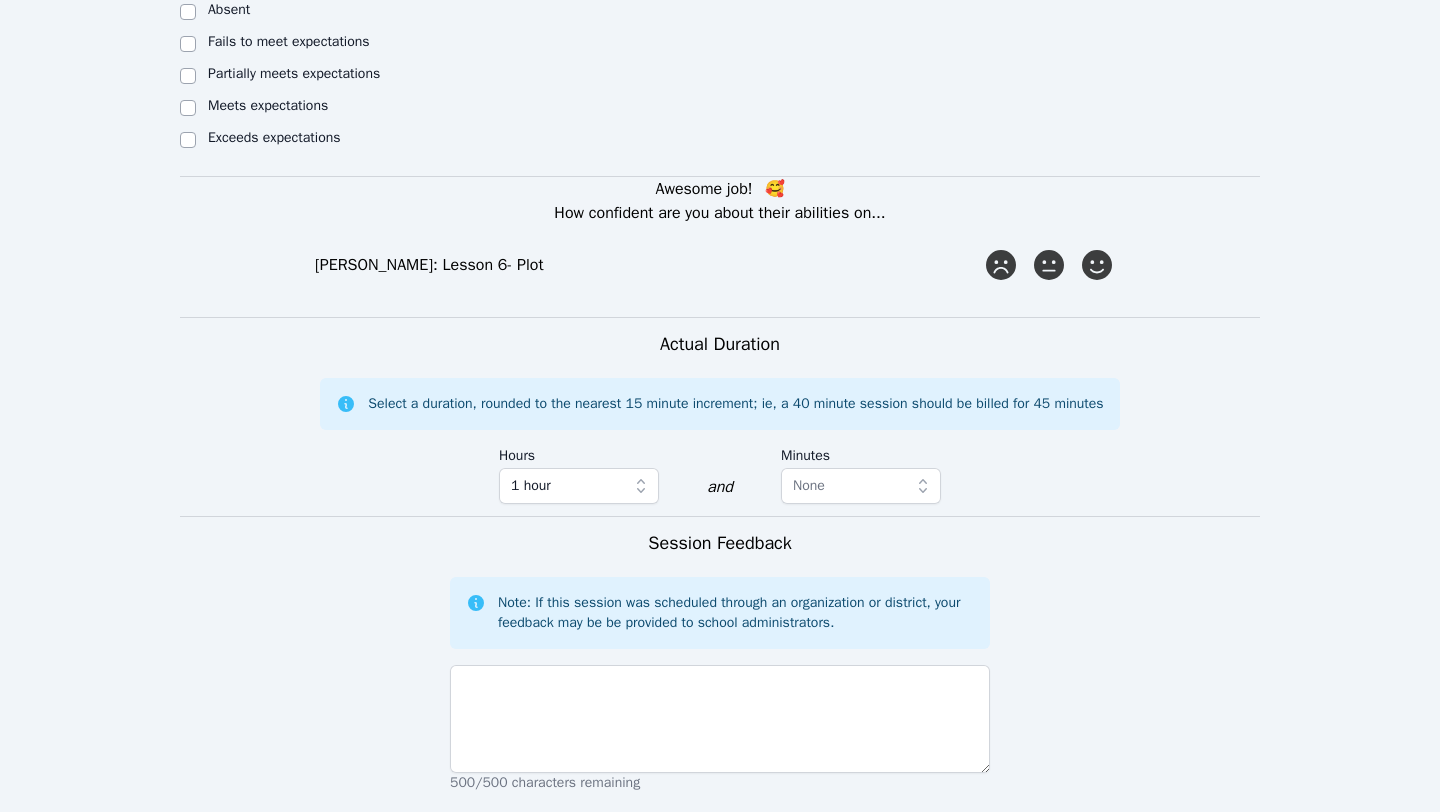scroll, scrollTop: 1556, scrollLeft: 0, axis: vertical 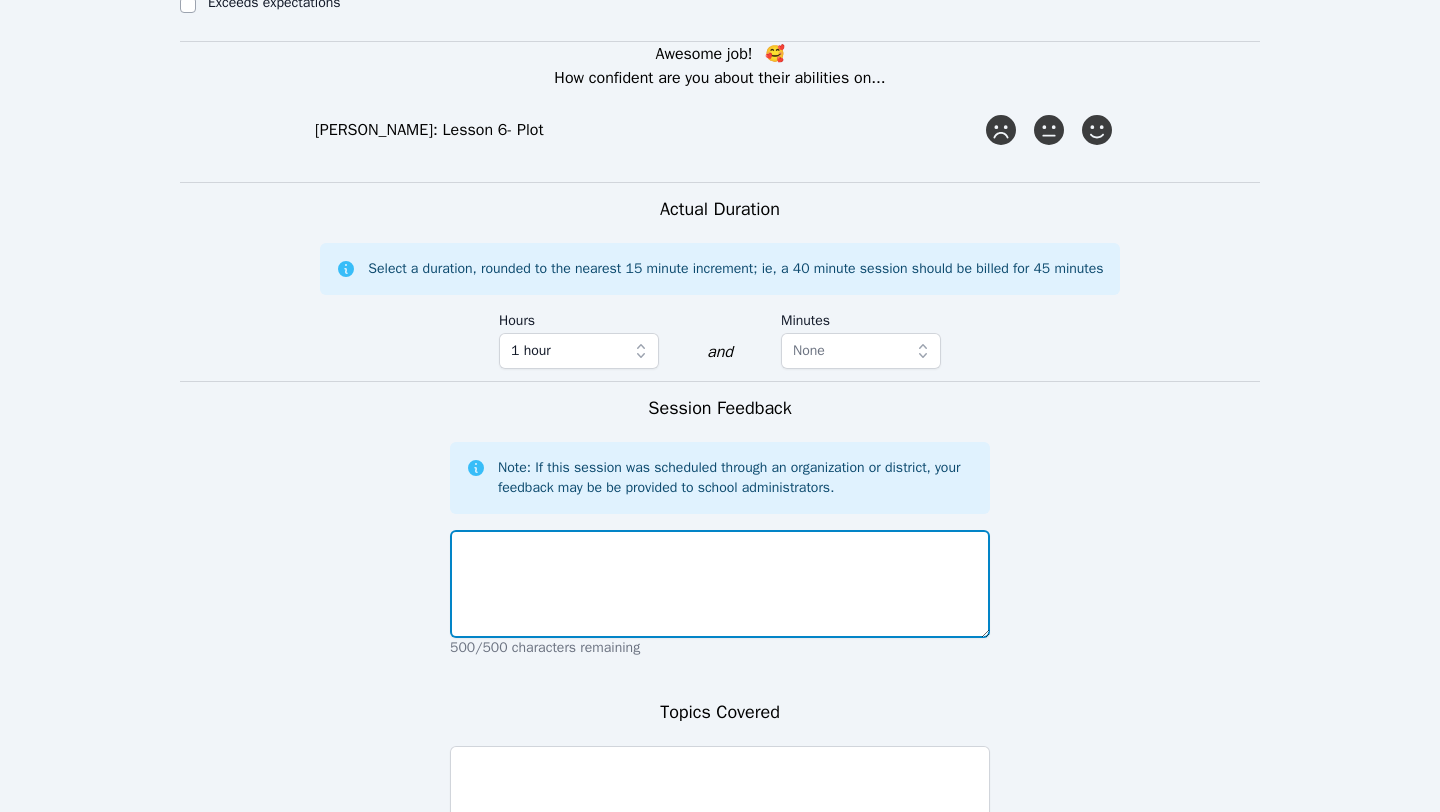 click at bounding box center (720, 584) 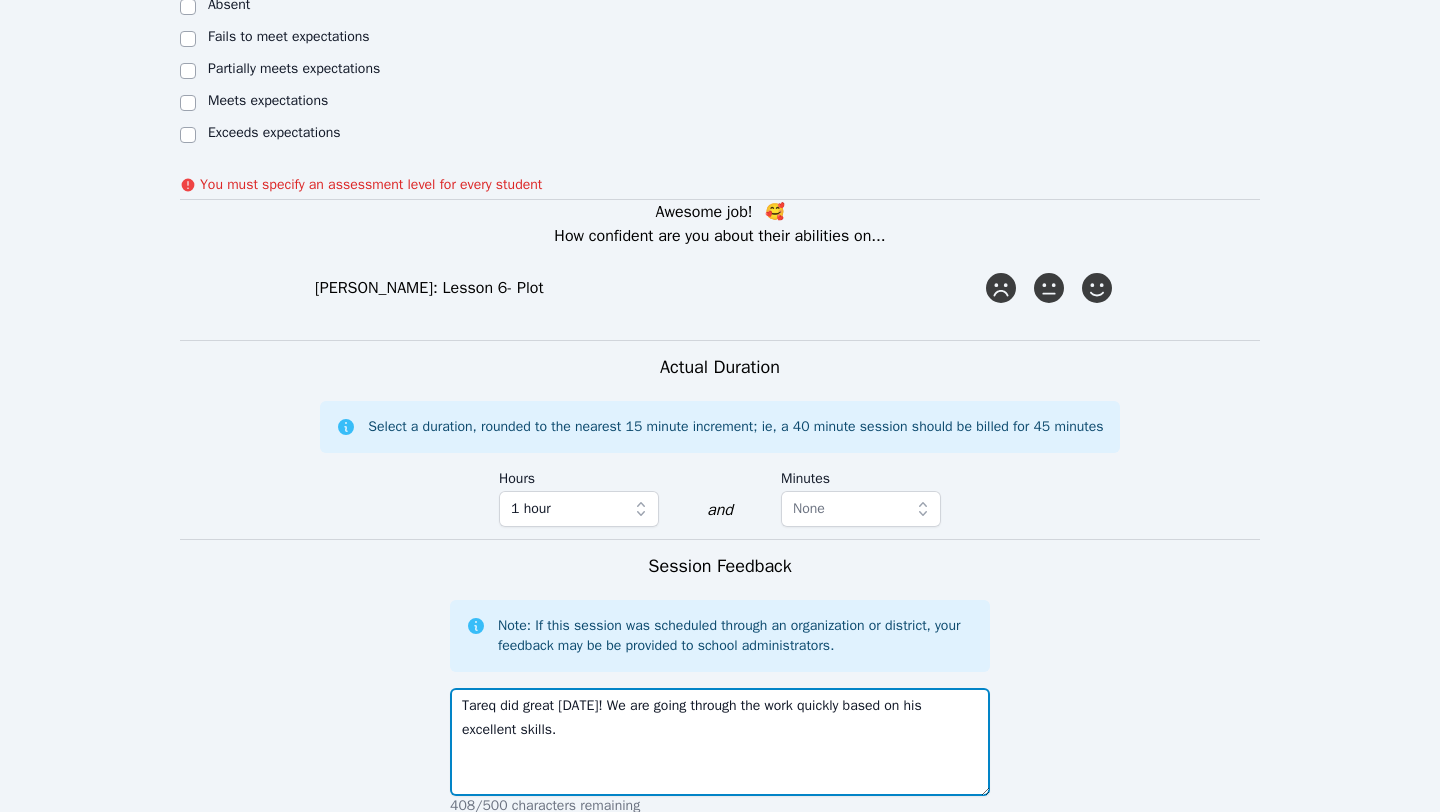 scroll, scrollTop: 1352, scrollLeft: 0, axis: vertical 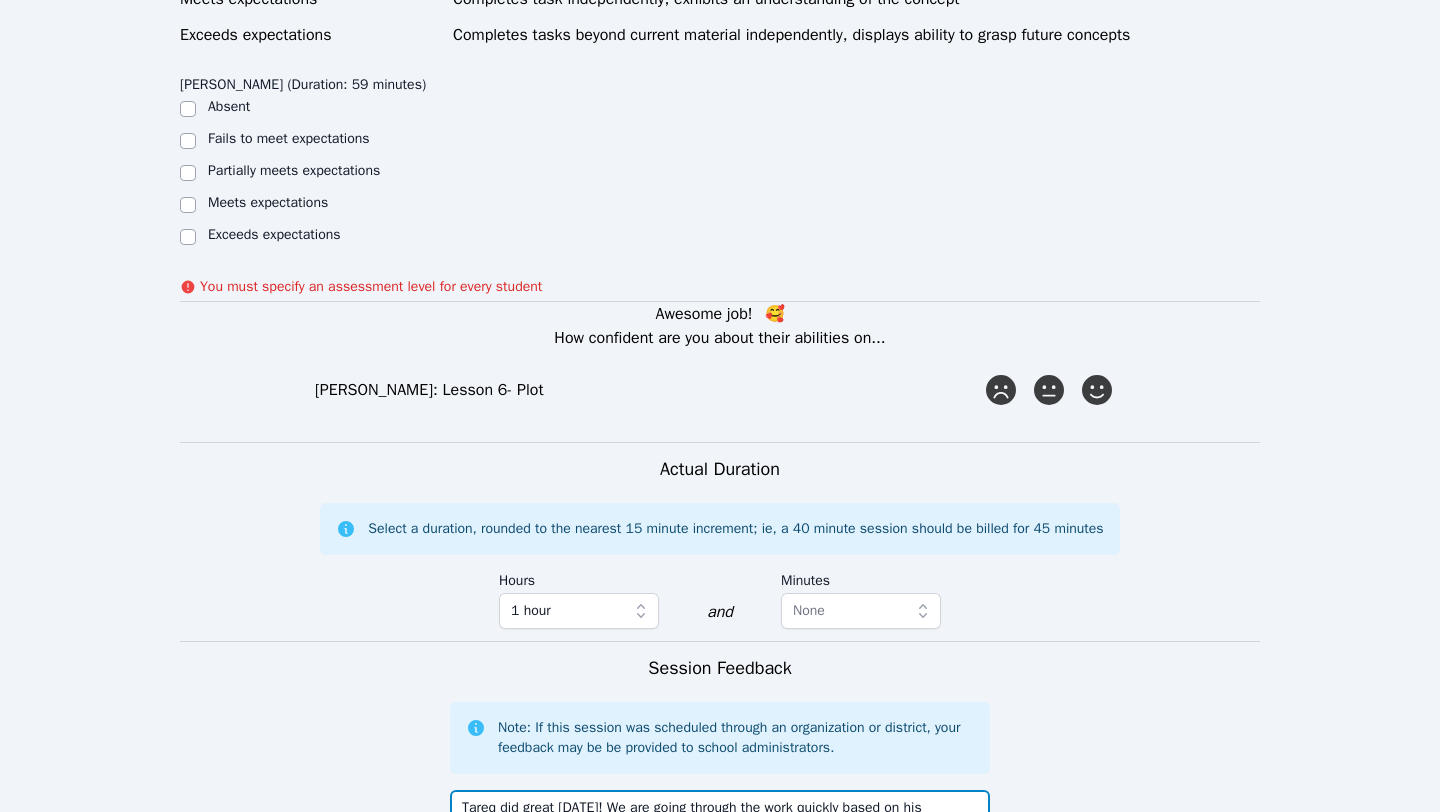 type on "Tareq did great today! We are going through the work quickly based on his excellent skills." 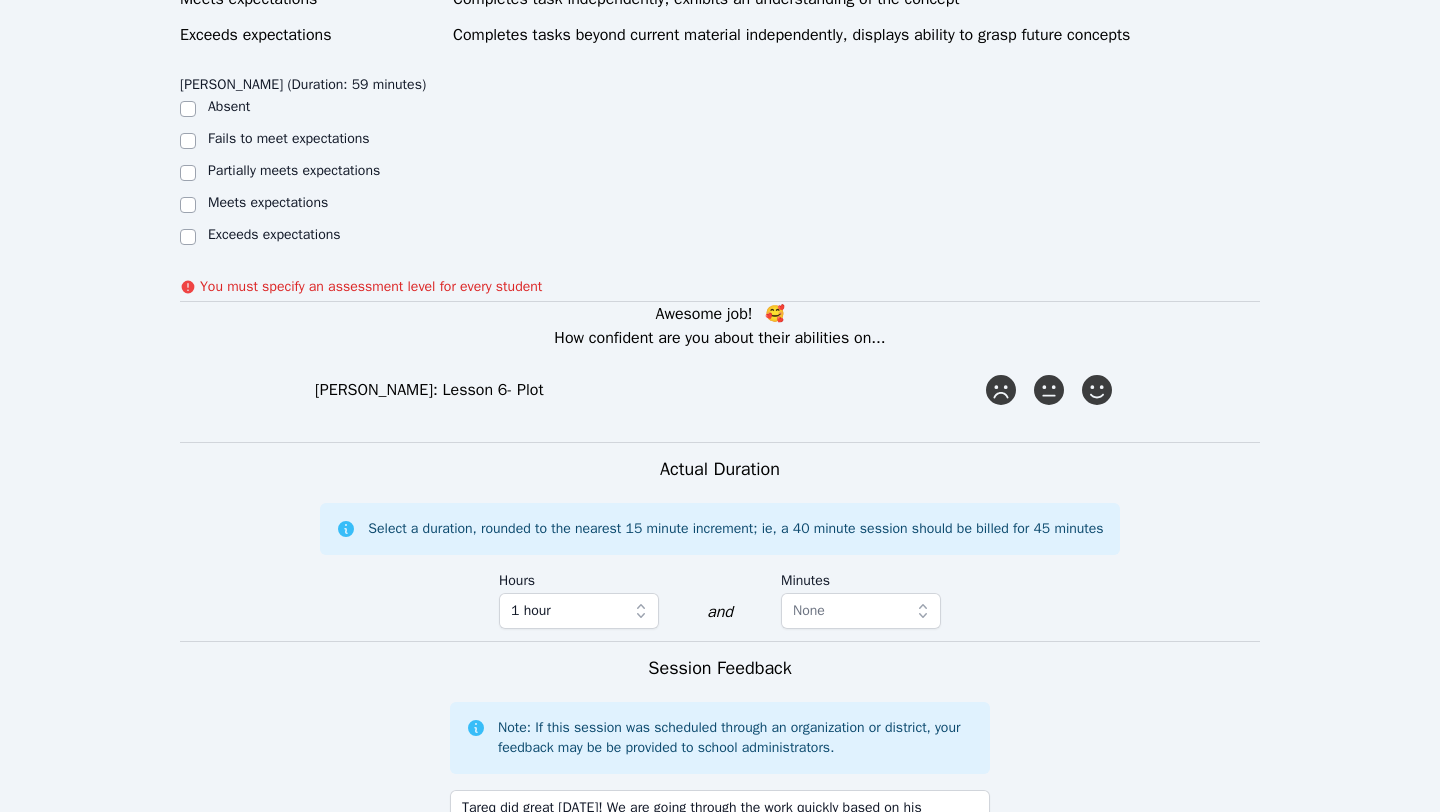 click on "Exceeds expectations" at bounding box center (274, 234) 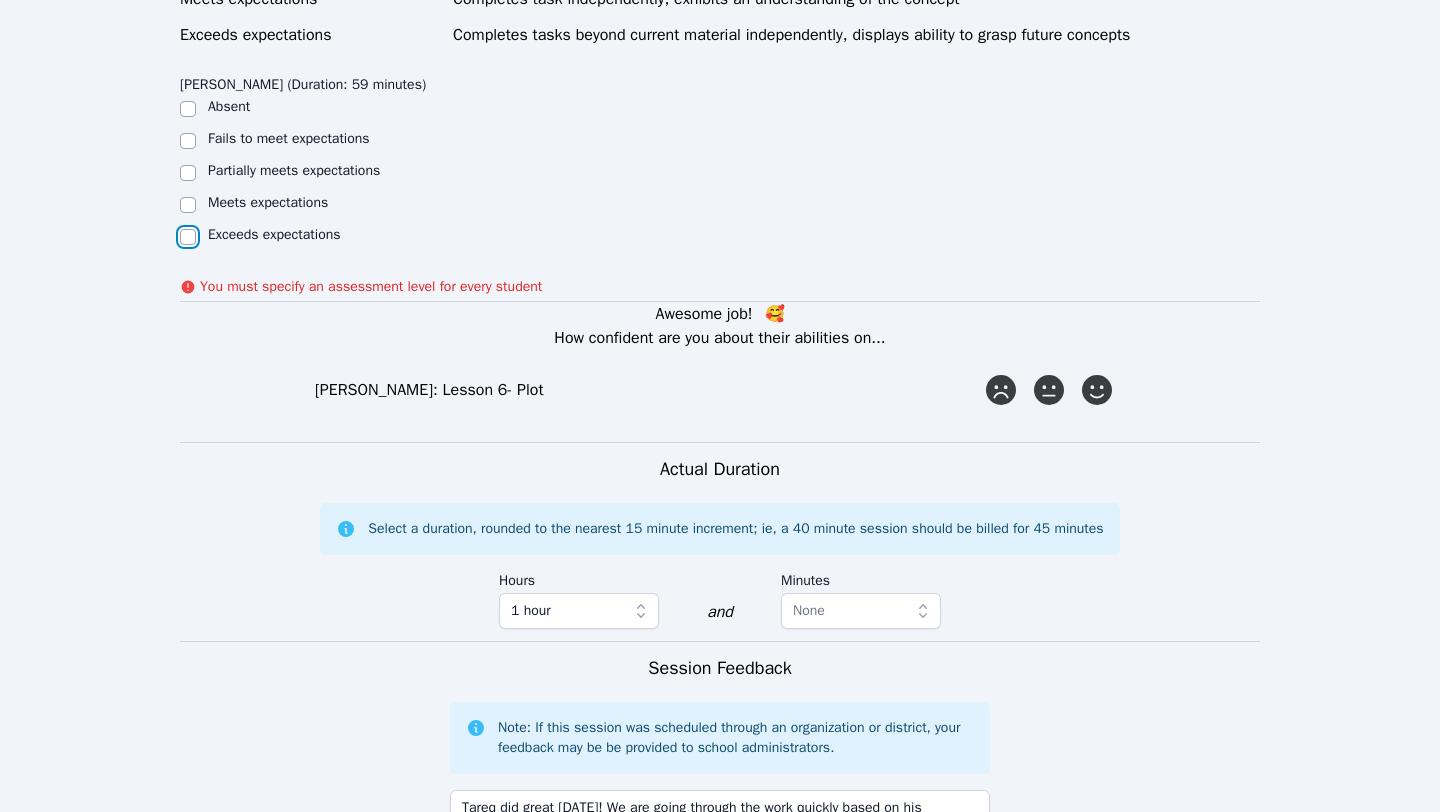 click on "Exceeds expectations" at bounding box center (188, 237) 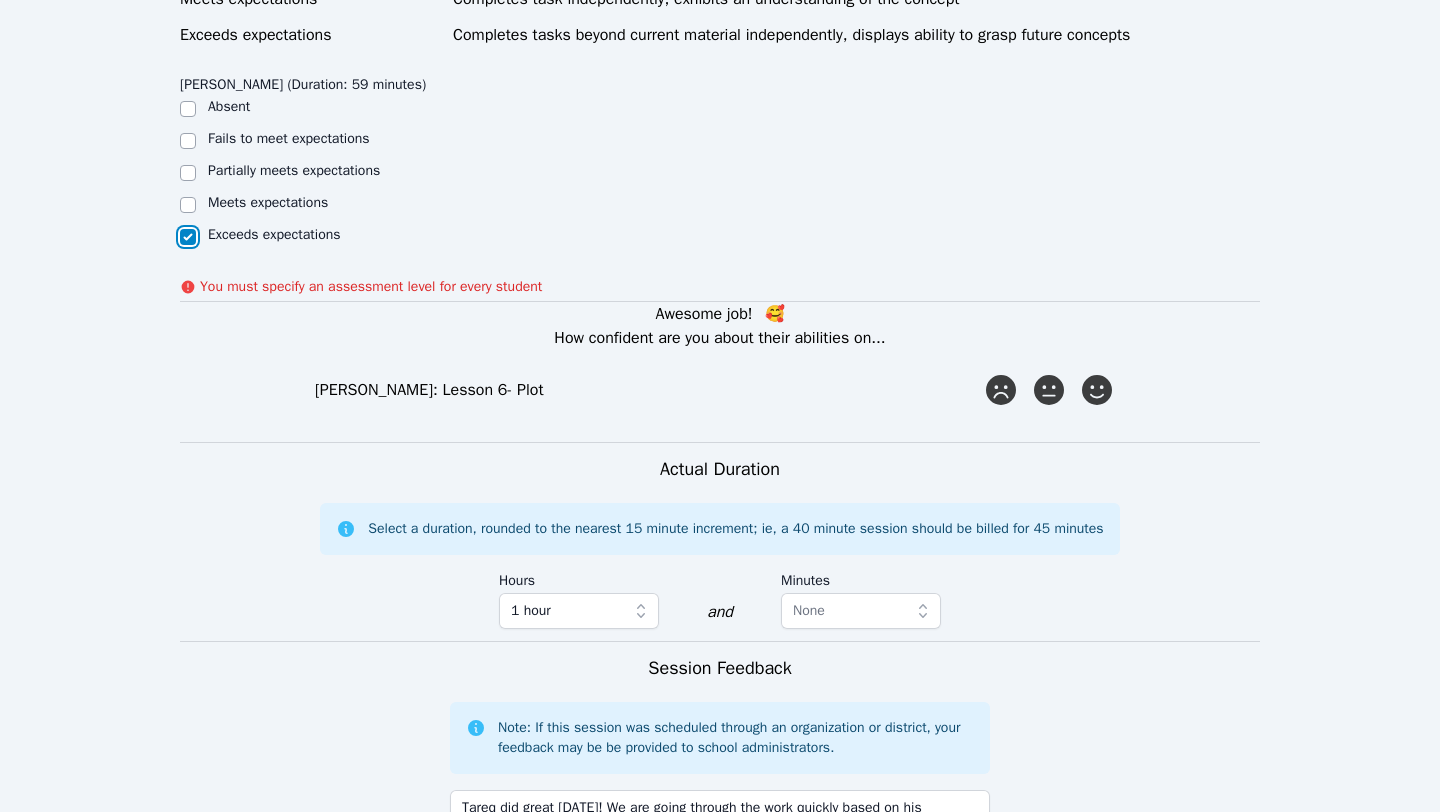 checkbox on "true" 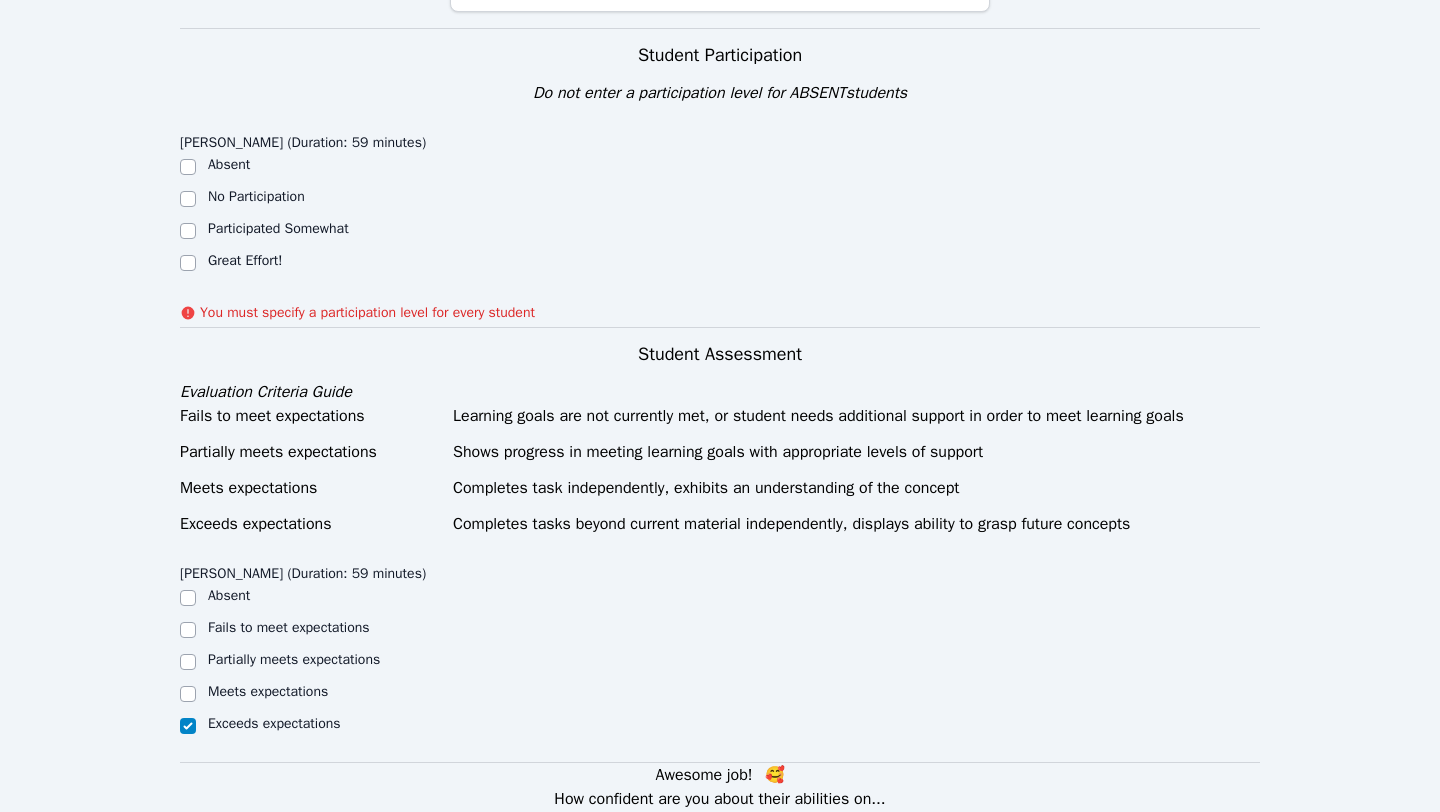 click on "Great Effort!" at bounding box center [245, 260] 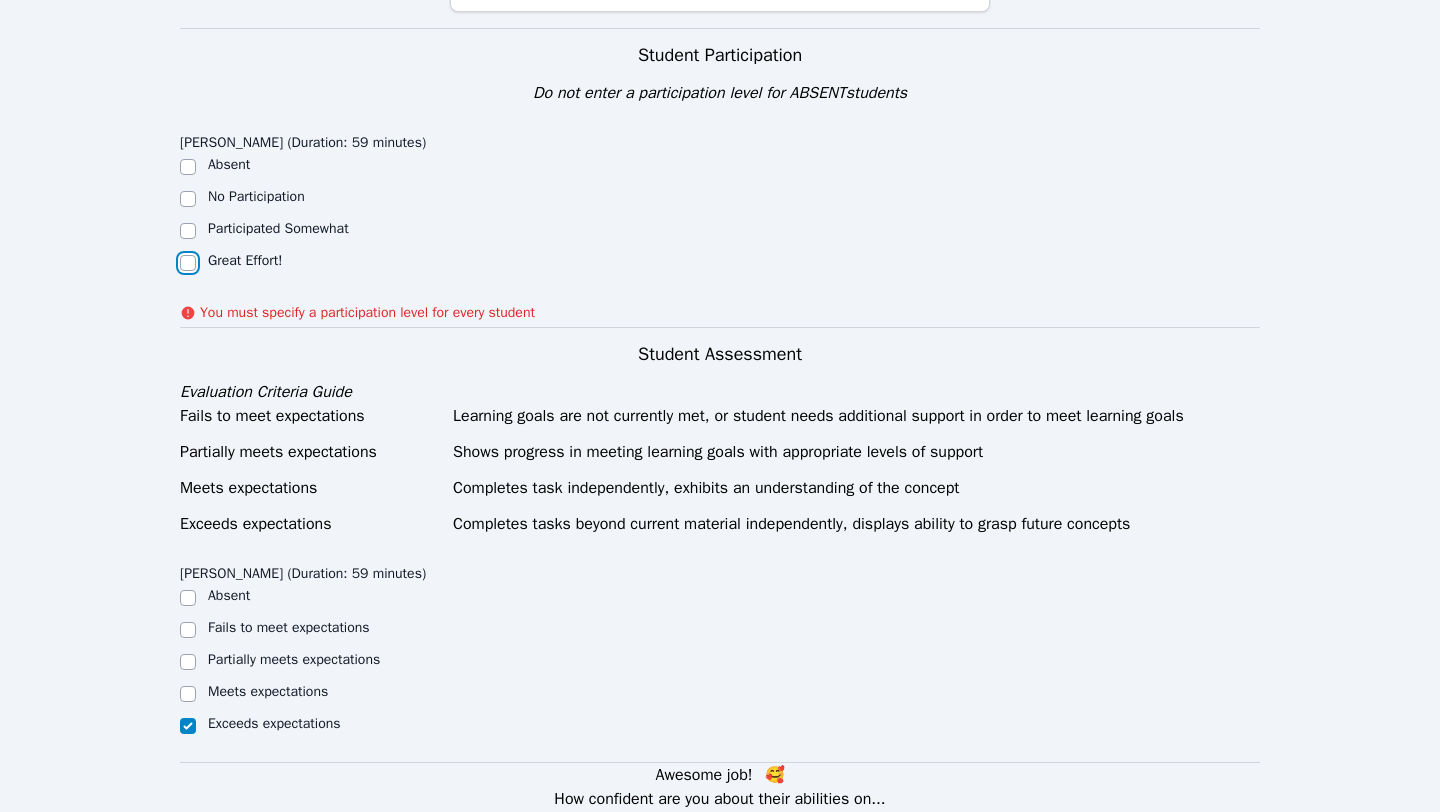 click on "Great Effort!" at bounding box center (188, 263) 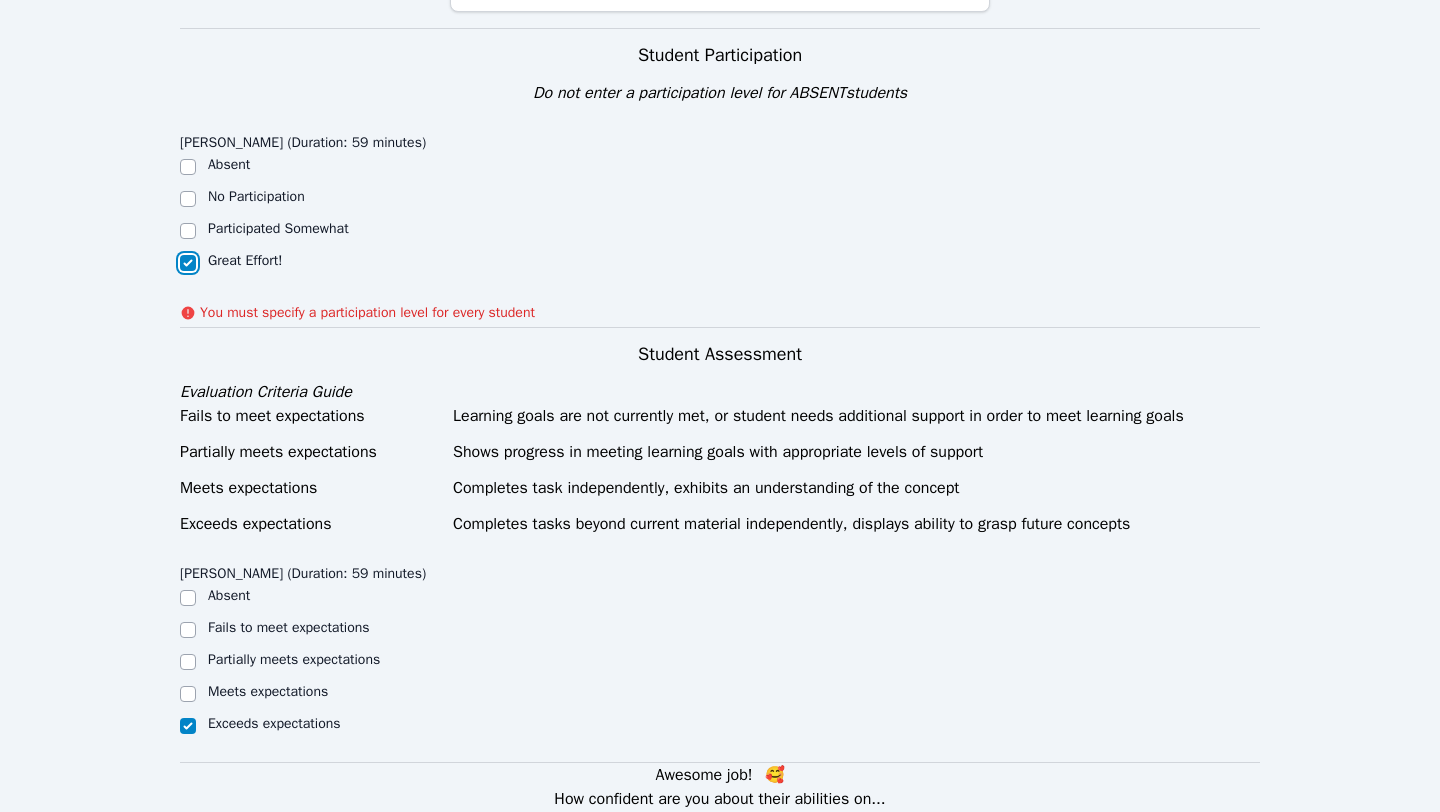 checkbox on "true" 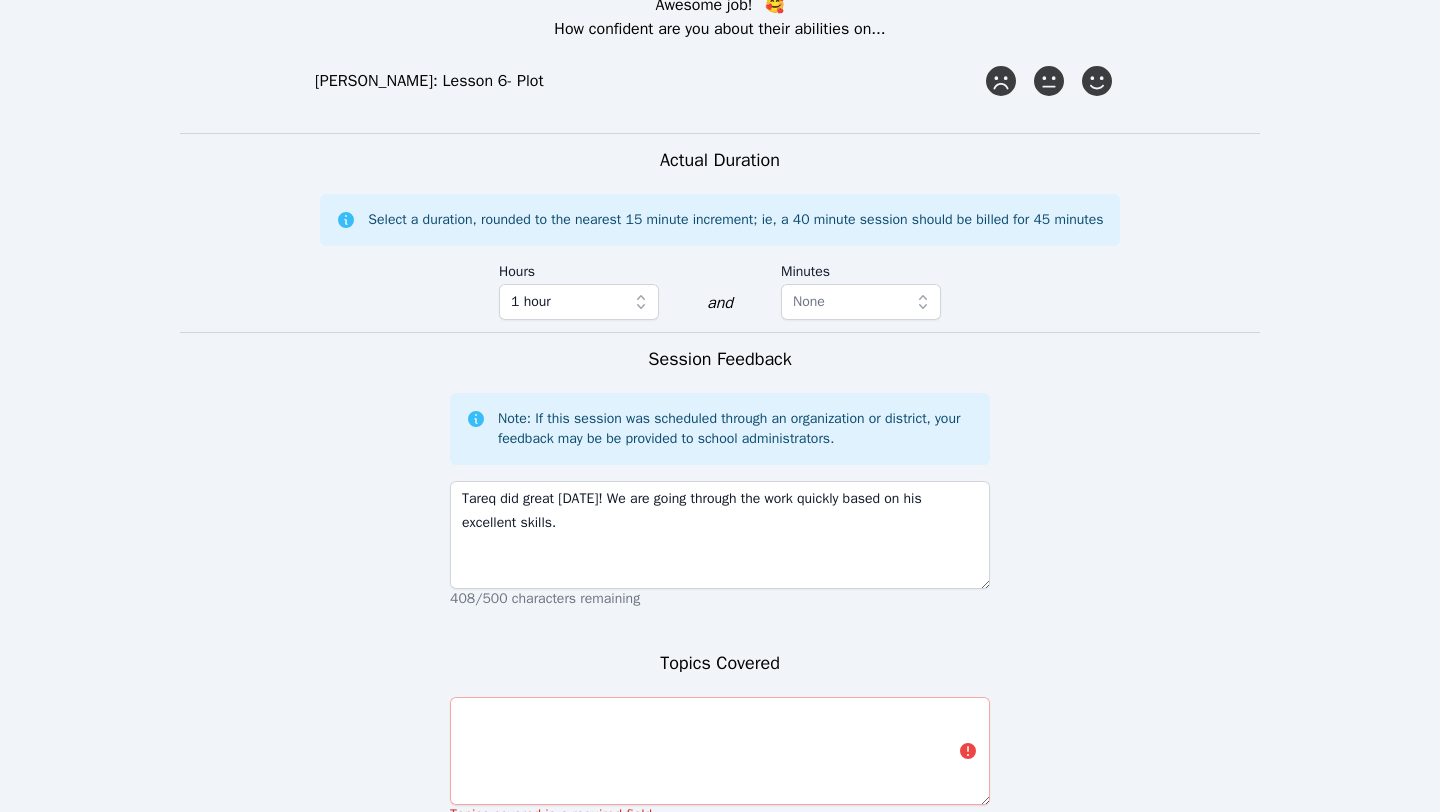 scroll, scrollTop: 1783, scrollLeft: 0, axis: vertical 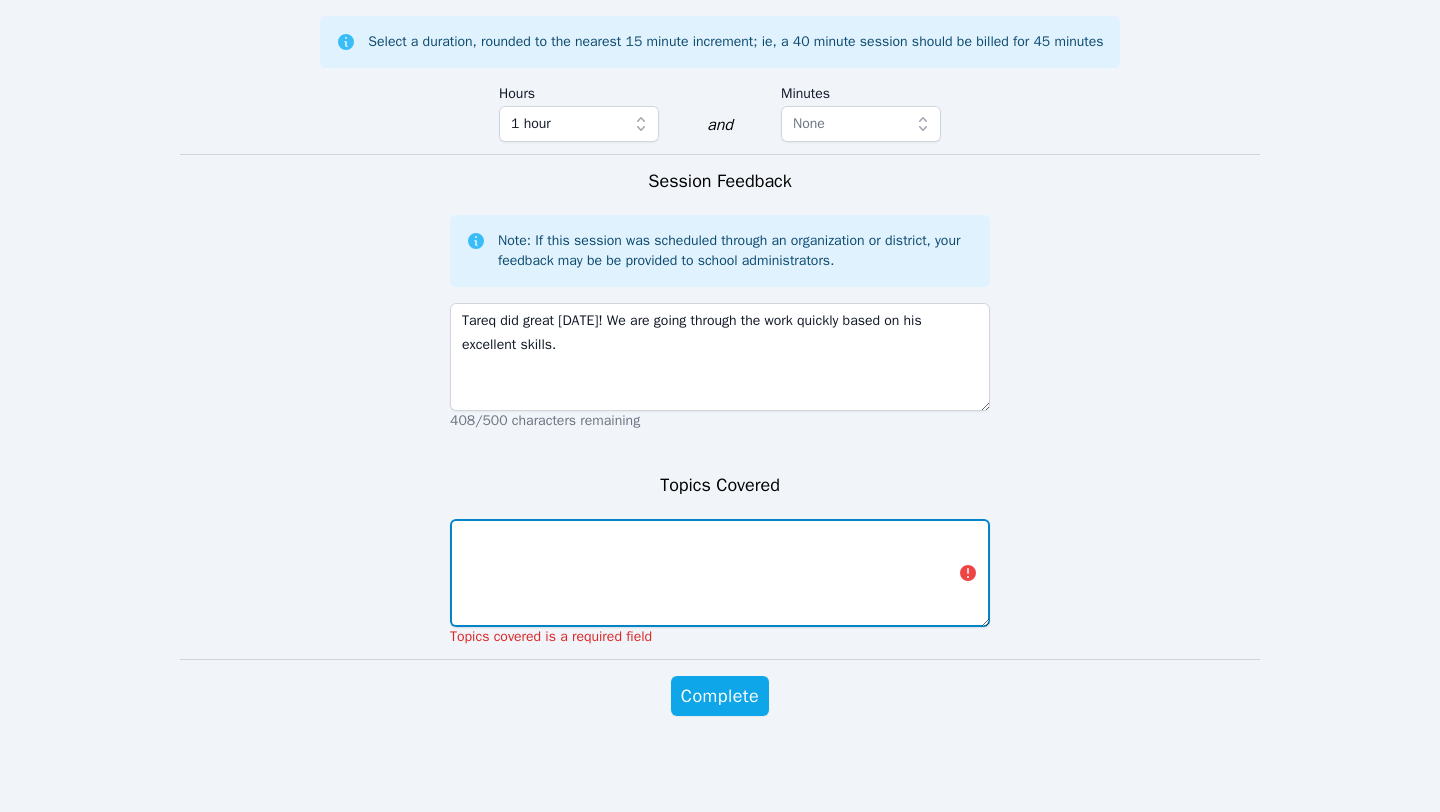 click at bounding box center [720, 573] 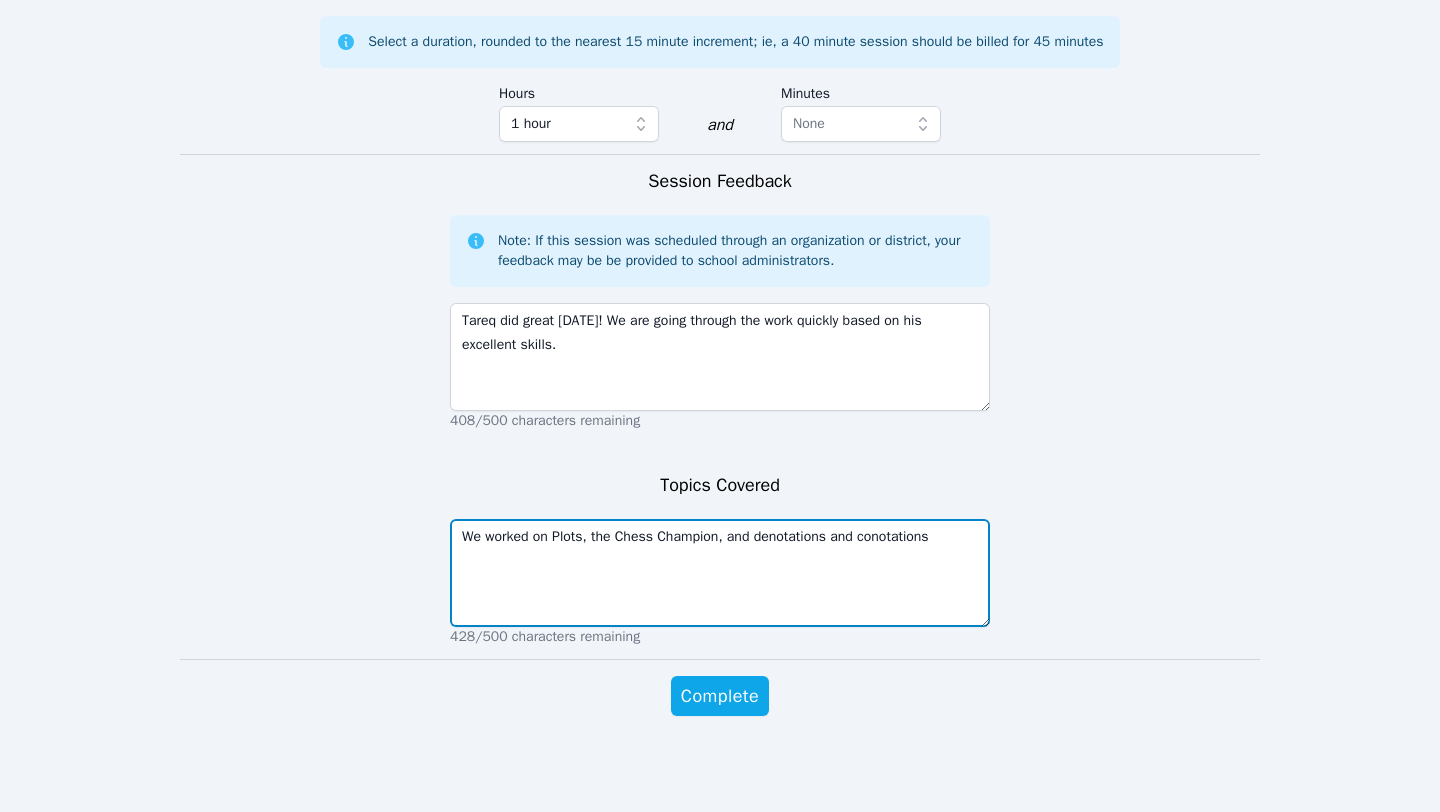 click on "We worked on Plots, the Chess Champion, and denotations and conotations" at bounding box center [720, 573] 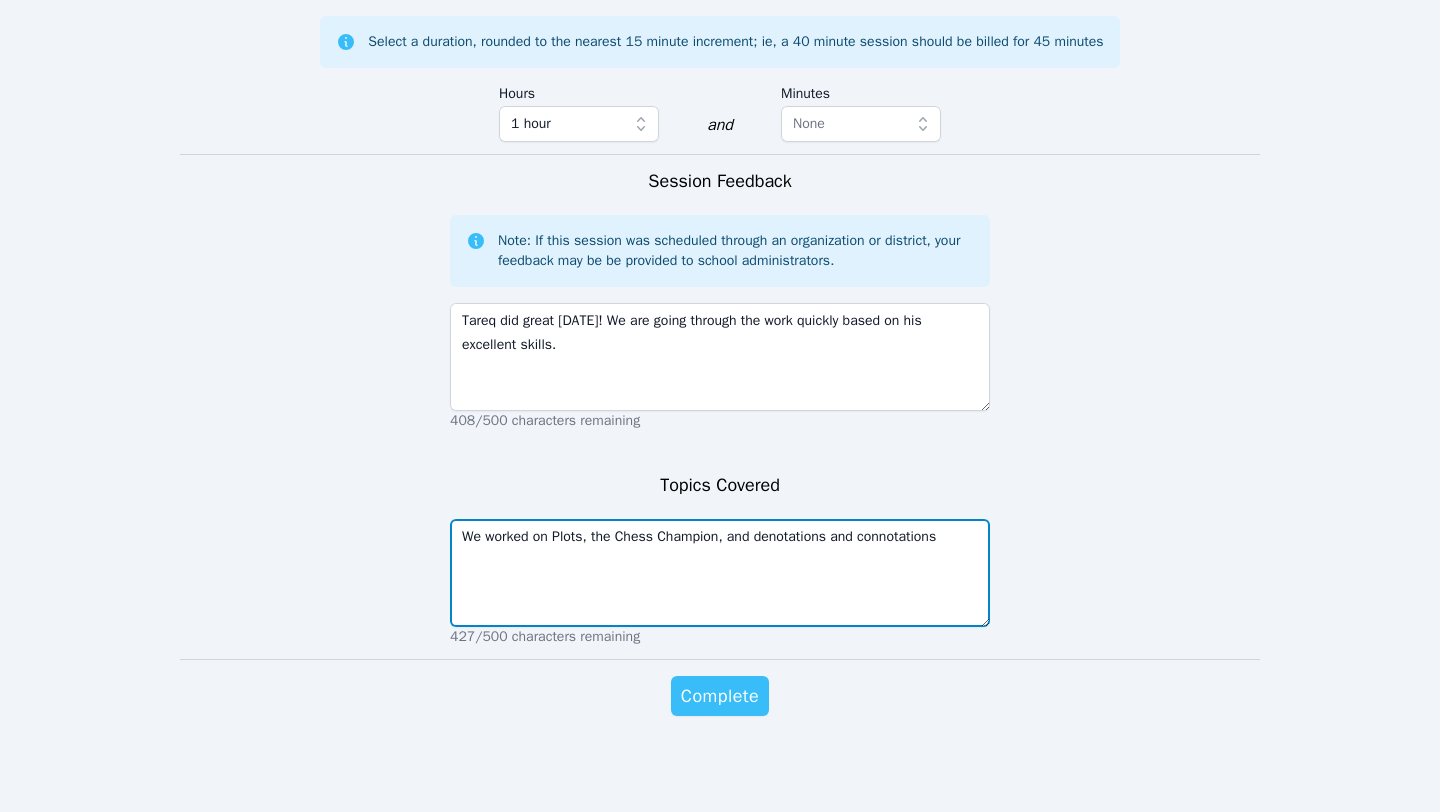 type on "We worked on Plots, the Chess Champion, and denotations and connotations" 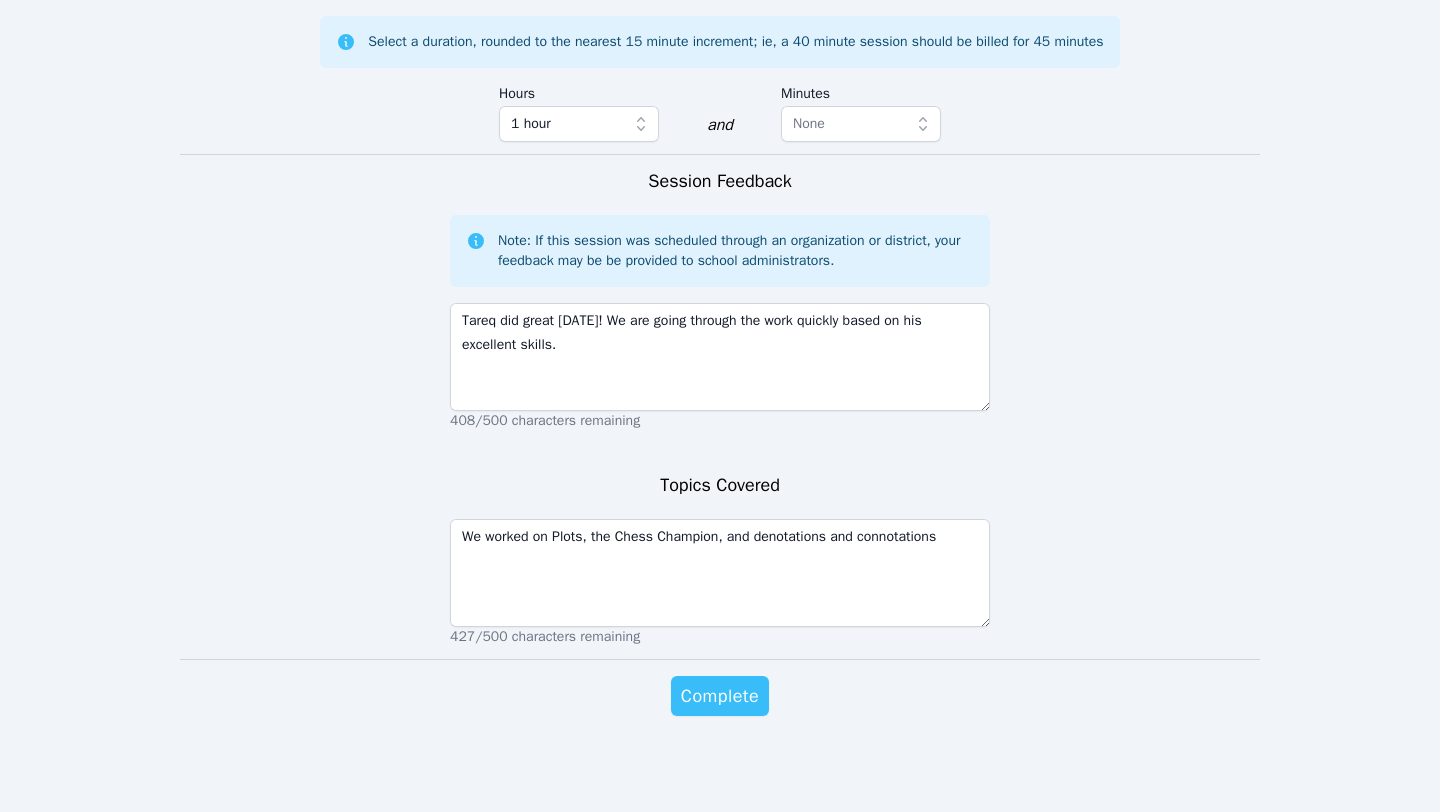 click on "Complete" at bounding box center (720, 696) 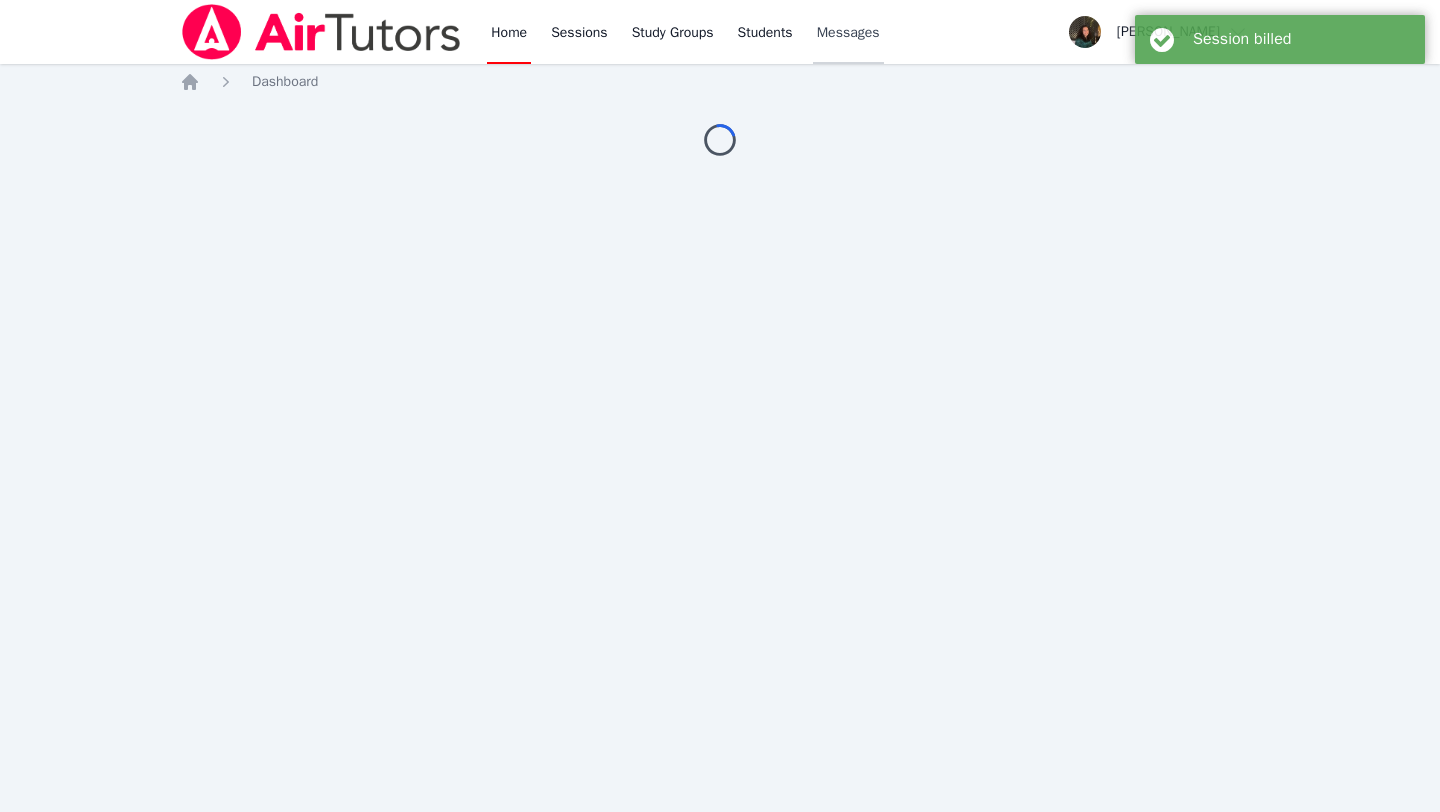 scroll, scrollTop: 0, scrollLeft: 0, axis: both 